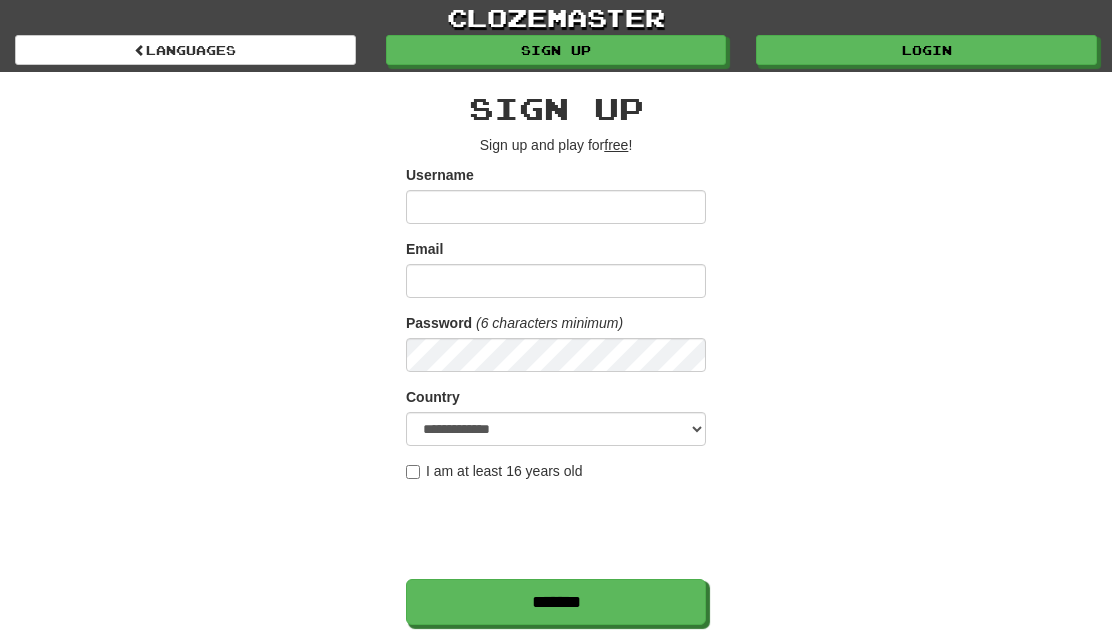 scroll, scrollTop: 0, scrollLeft: 0, axis: both 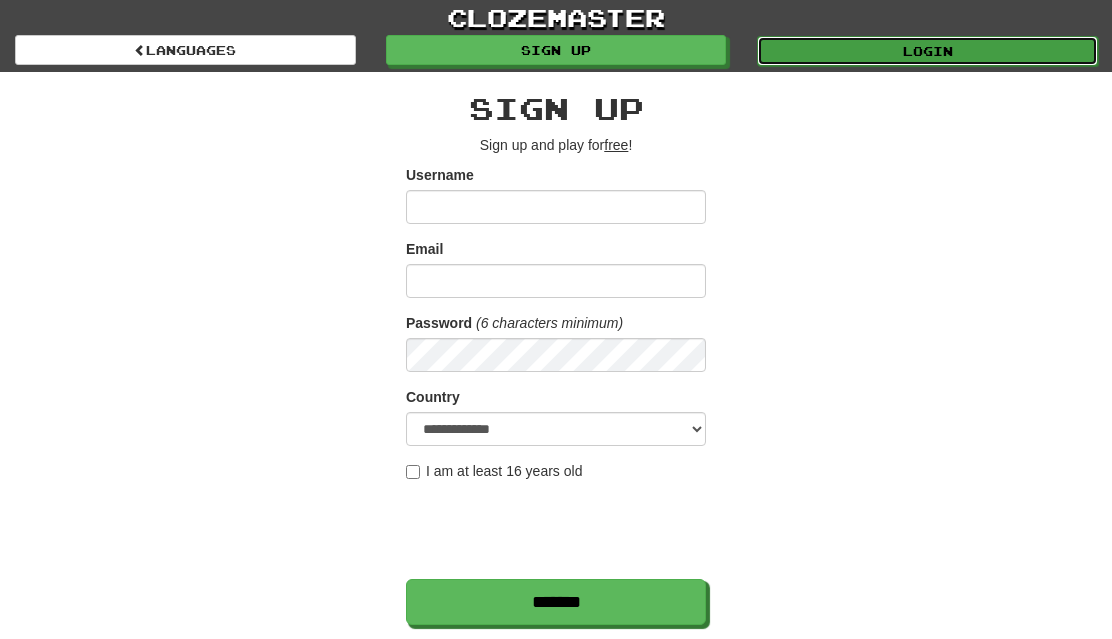 click on "Login" at bounding box center [927, 51] 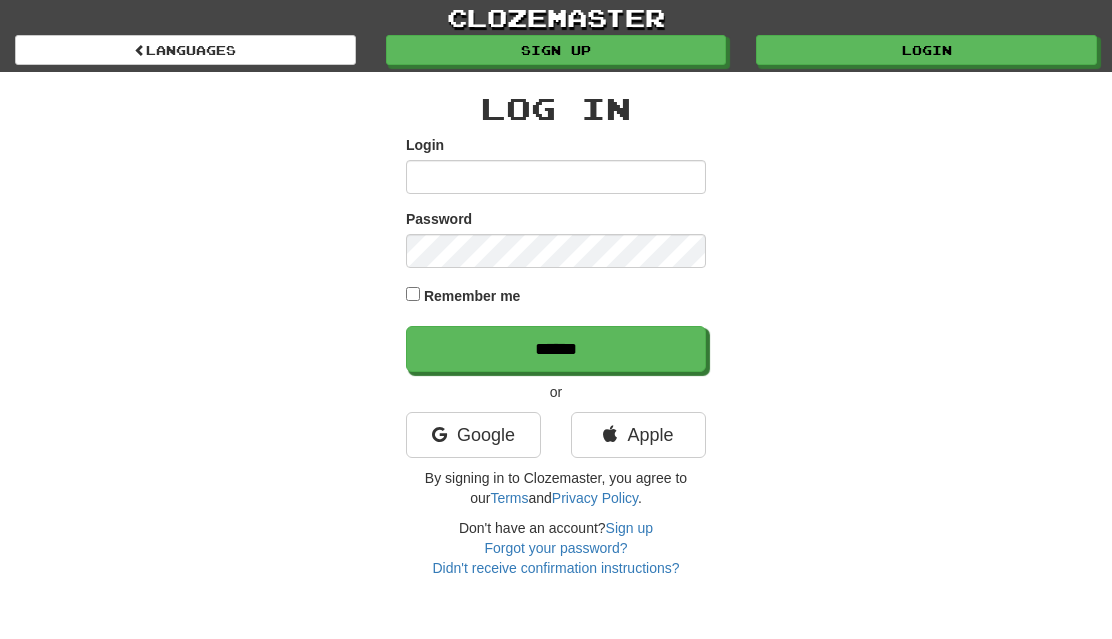 scroll, scrollTop: 0, scrollLeft: 0, axis: both 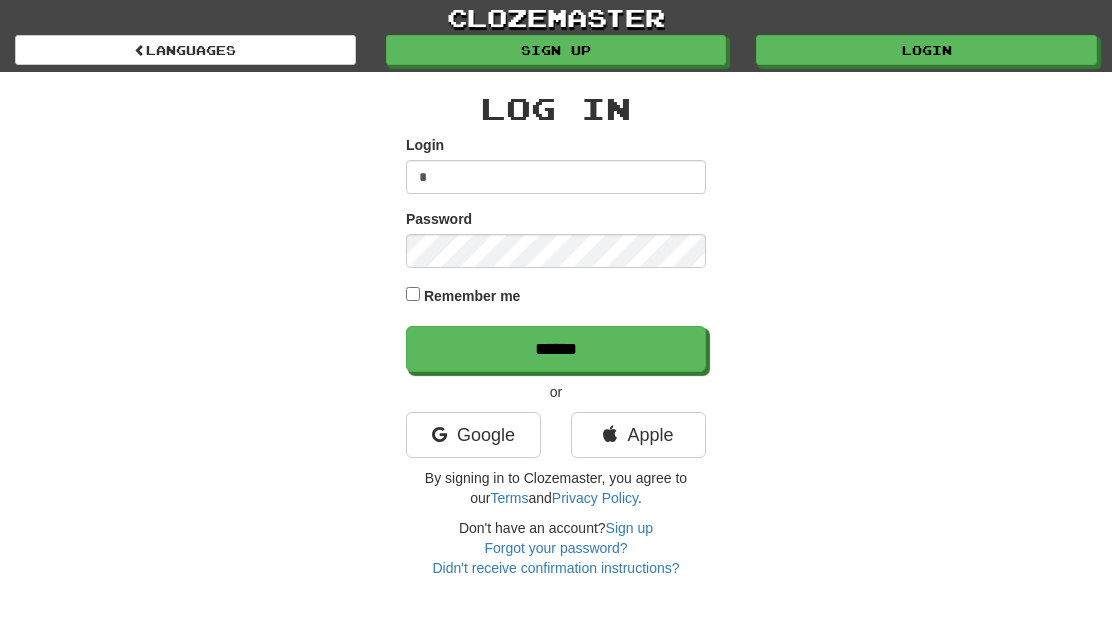 click on "*" at bounding box center [556, 177] 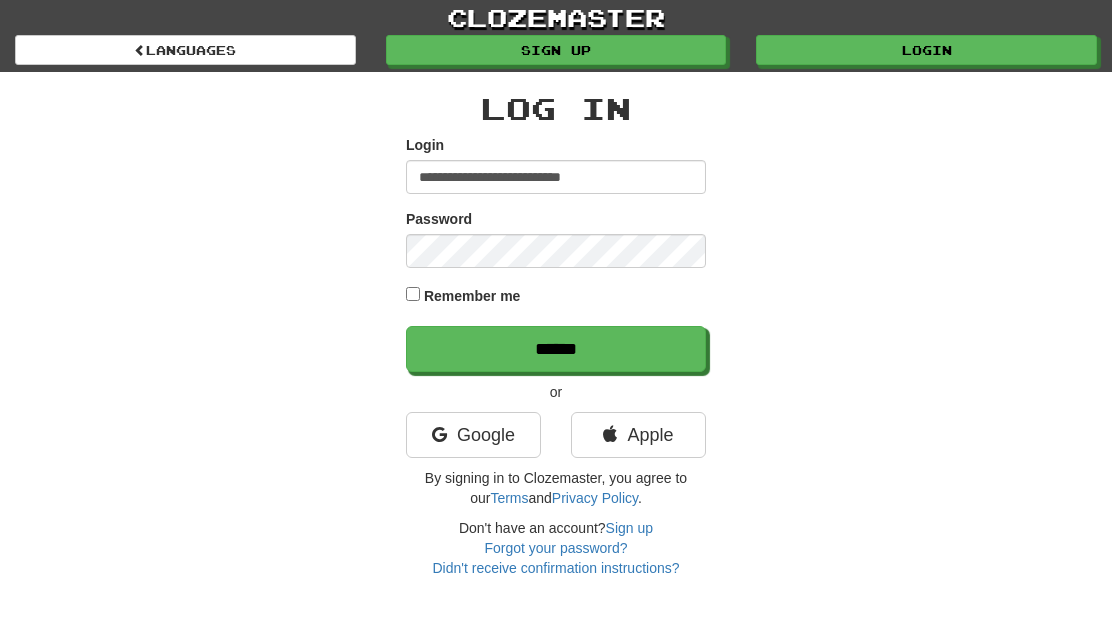 type on "**********" 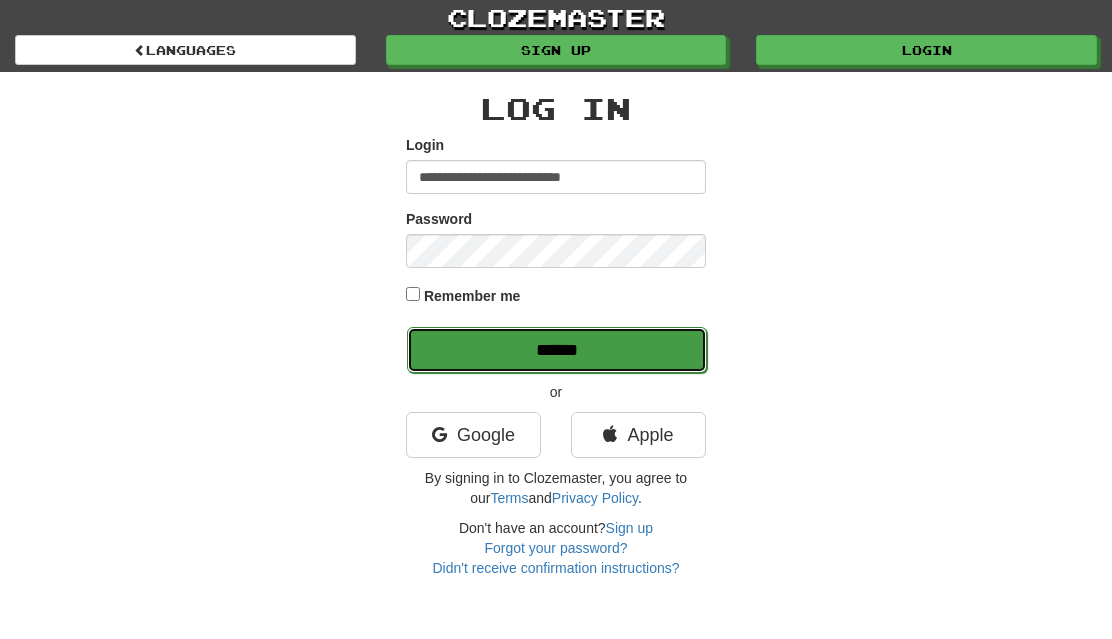 click on "******" at bounding box center [557, 350] 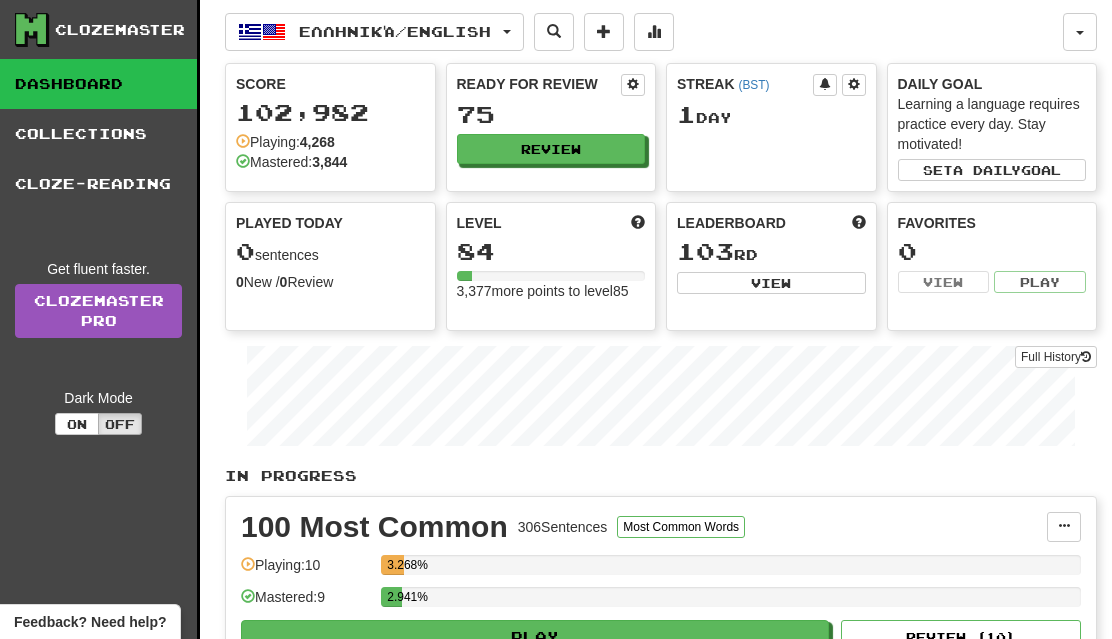 scroll, scrollTop: 0, scrollLeft: 0, axis: both 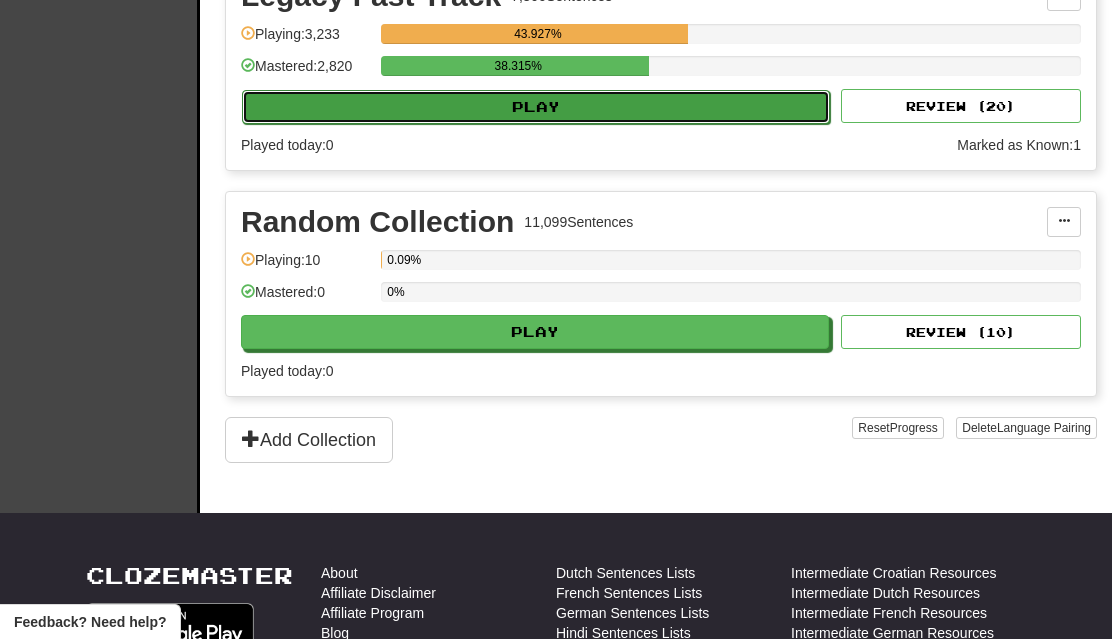 click on "Play" at bounding box center [536, 107] 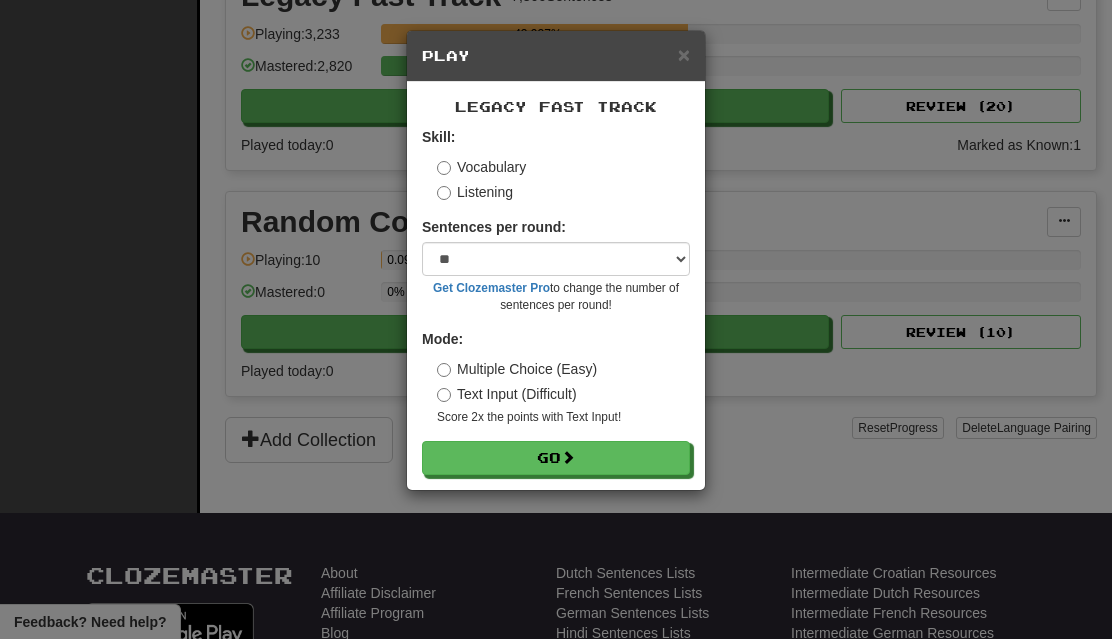 click on "Listening" at bounding box center (475, 192) 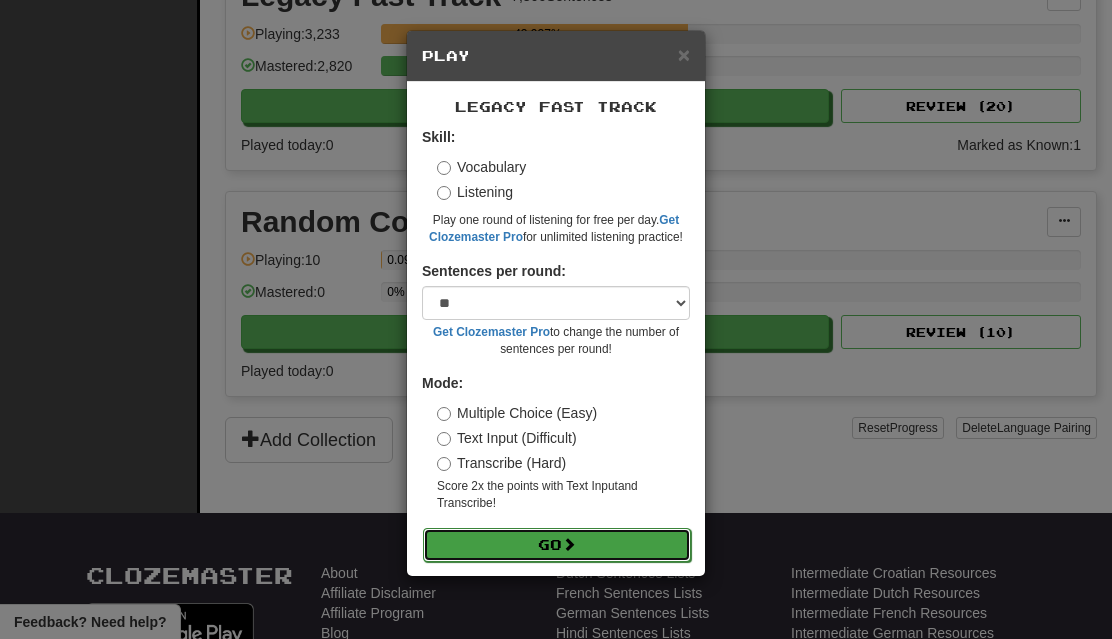 click on "Go" at bounding box center [557, 545] 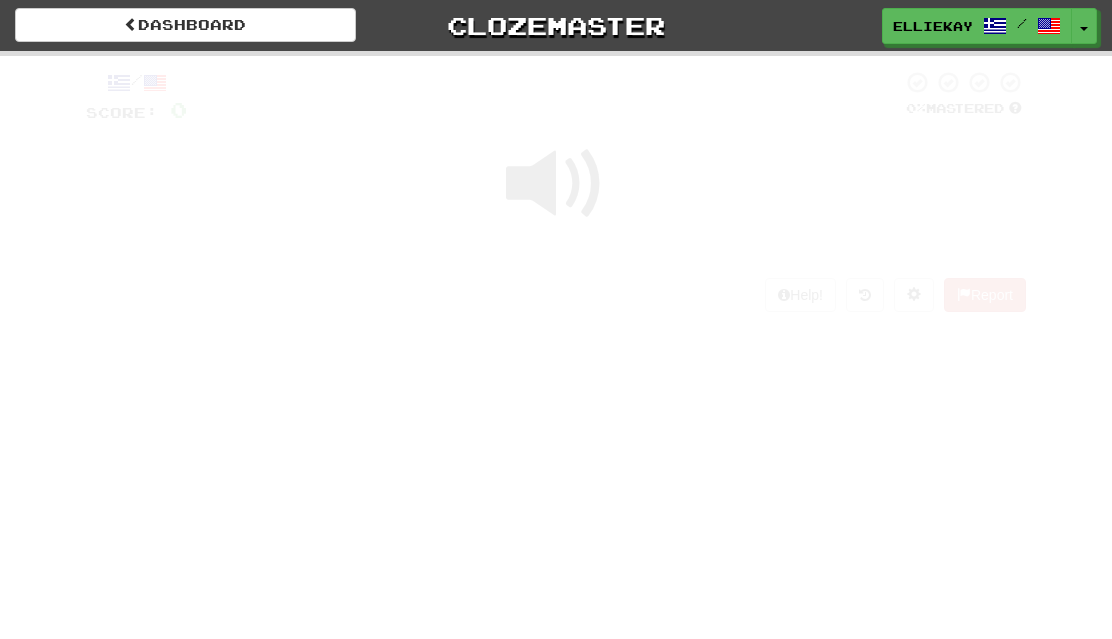 scroll, scrollTop: 0, scrollLeft: 0, axis: both 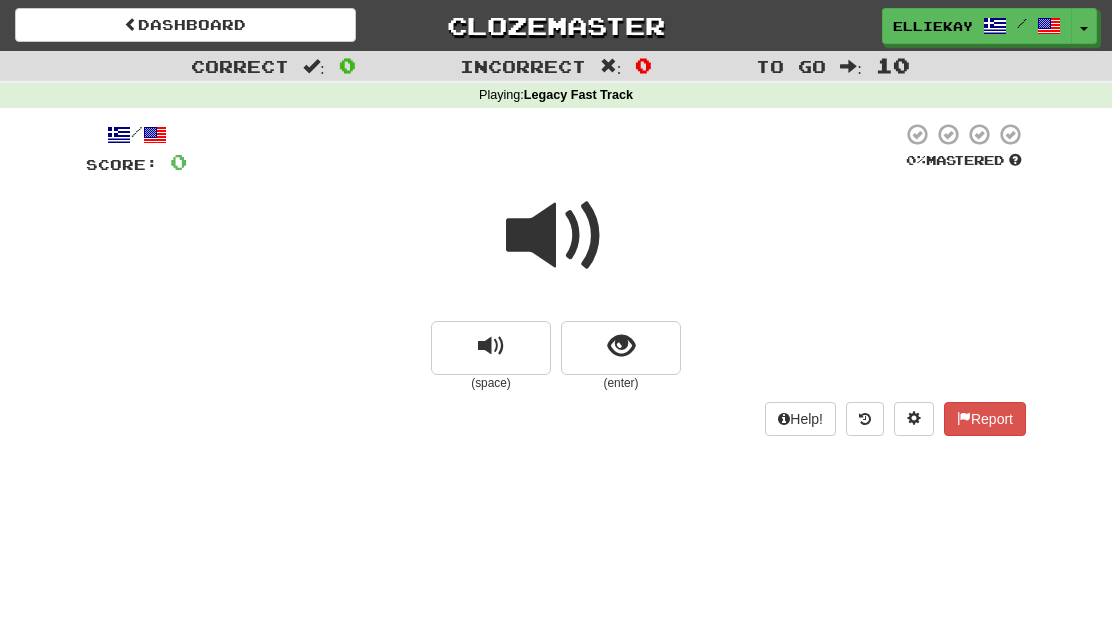 click at bounding box center (556, 236) 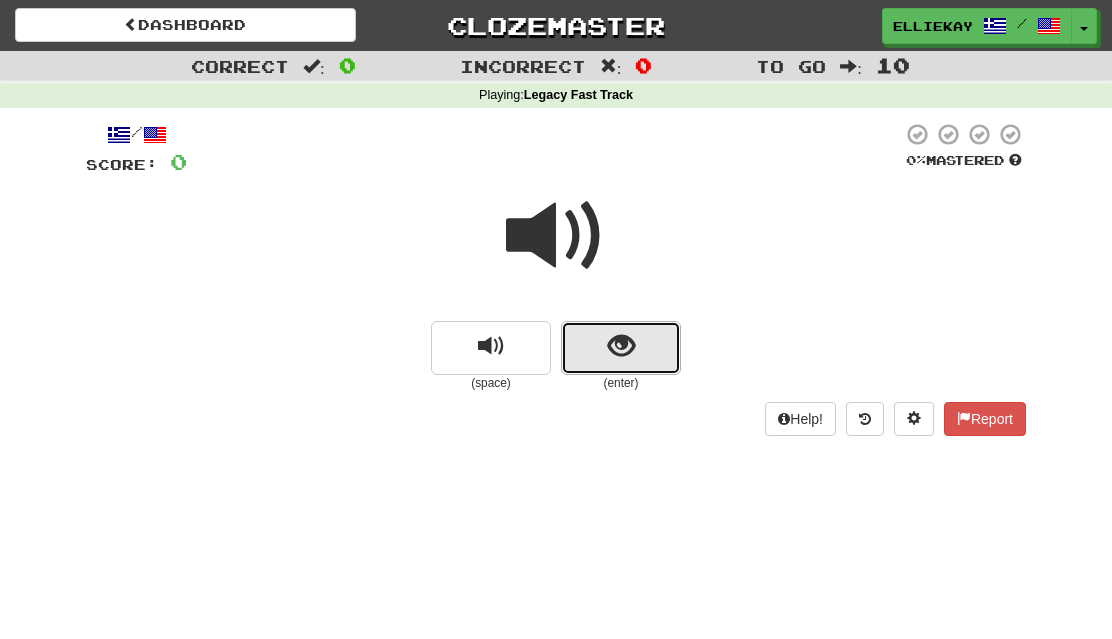 click at bounding box center [621, 348] 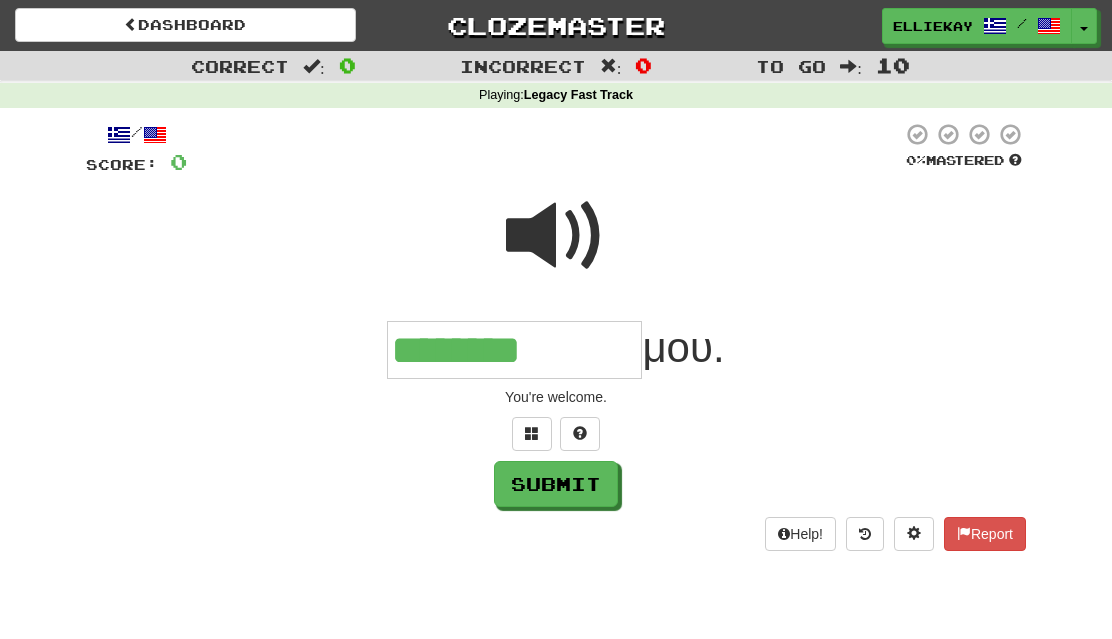 click at bounding box center (556, 236) 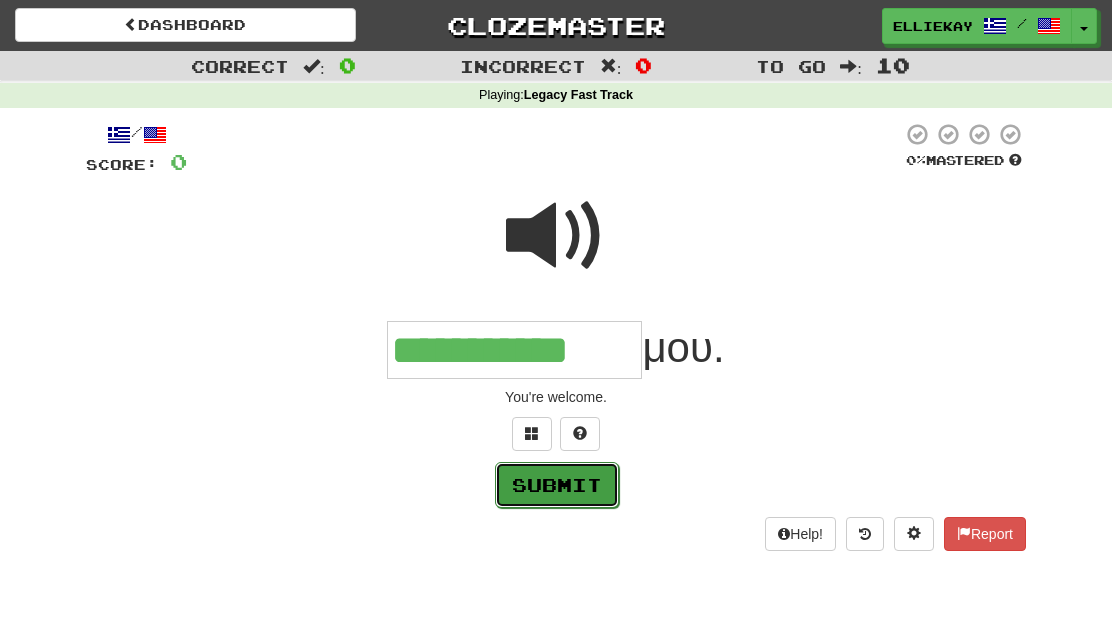 click on "Submit" at bounding box center [557, 485] 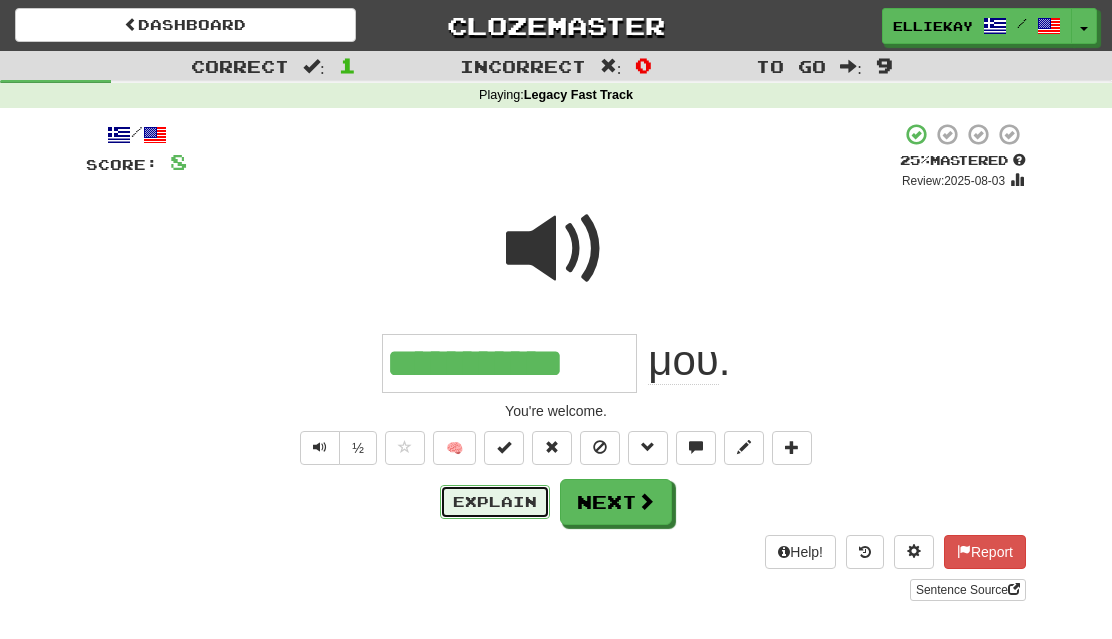click on "Explain" at bounding box center [495, 502] 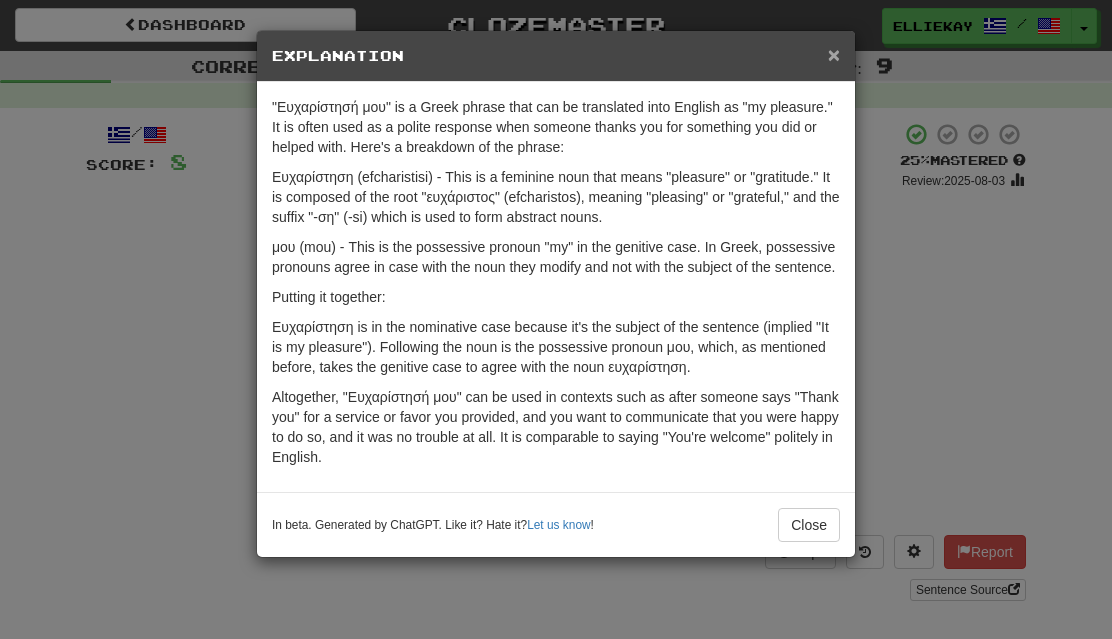 click on "×" at bounding box center (834, 54) 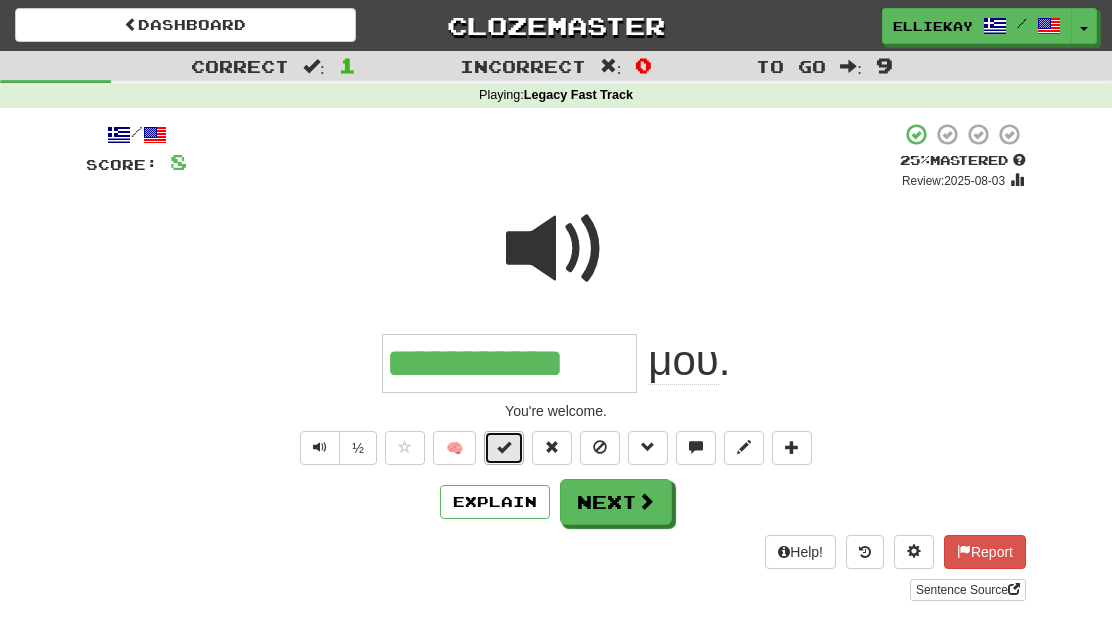 click at bounding box center [504, 448] 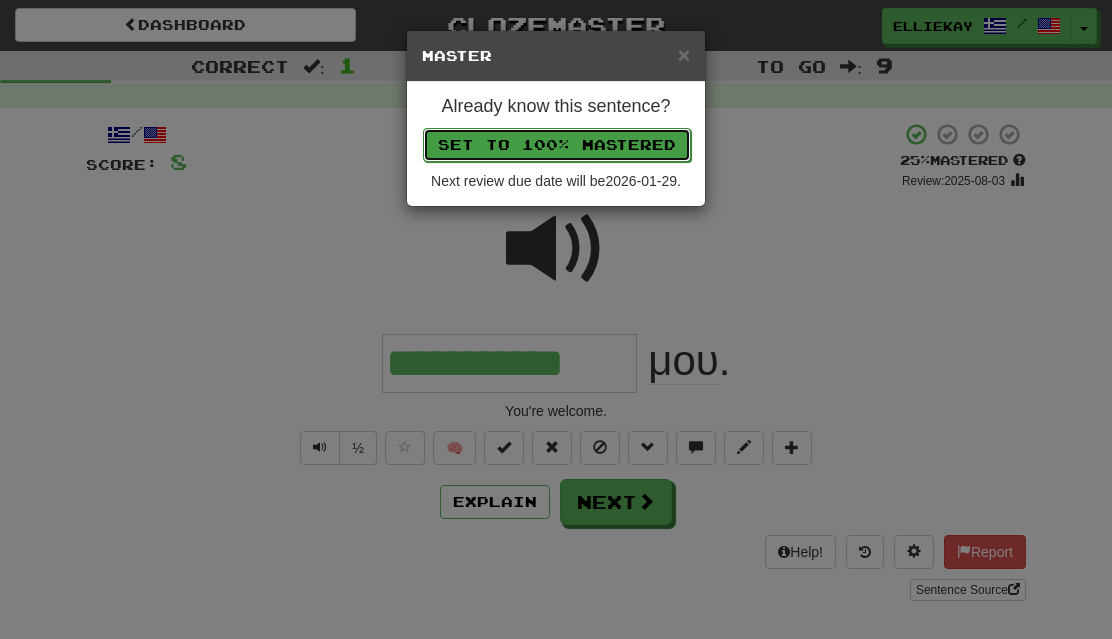 click on "Set to 100% Mastered" at bounding box center (557, 145) 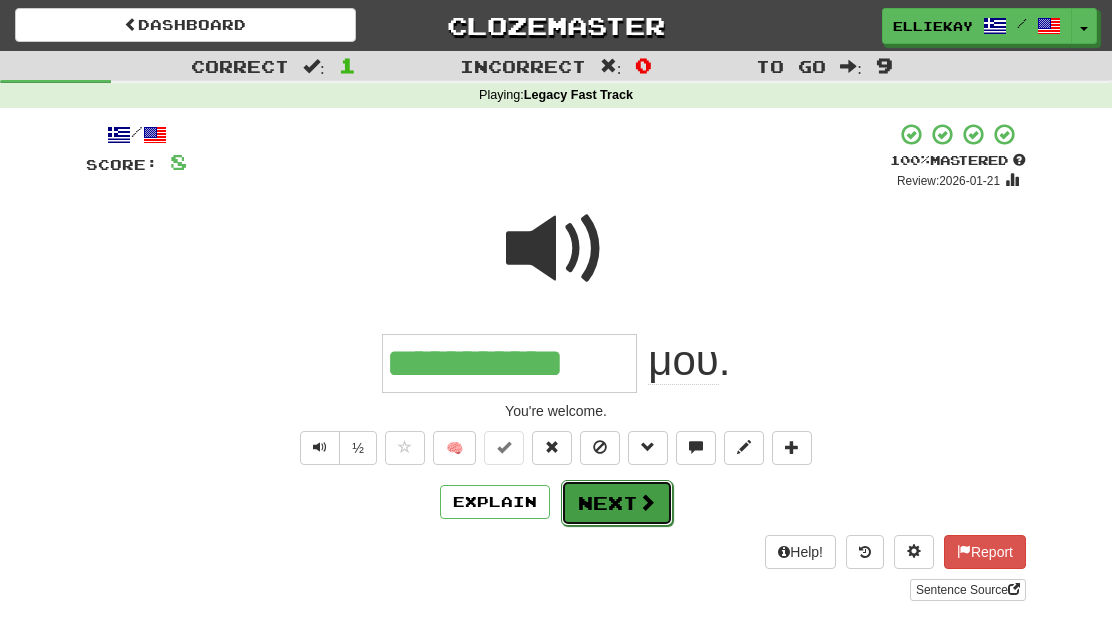 click at bounding box center [647, 502] 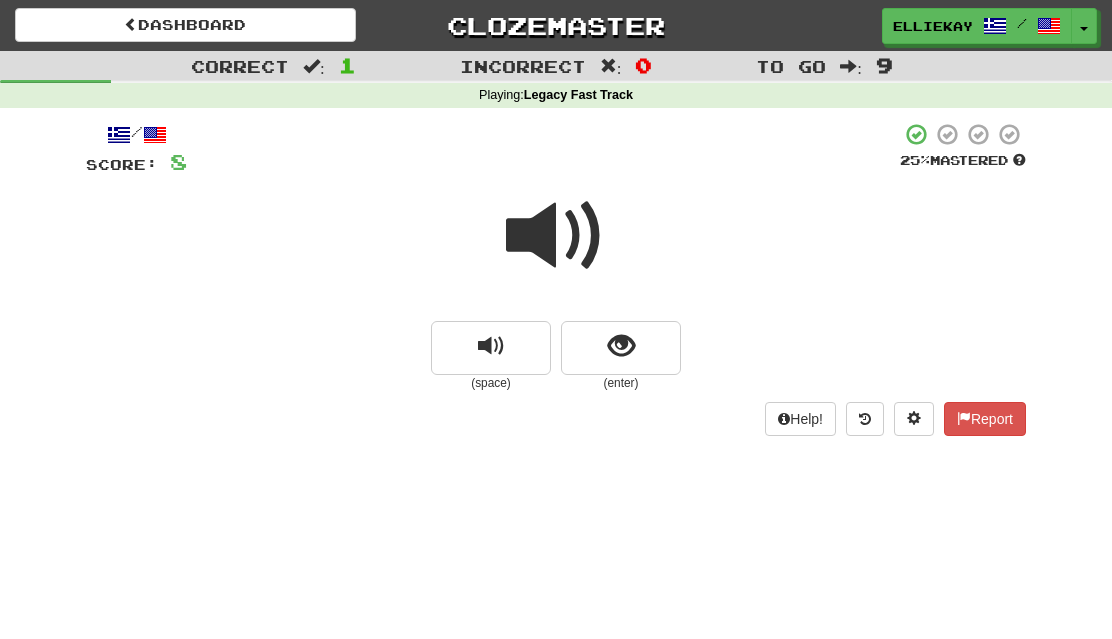 click at bounding box center [556, 236] 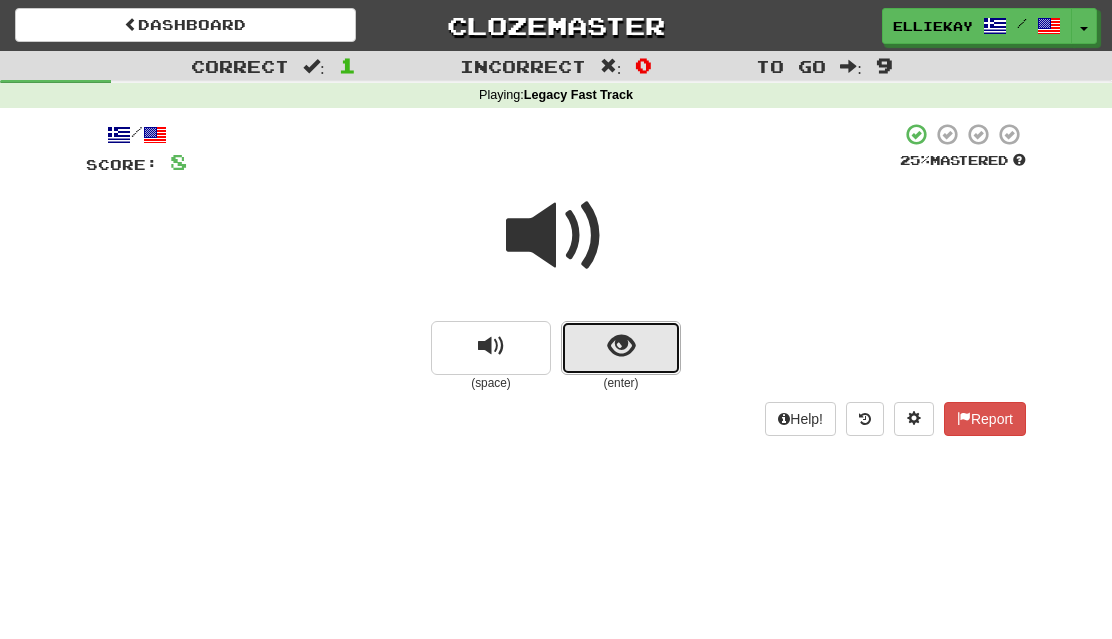 click at bounding box center [621, 348] 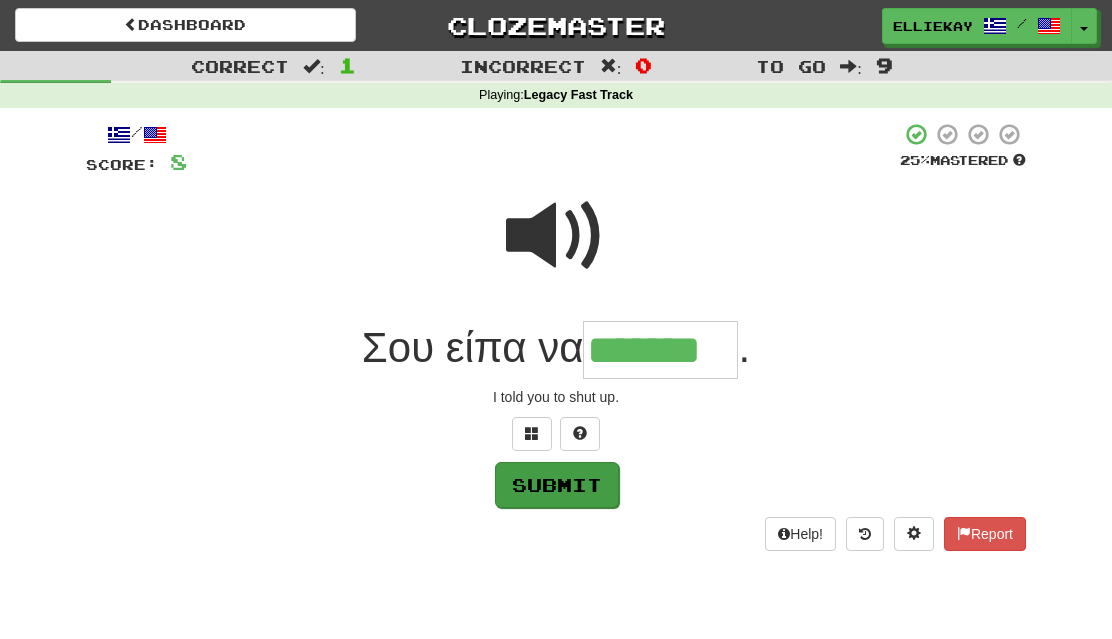 type on "*******" 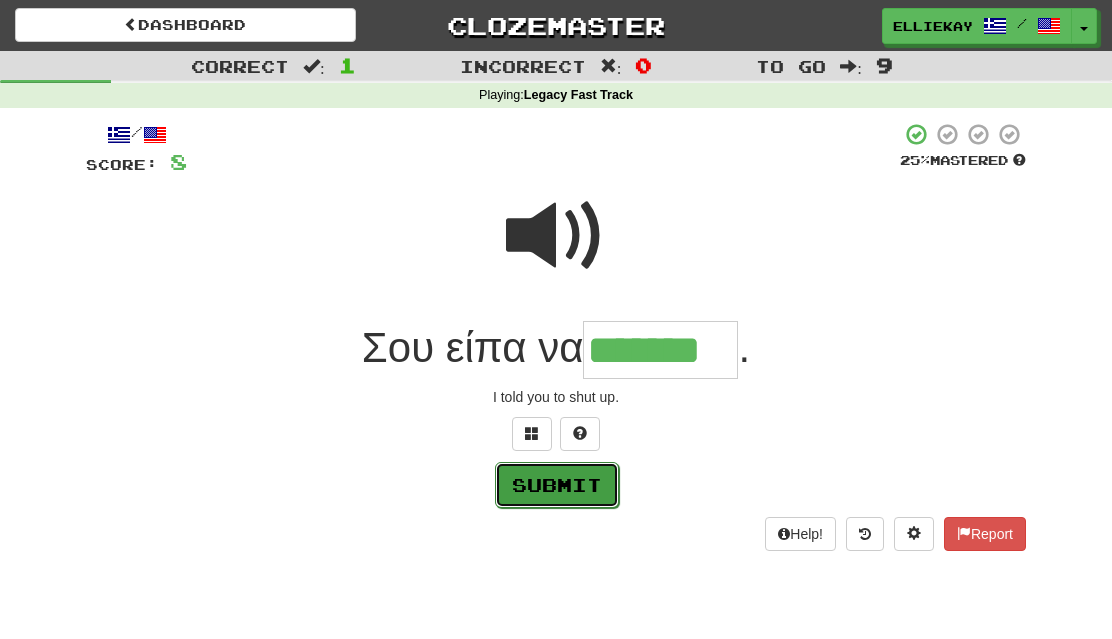 click on "Submit" at bounding box center [557, 485] 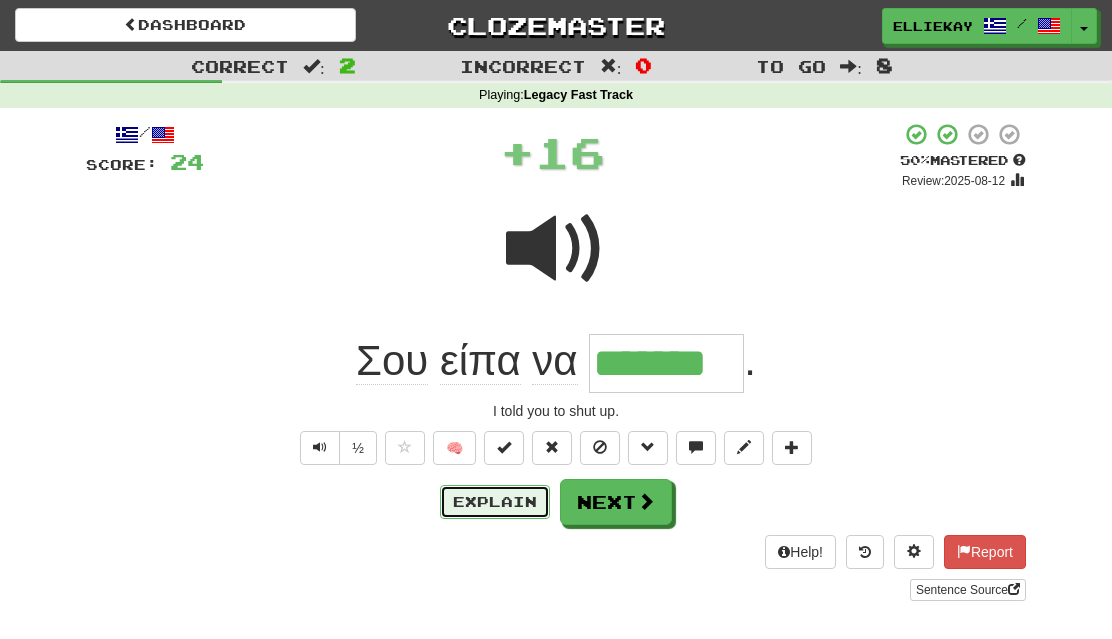 click on "Explain" at bounding box center [495, 502] 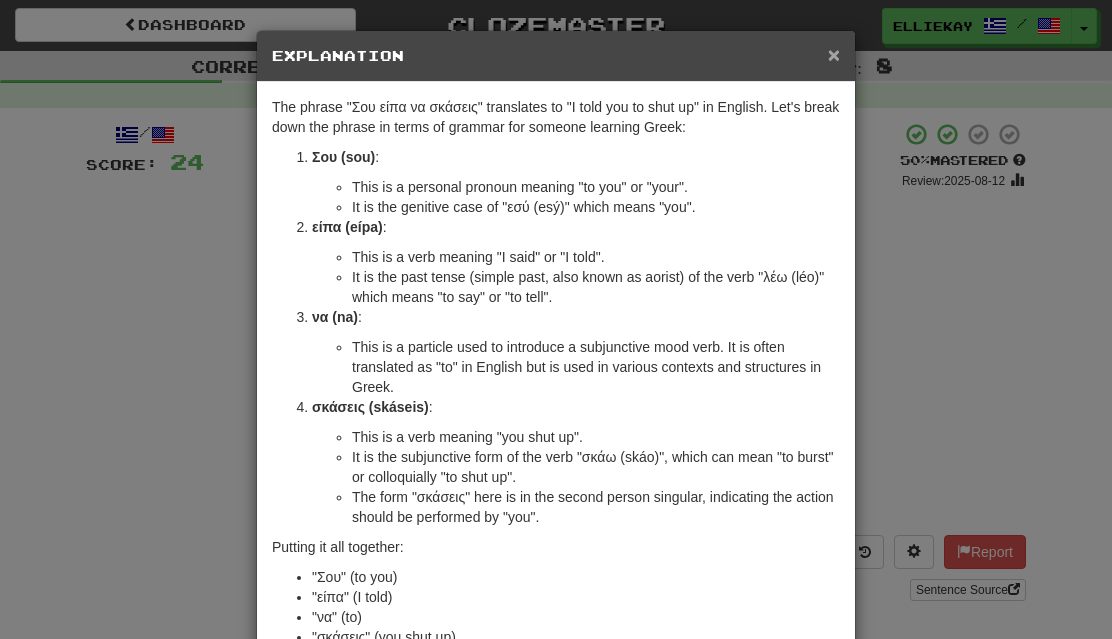 click on "×" at bounding box center (834, 54) 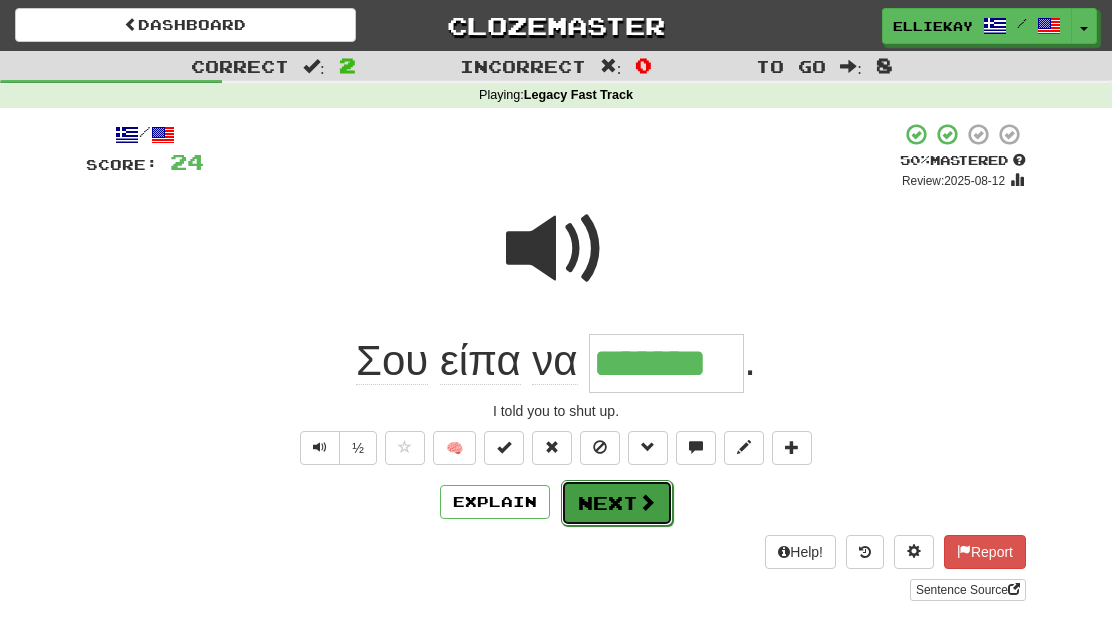 click on "Next" at bounding box center [617, 503] 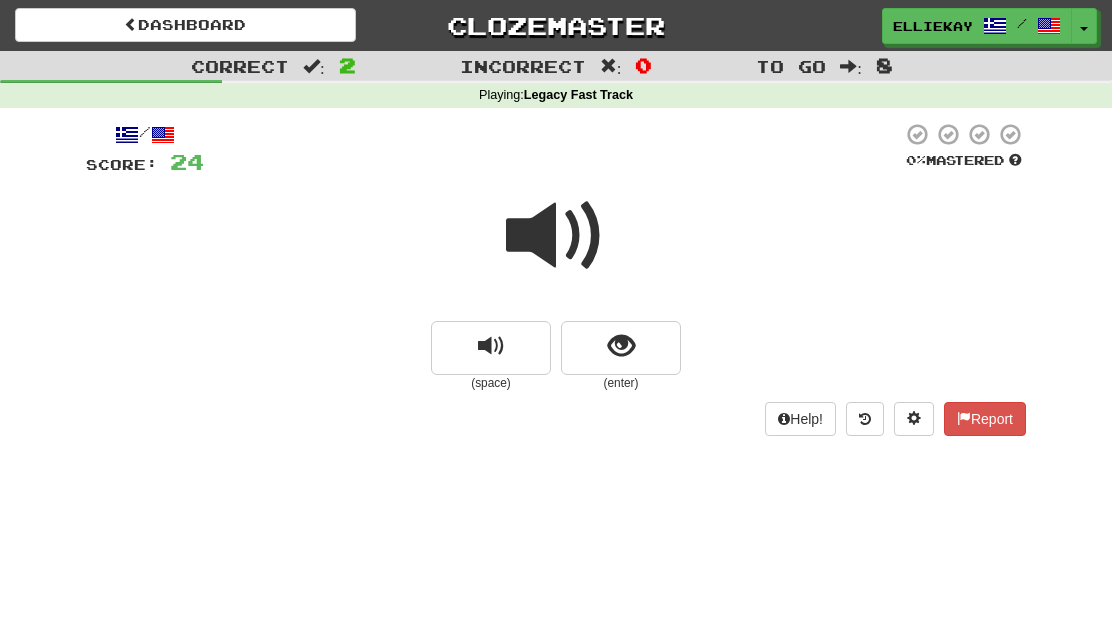 click at bounding box center [556, 236] 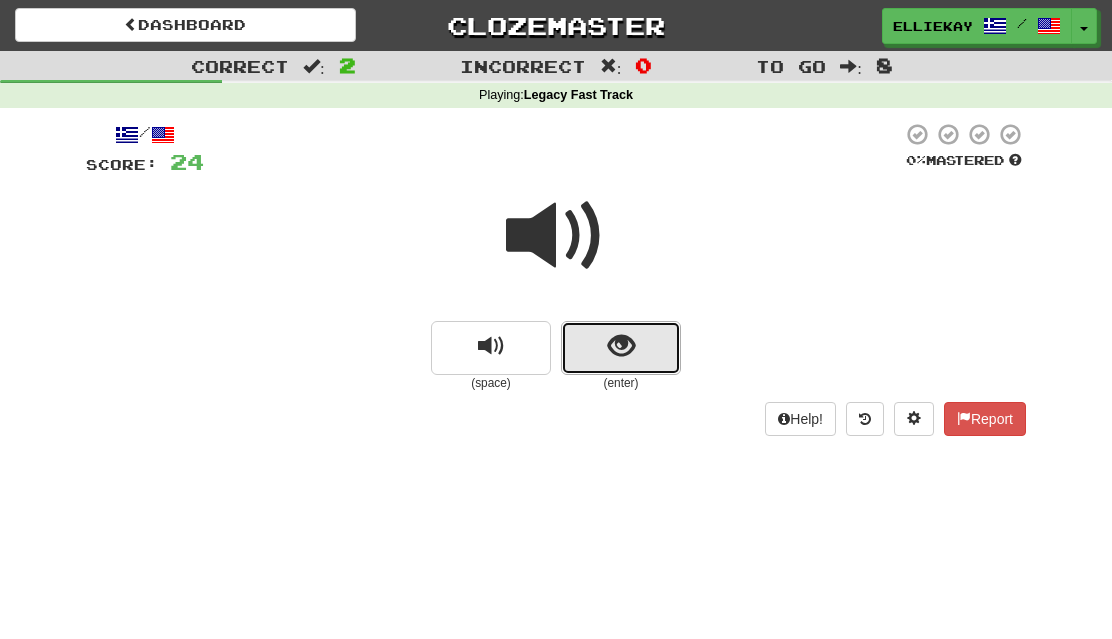 click at bounding box center (621, 346) 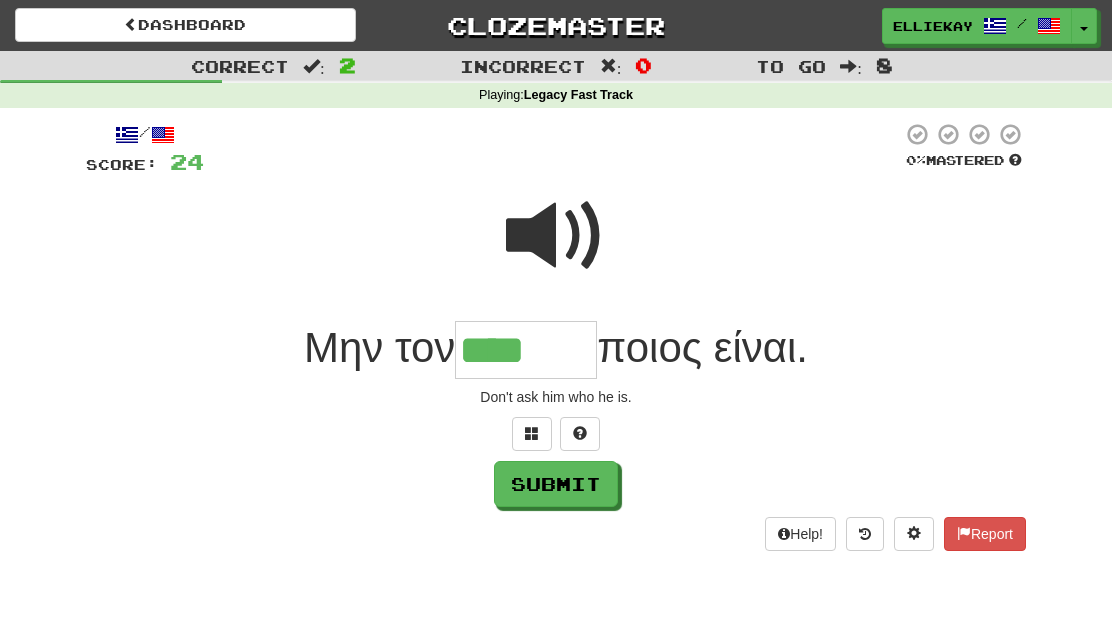 click at bounding box center [556, 236] 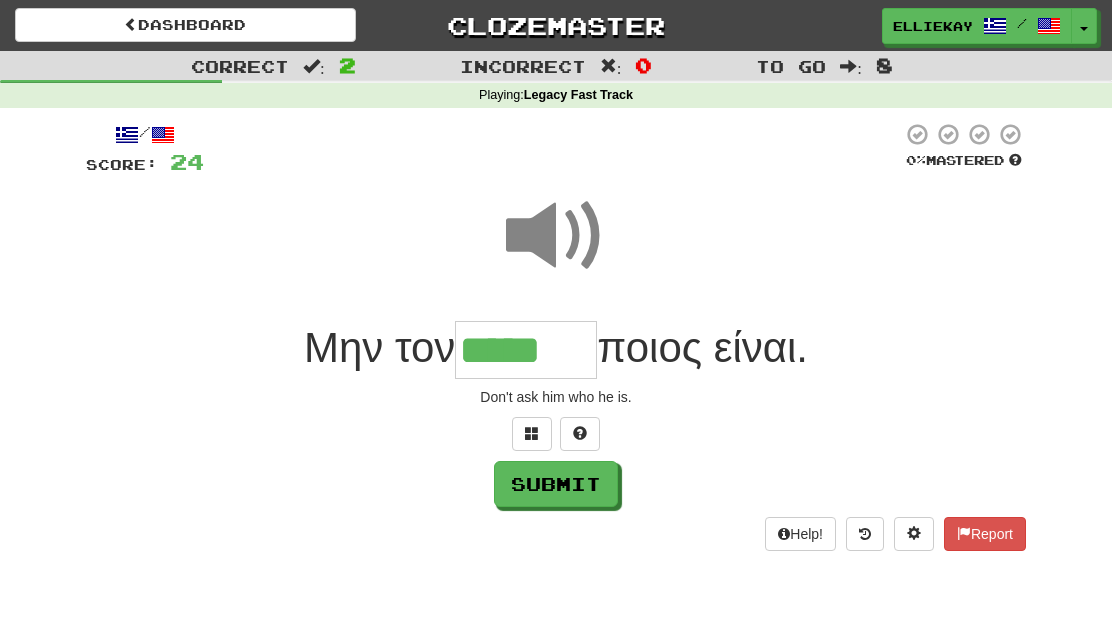 click on "*****" at bounding box center [526, 350] 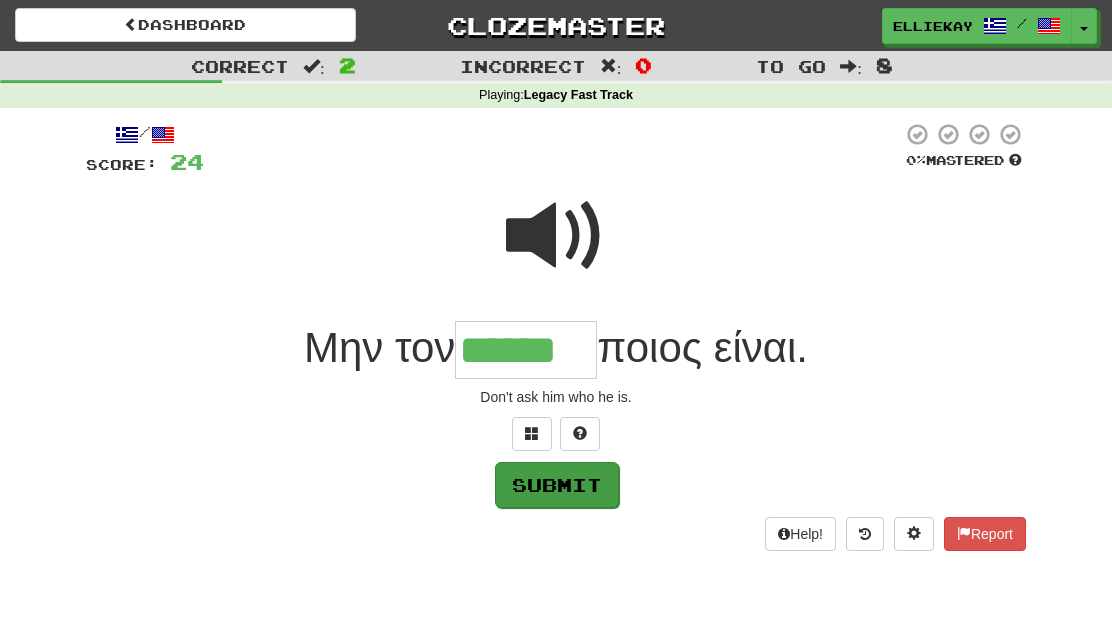 type on "******" 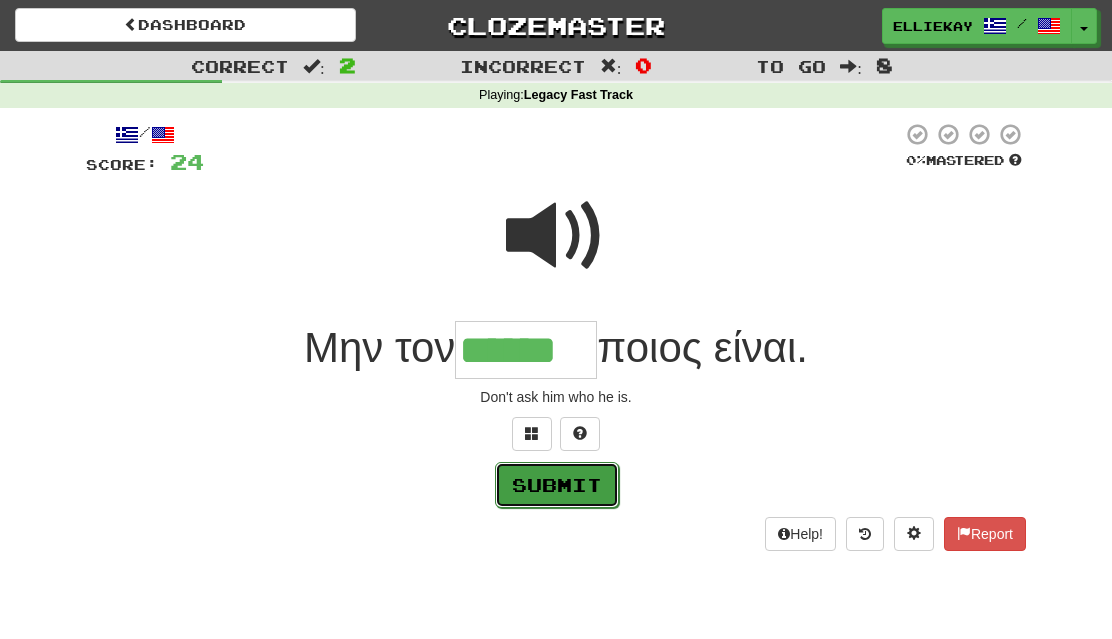 click on "Submit" at bounding box center [557, 485] 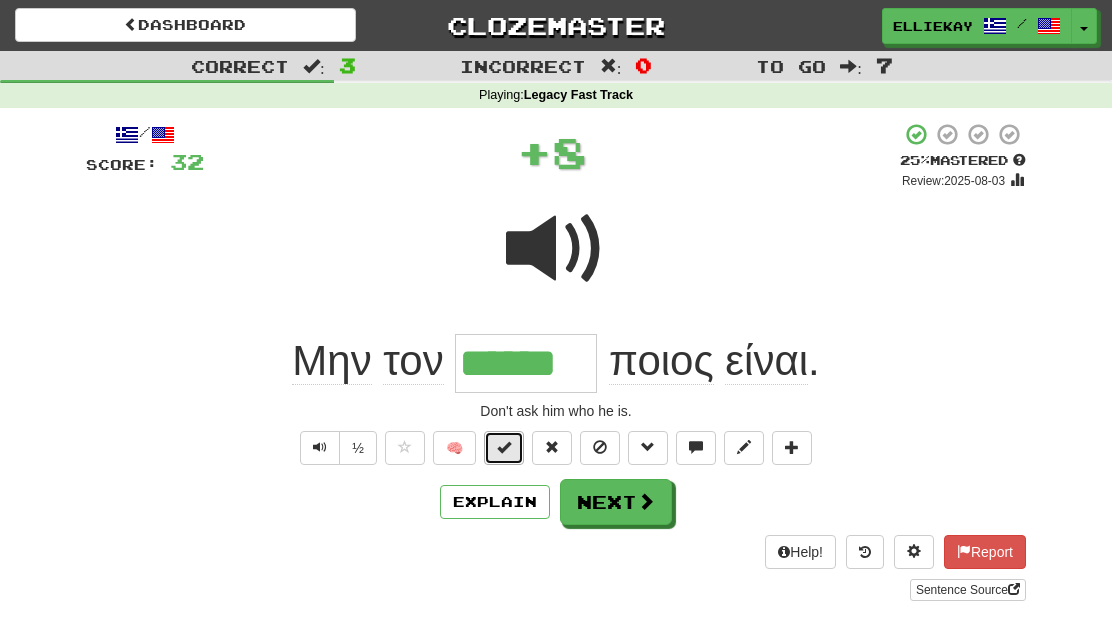 click at bounding box center [504, 448] 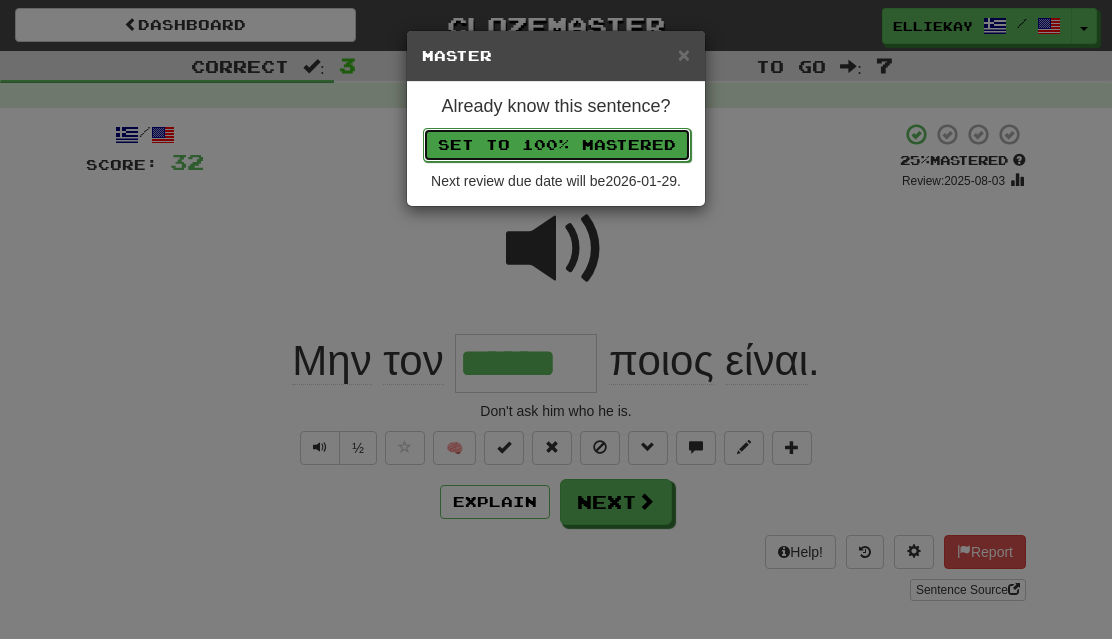 click on "Set to 100% Mastered" at bounding box center (557, 145) 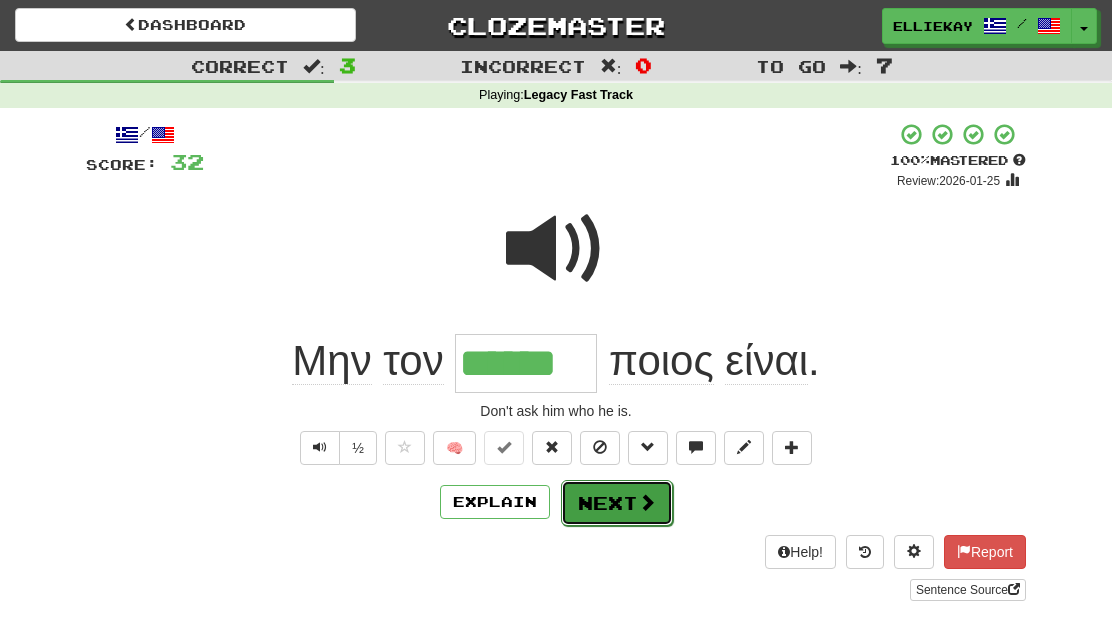 click on "Next" at bounding box center (617, 503) 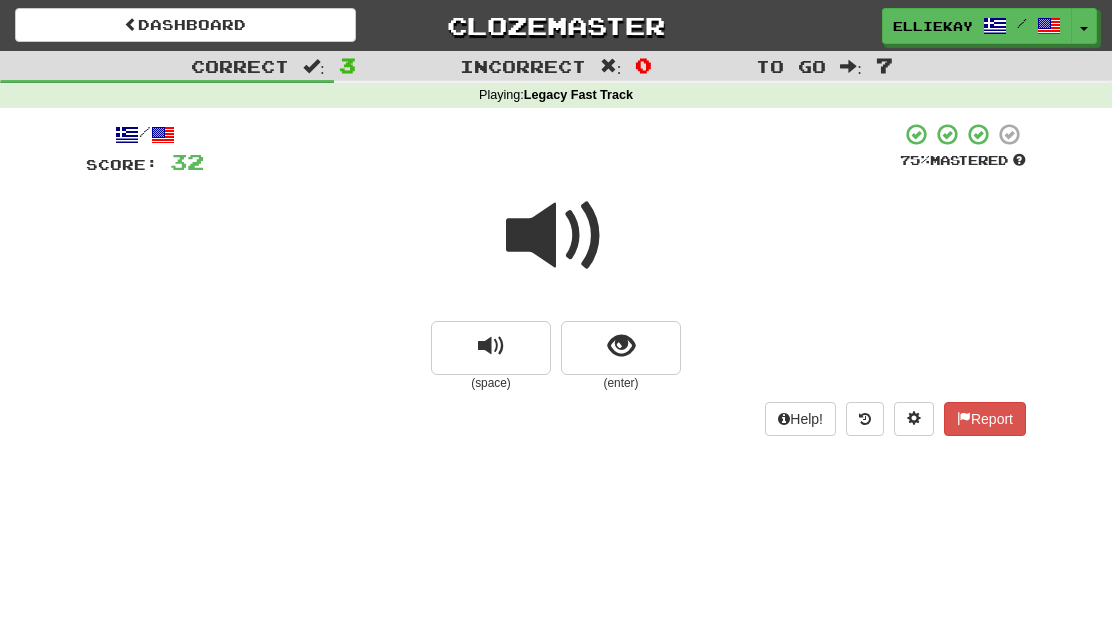click at bounding box center [556, 236] 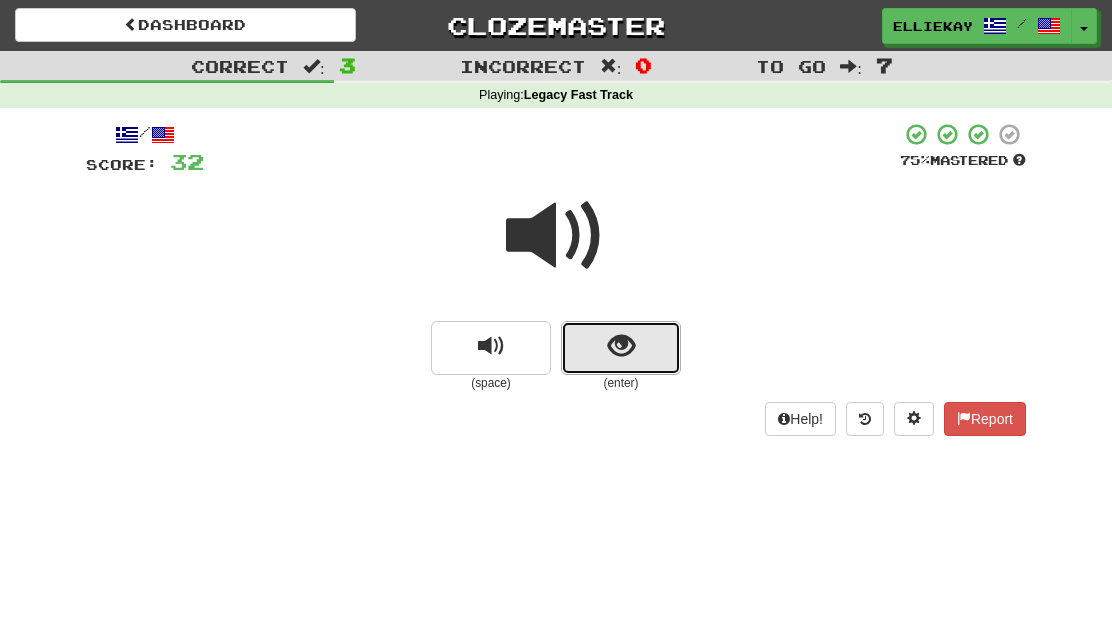 click at bounding box center (621, 346) 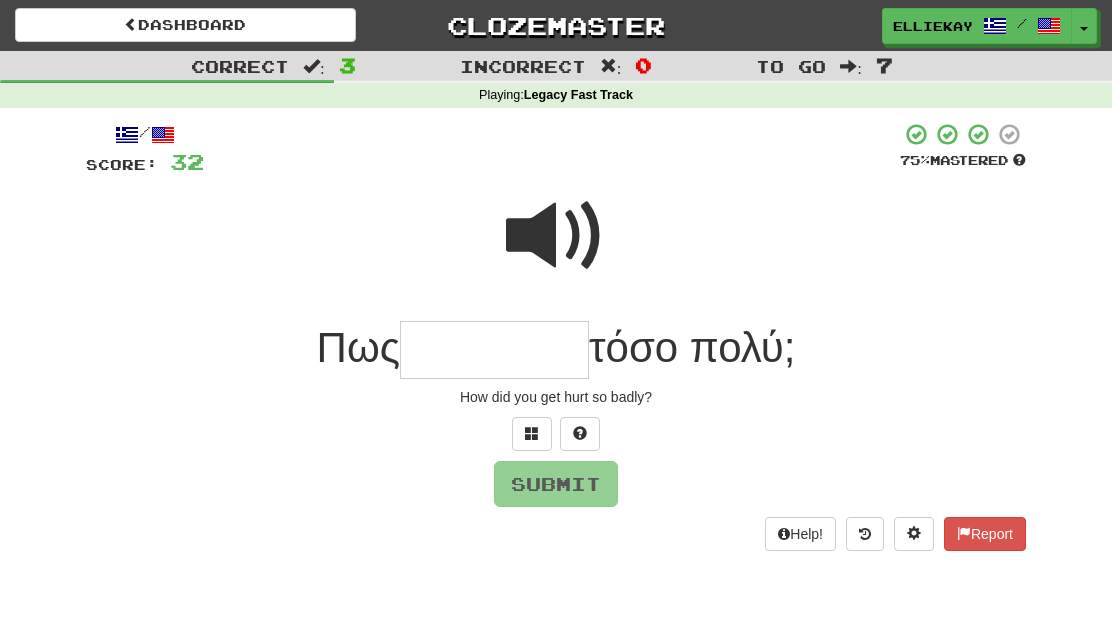 click at bounding box center [556, 236] 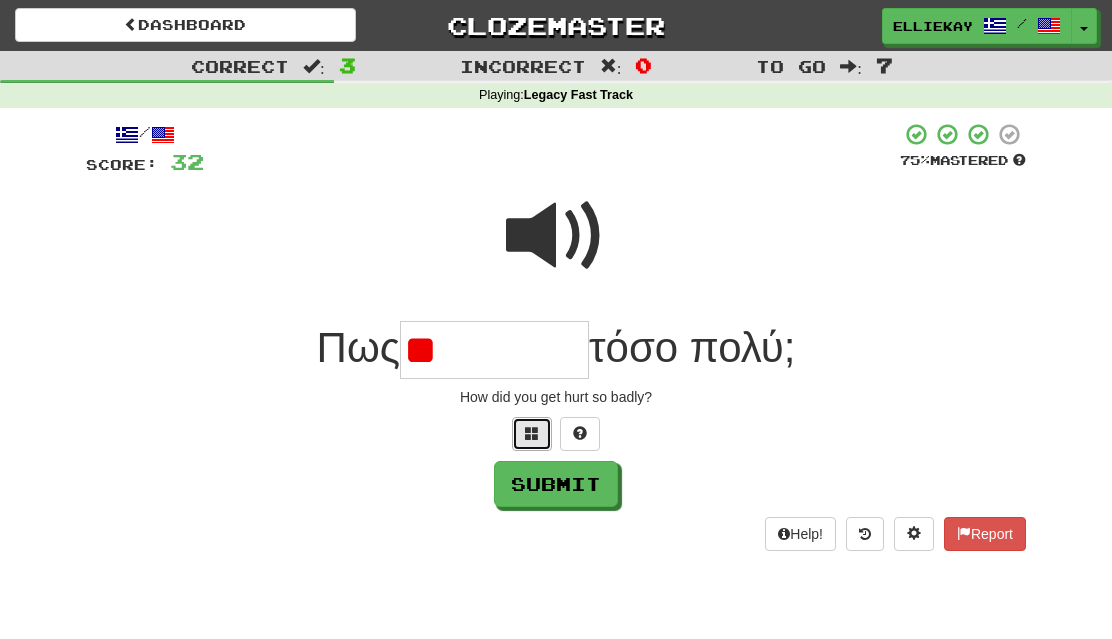 click at bounding box center (532, 433) 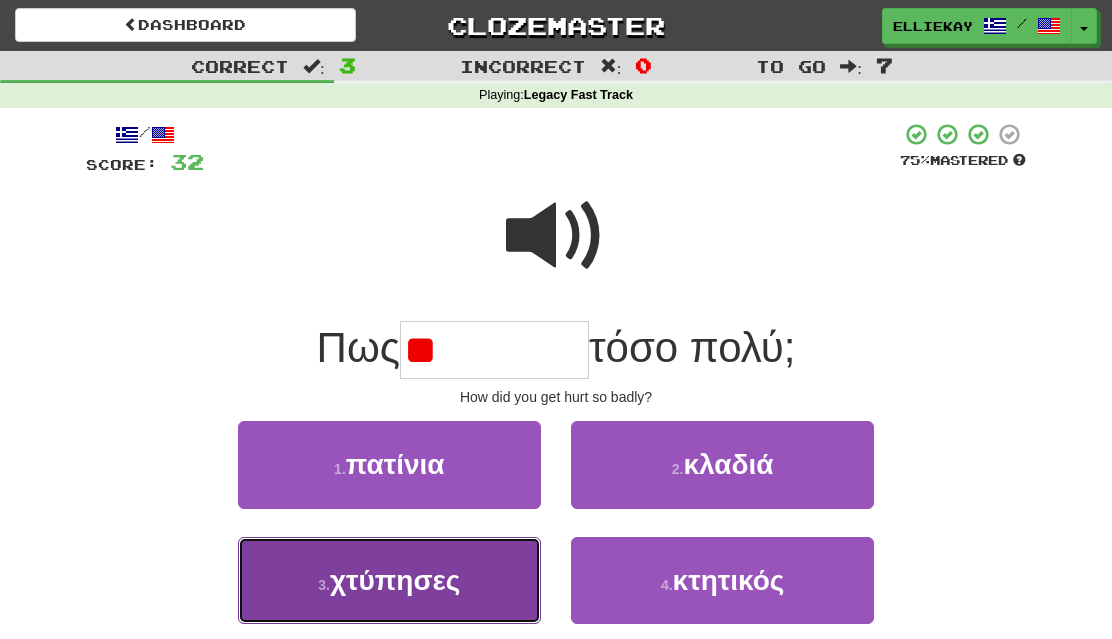 click on "3 .  χτύπησες" at bounding box center [389, 580] 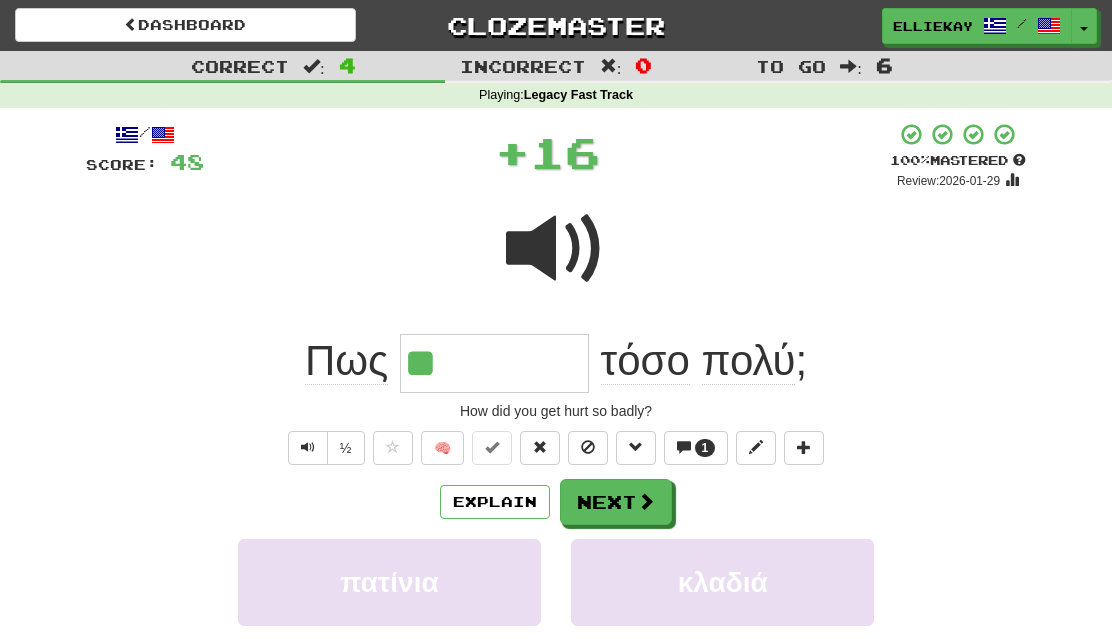 type on "********" 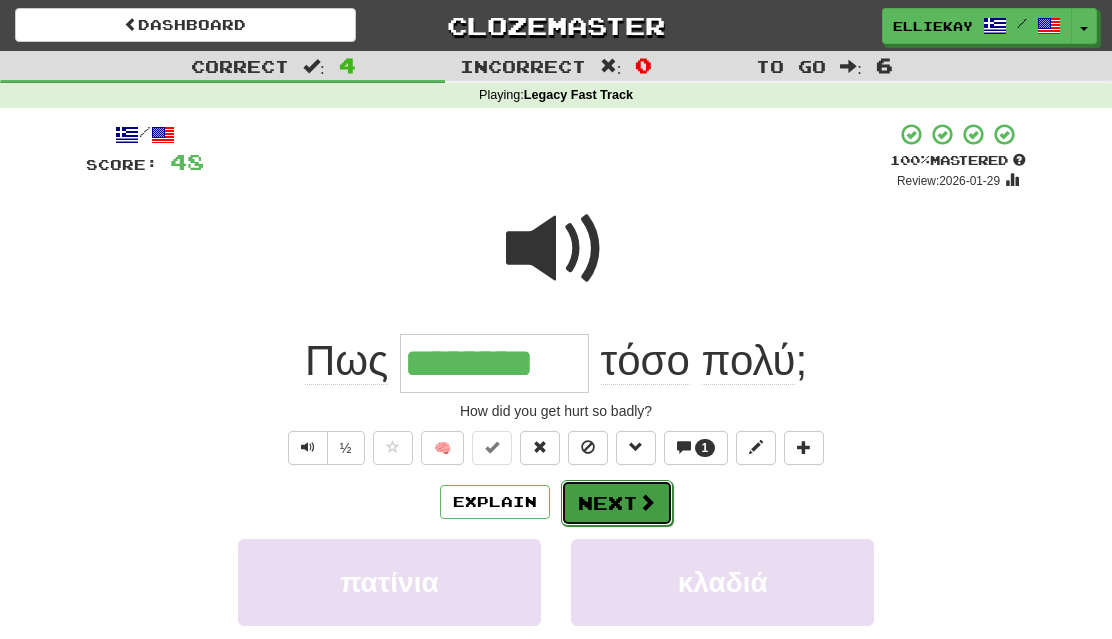 click on "Next" at bounding box center [617, 503] 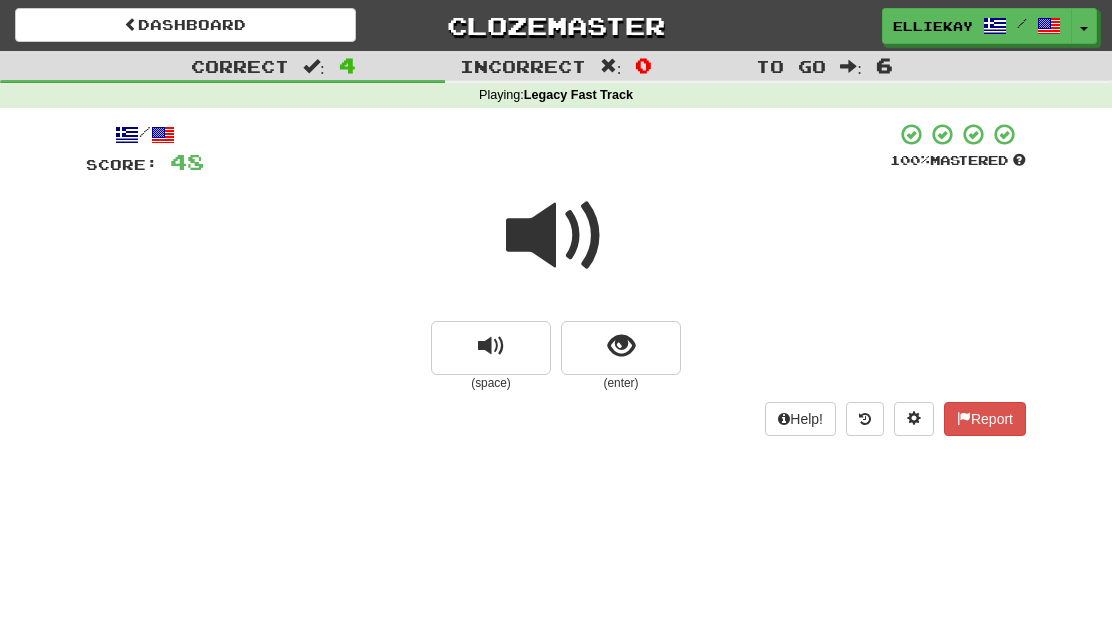 click at bounding box center [556, 236] 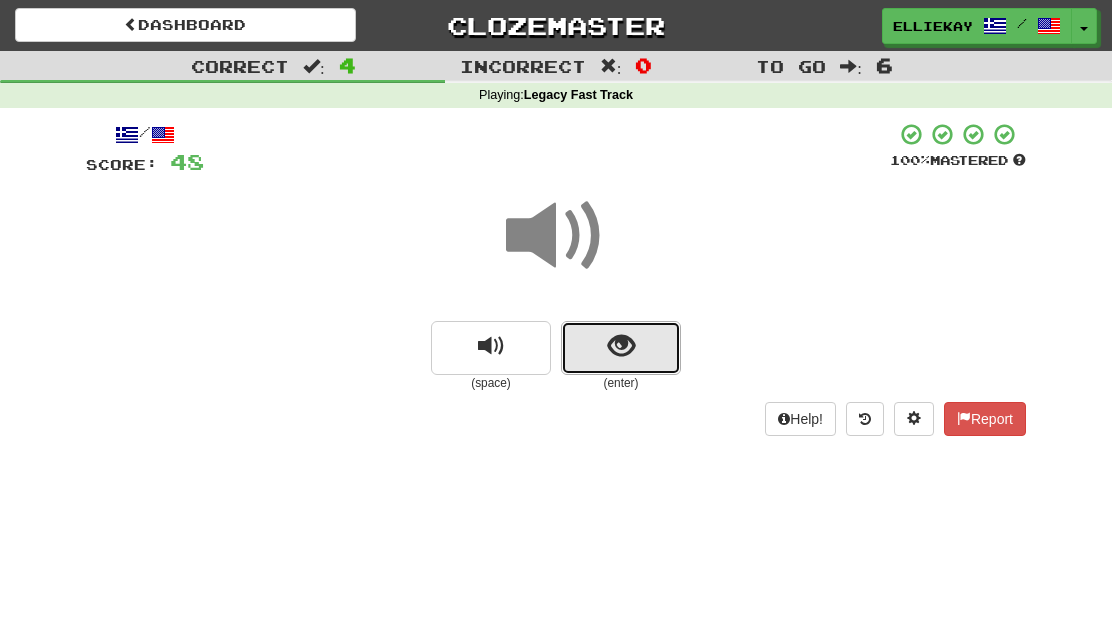 click at bounding box center (621, 348) 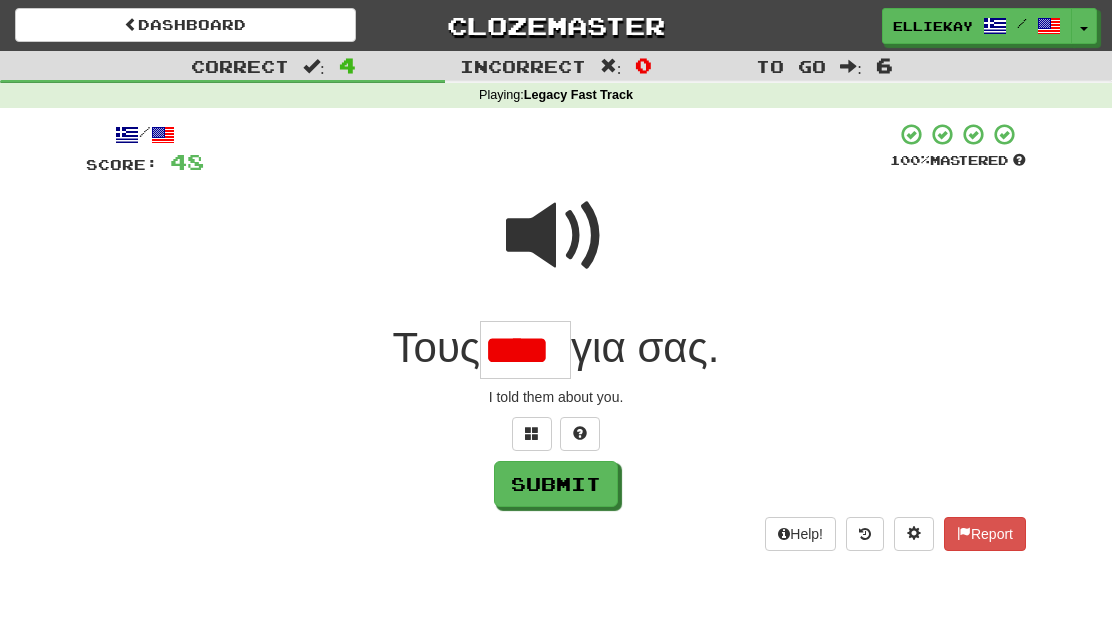 scroll, scrollTop: 0, scrollLeft: 0, axis: both 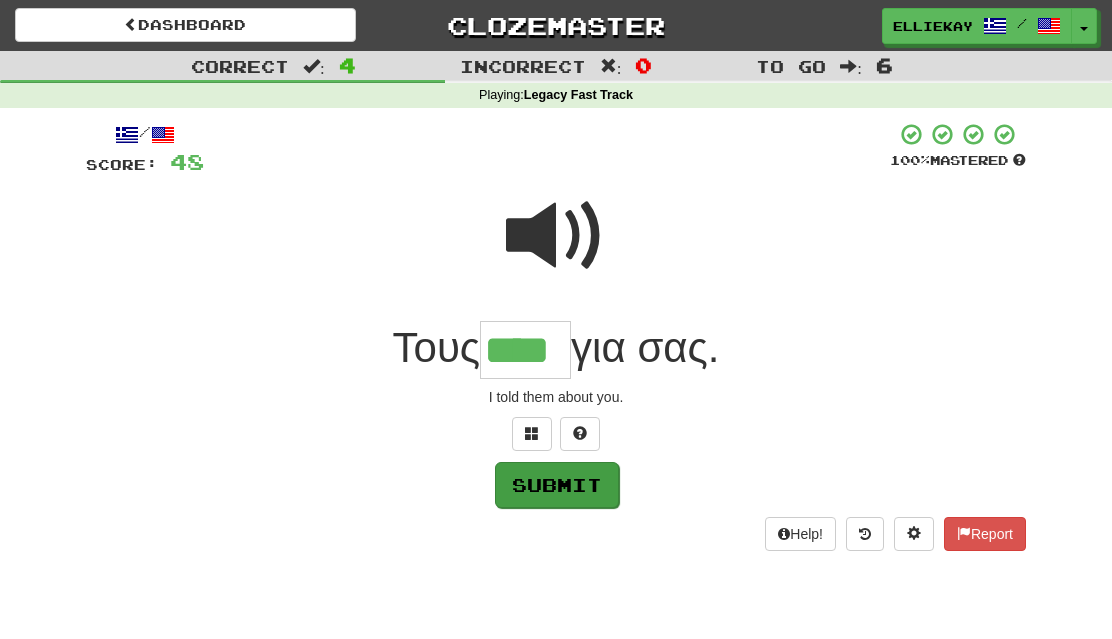 type on "****" 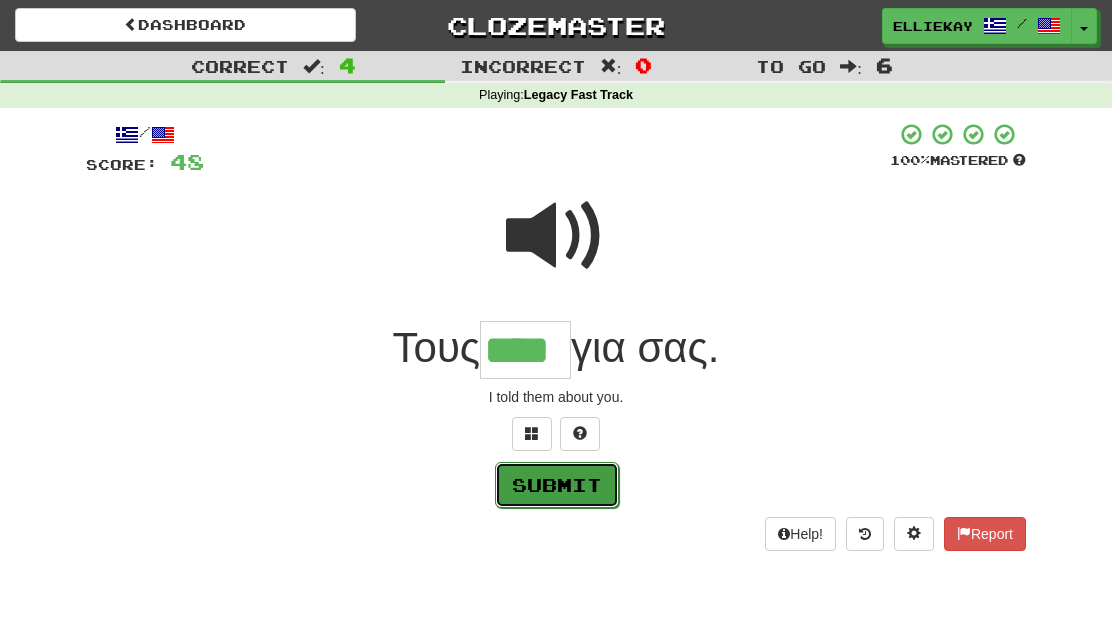 click on "Submit" at bounding box center [557, 485] 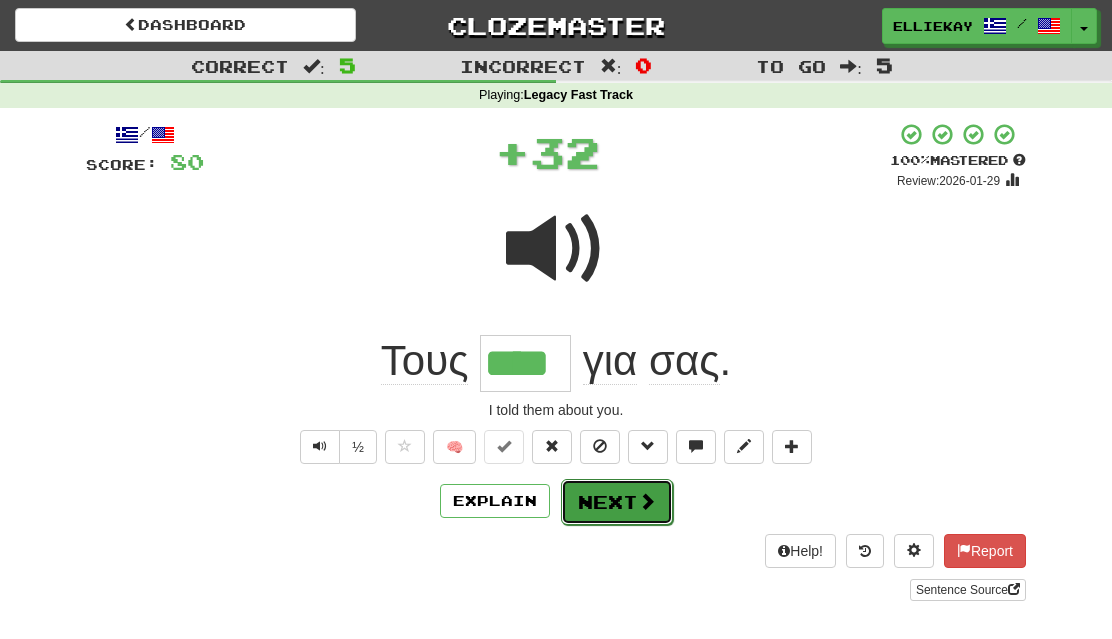 click on "Next" at bounding box center [617, 502] 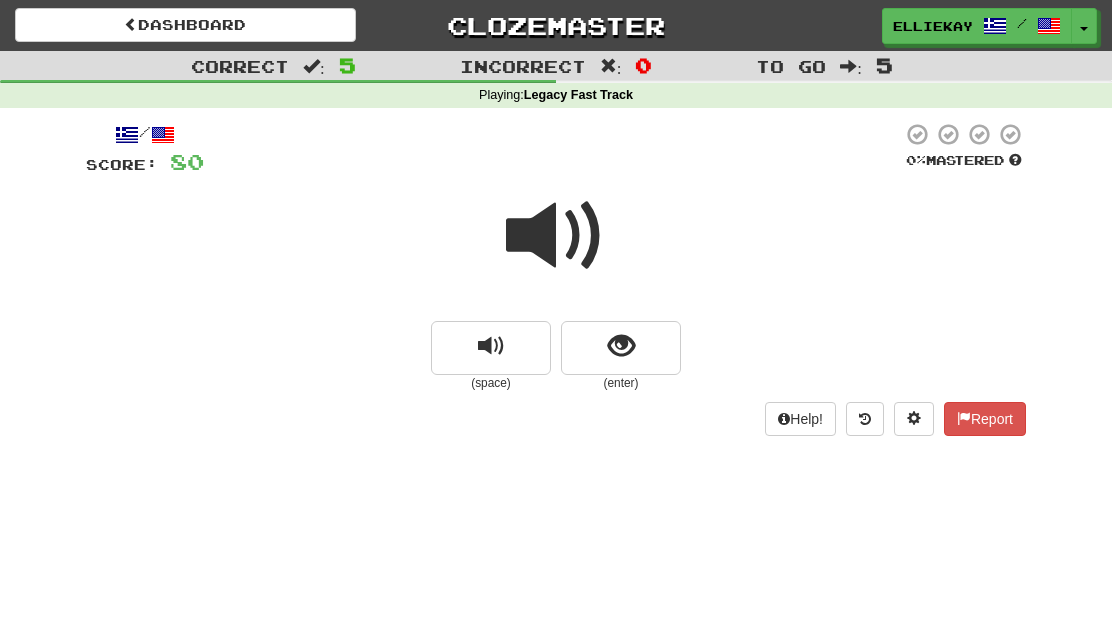 click at bounding box center (556, 236) 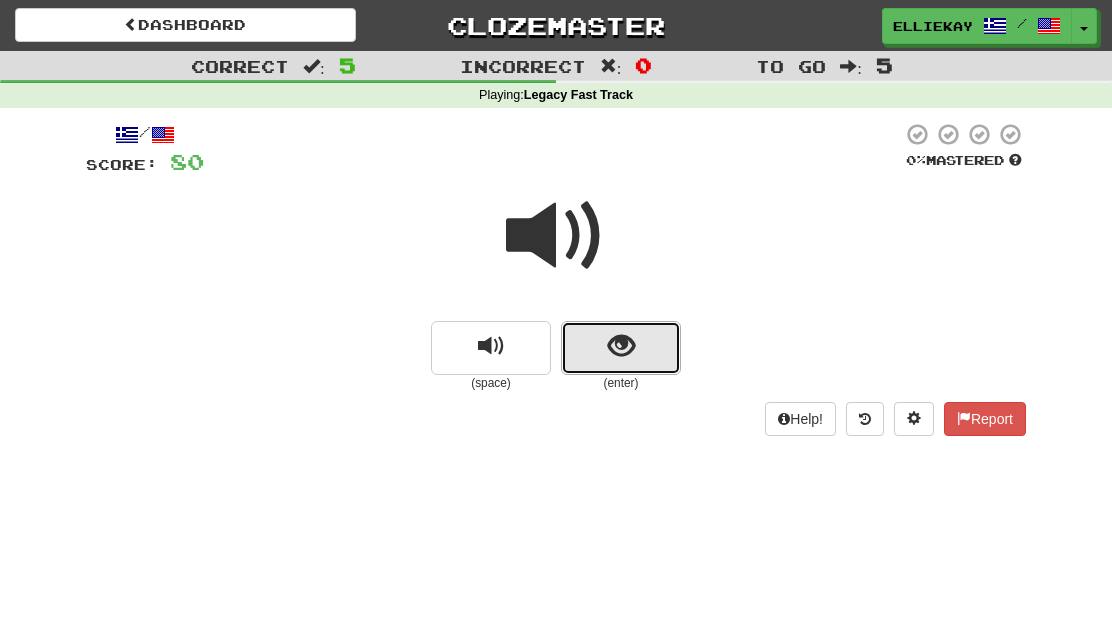click at bounding box center (621, 348) 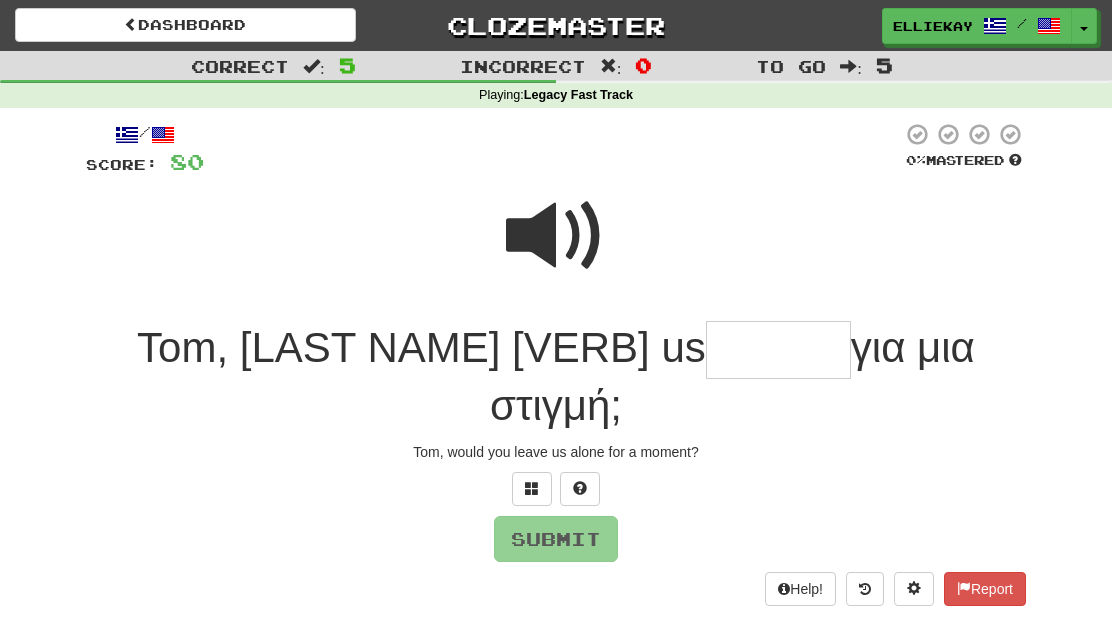 click at bounding box center (556, 236) 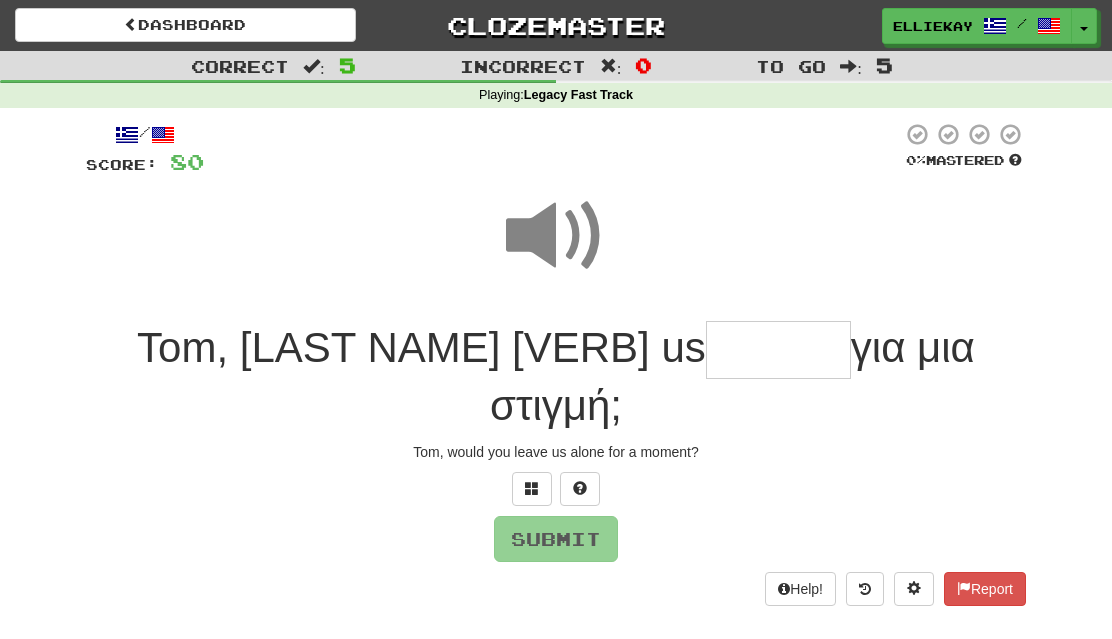 click at bounding box center [778, 350] 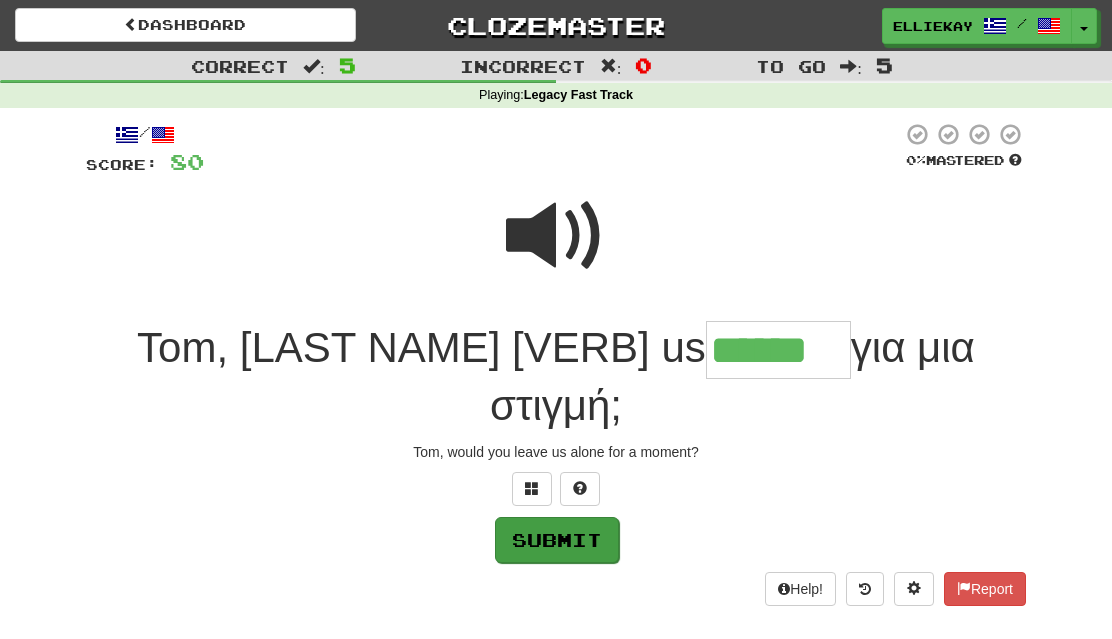 type on "******" 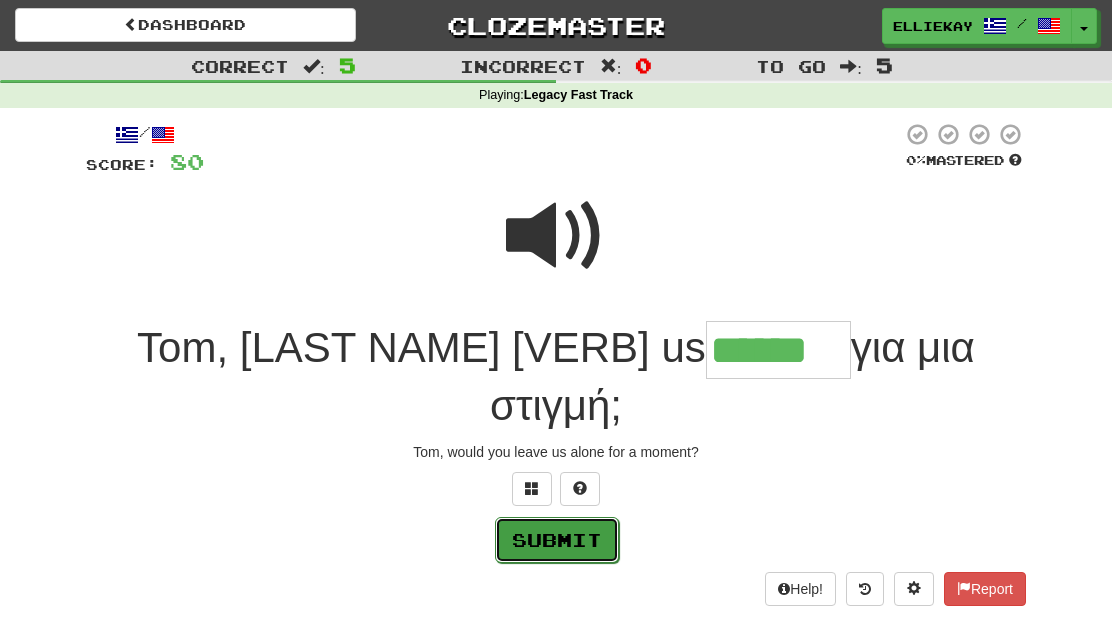 click on "Submit" at bounding box center (557, 540) 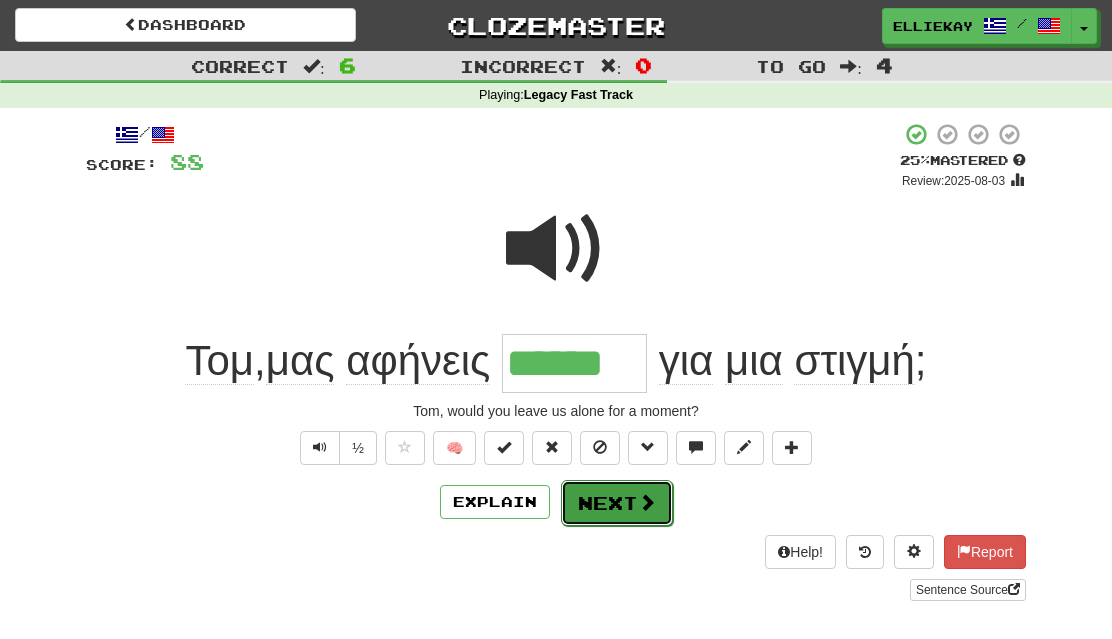 click on "Next" at bounding box center (617, 503) 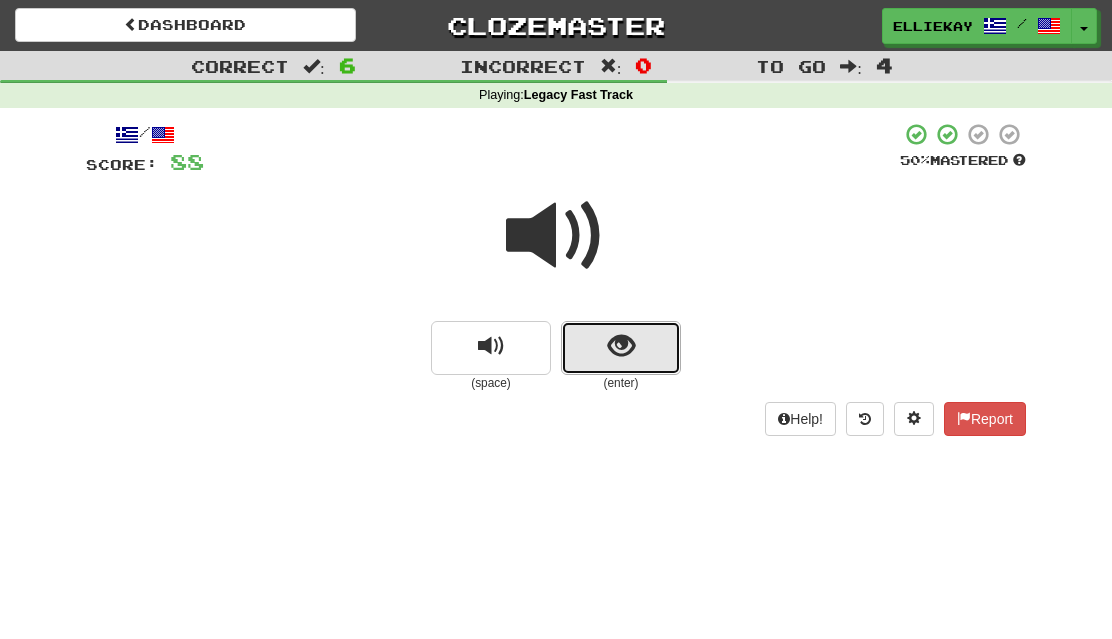 click at bounding box center [621, 346] 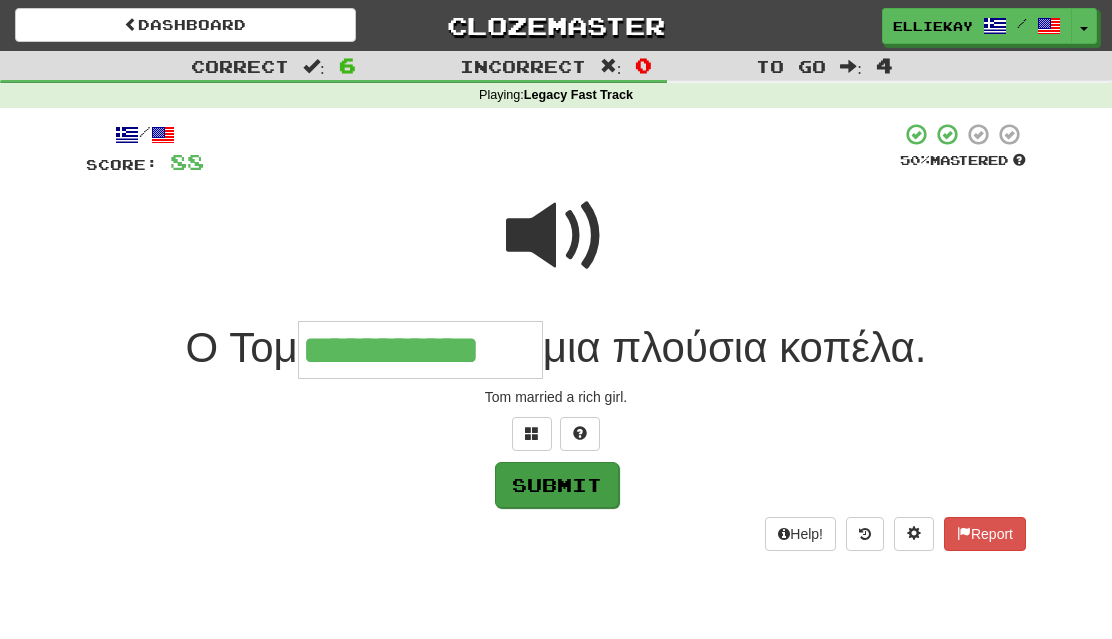 type on "**********" 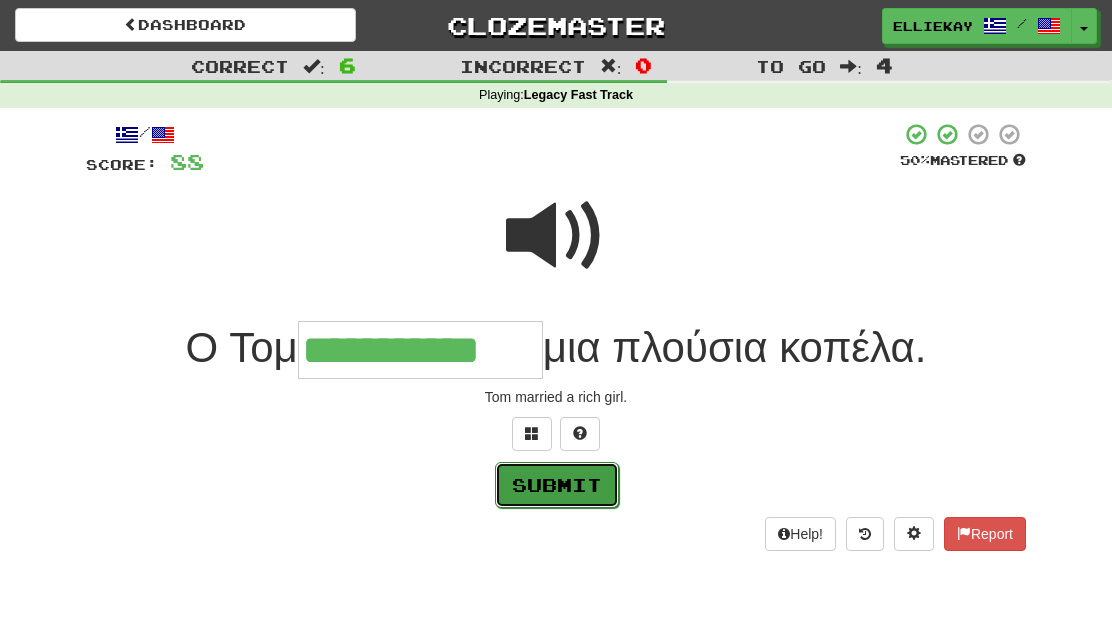 click on "Submit" at bounding box center (557, 485) 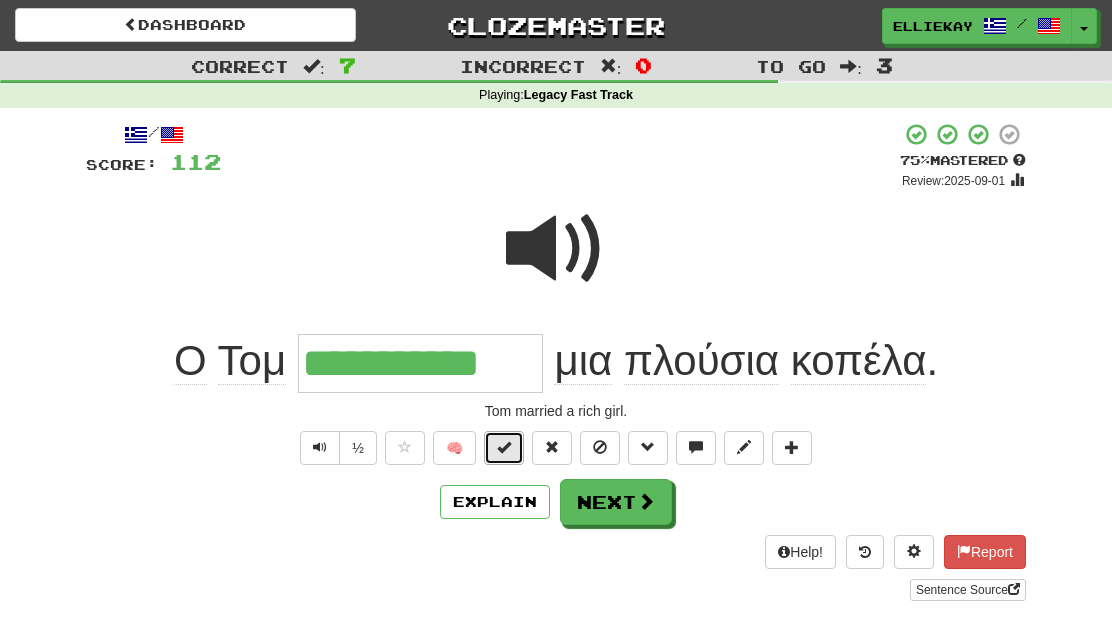 click at bounding box center (504, 447) 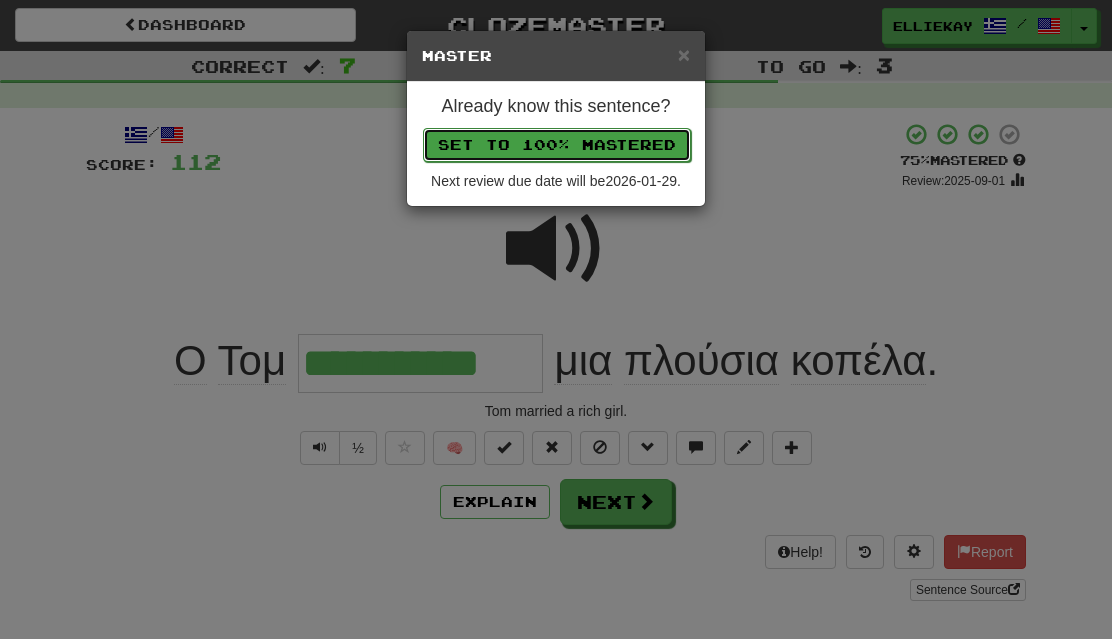 click on "Set to 100% Mastered" at bounding box center (557, 145) 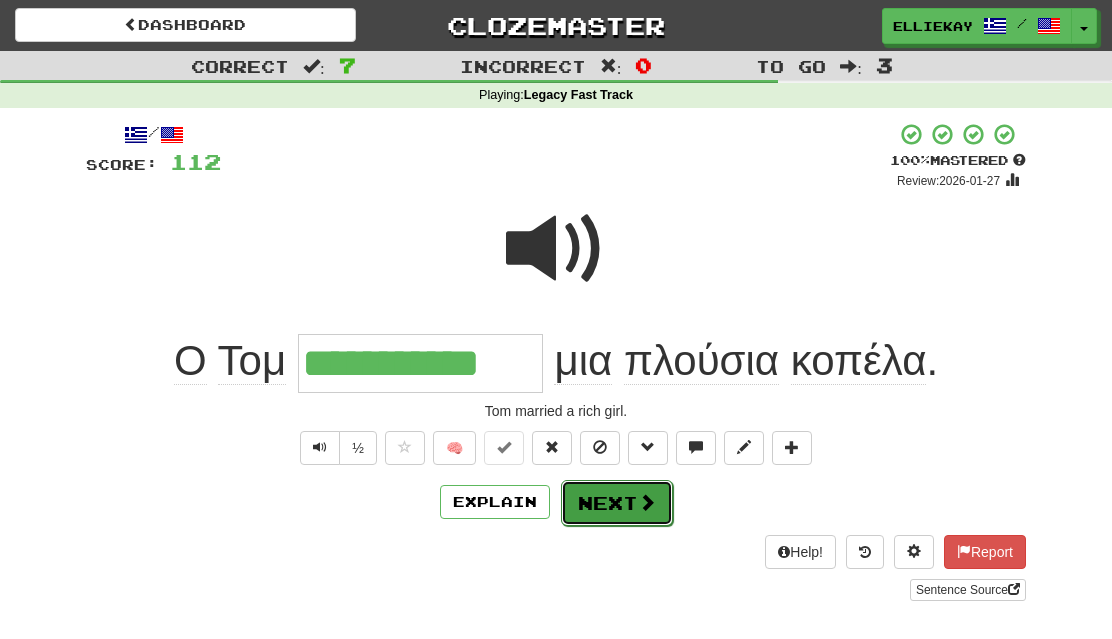 click at bounding box center [647, 502] 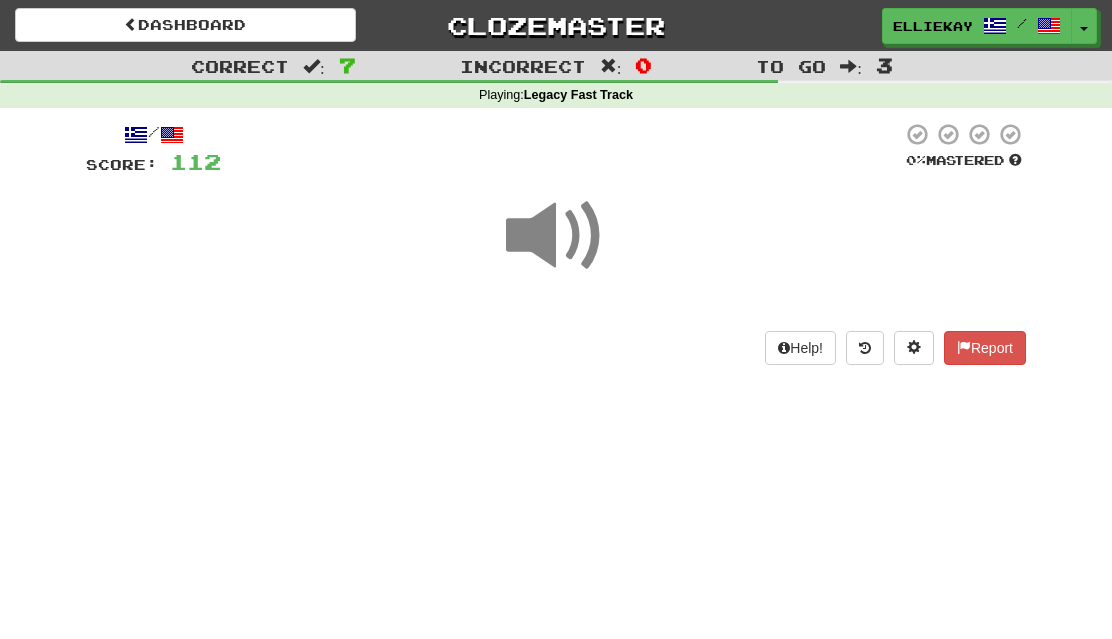 click at bounding box center [556, 236] 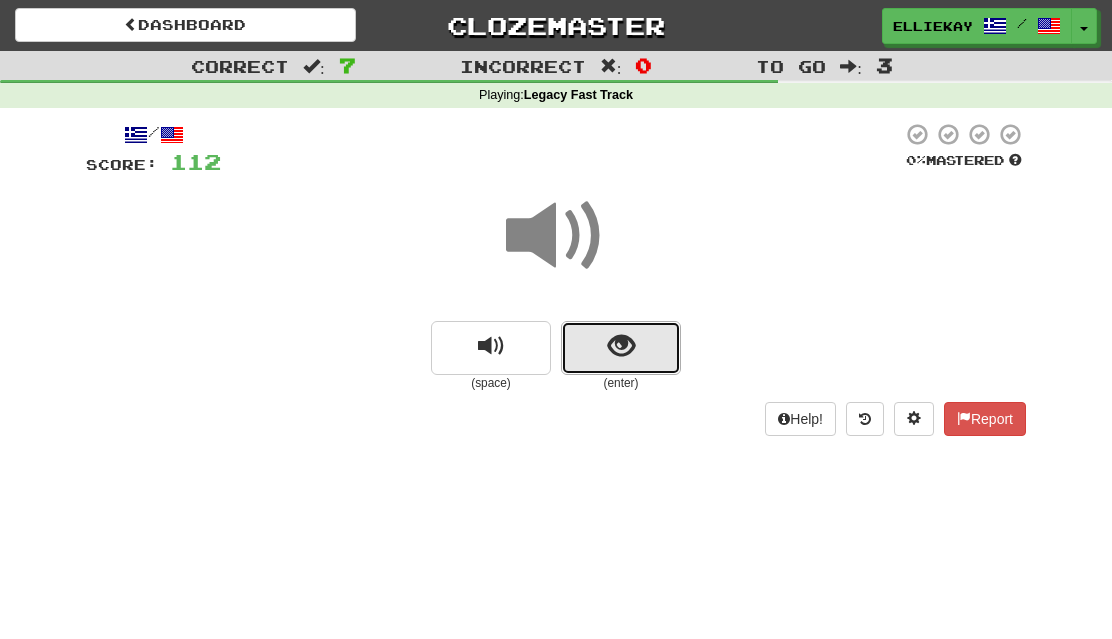 click at bounding box center [621, 348] 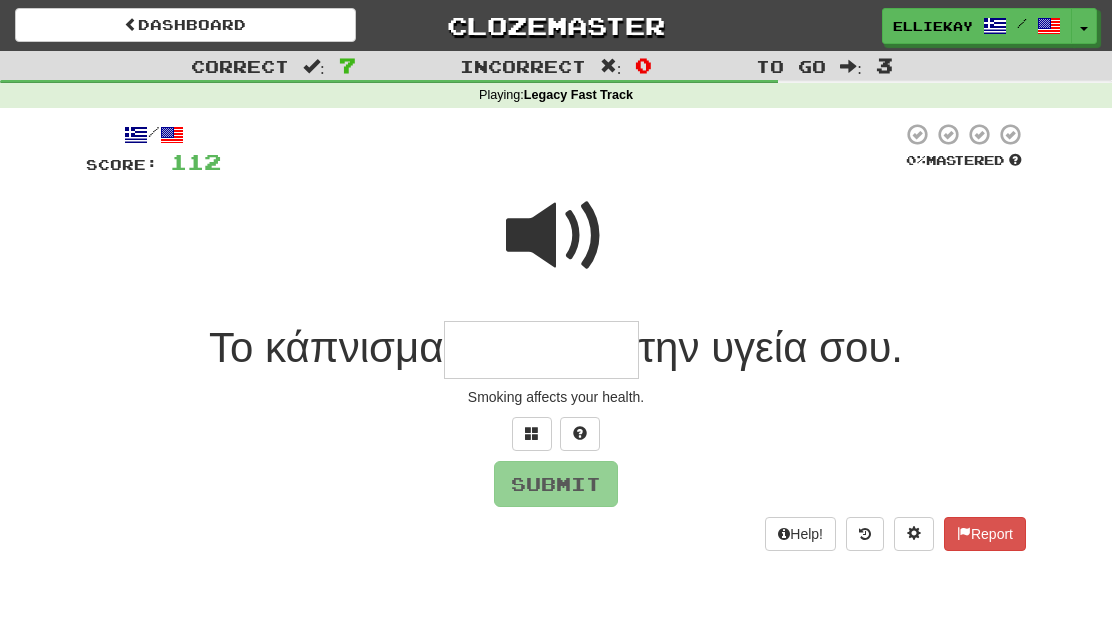 click at bounding box center [556, 236] 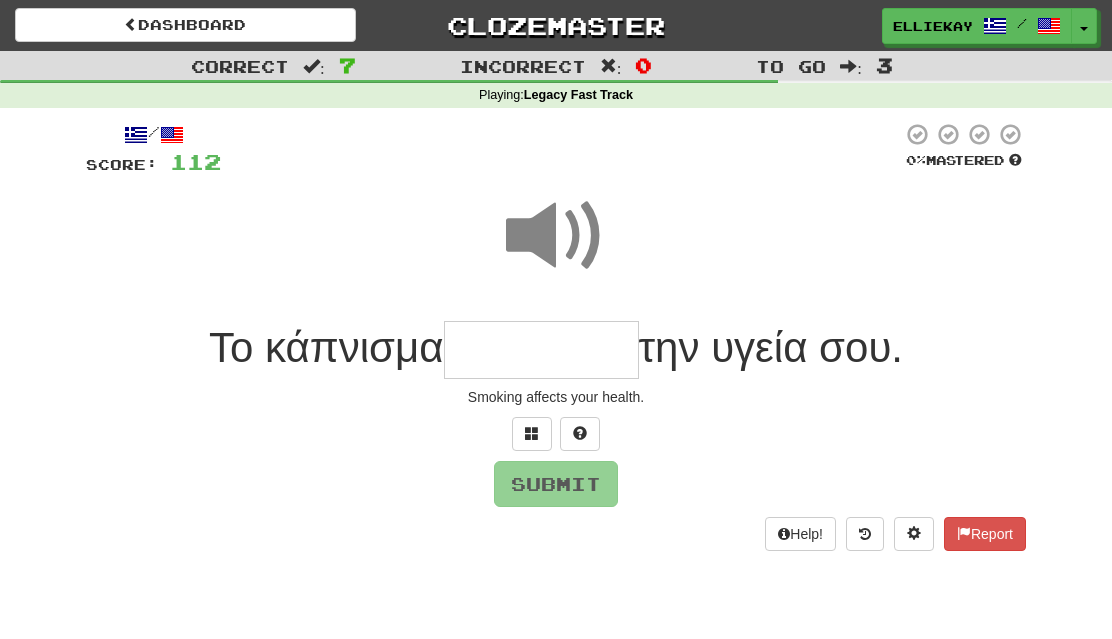 click at bounding box center [541, 350] 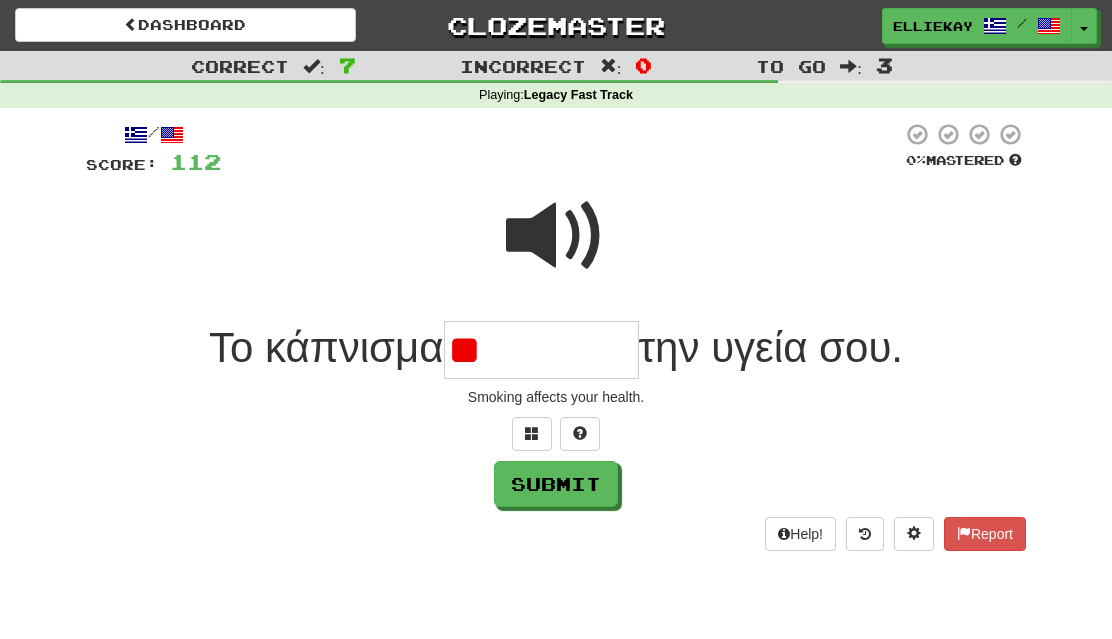 type on "*" 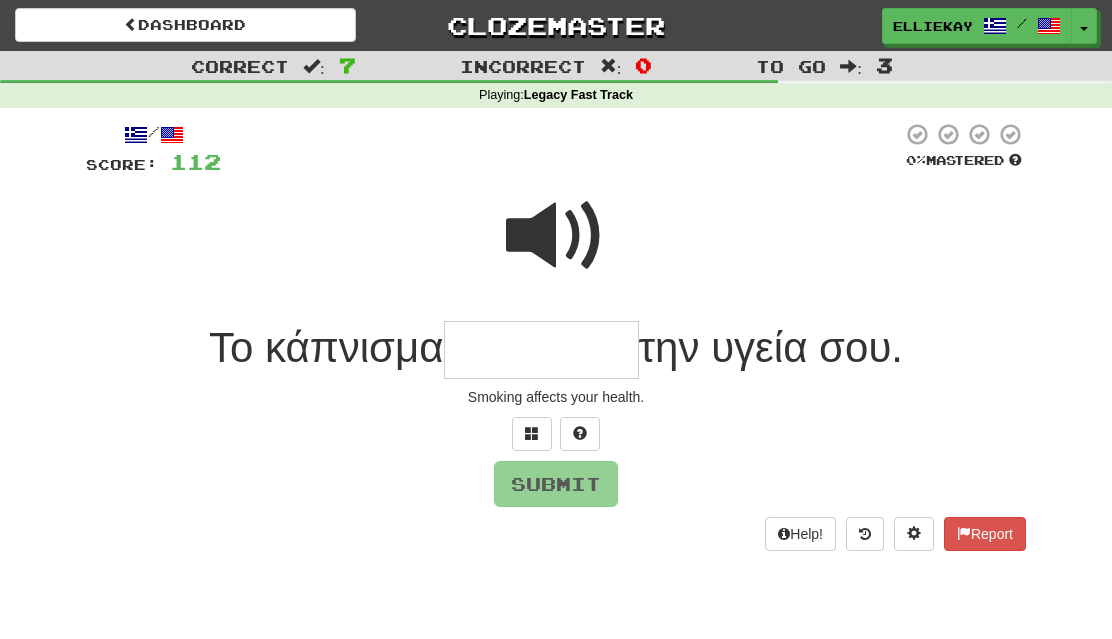click at bounding box center (556, 236) 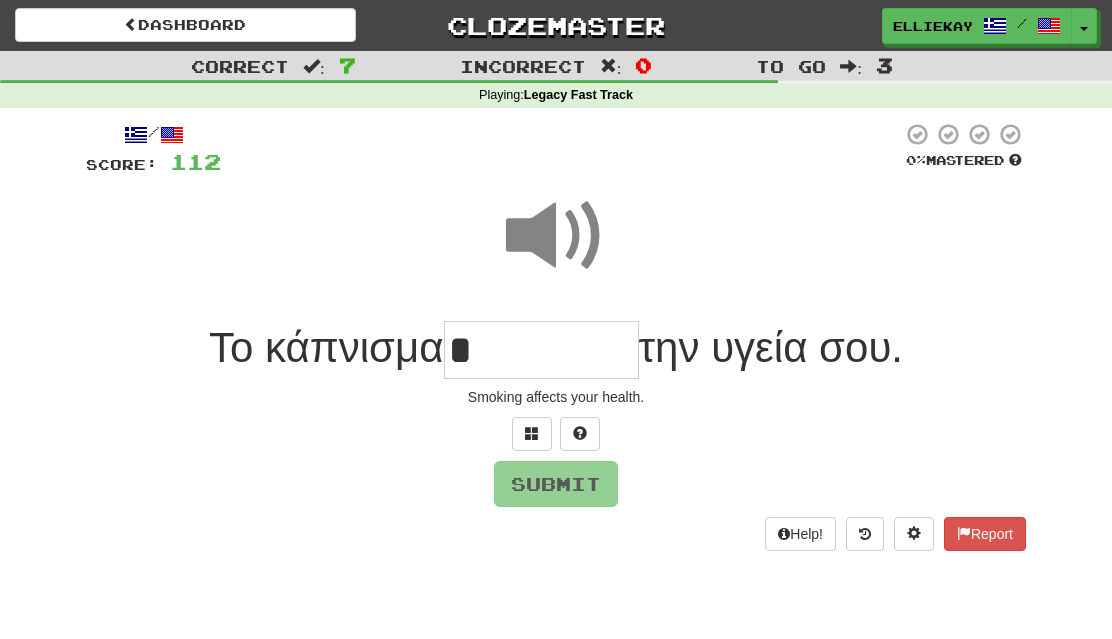 click on "*" at bounding box center (541, 350) 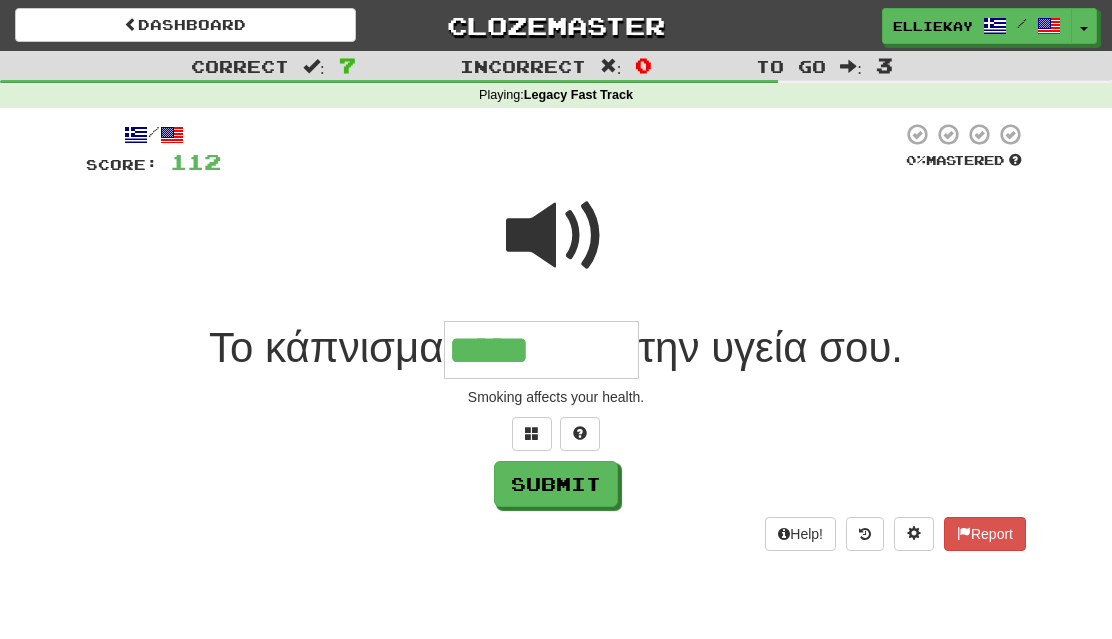 click at bounding box center [556, 236] 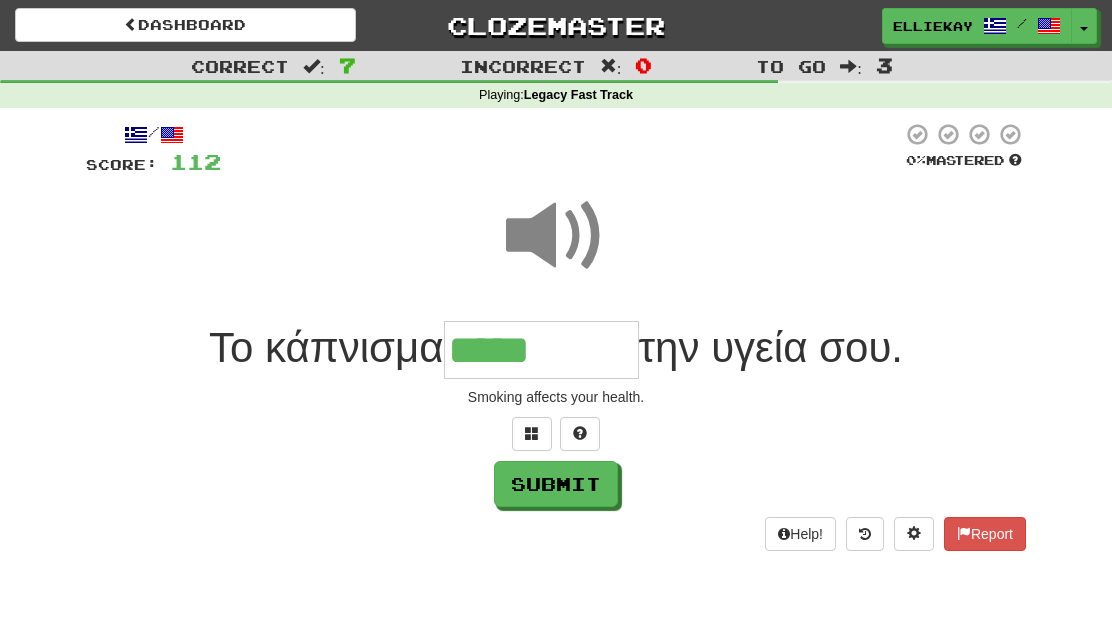 click on "*****" at bounding box center [541, 350] 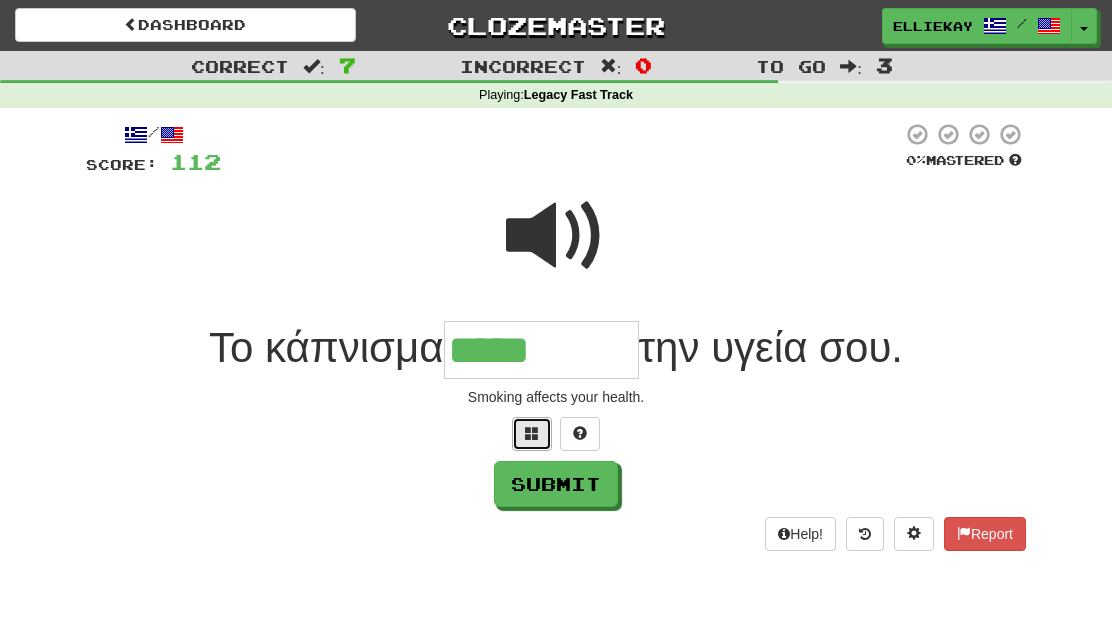 click at bounding box center [532, 434] 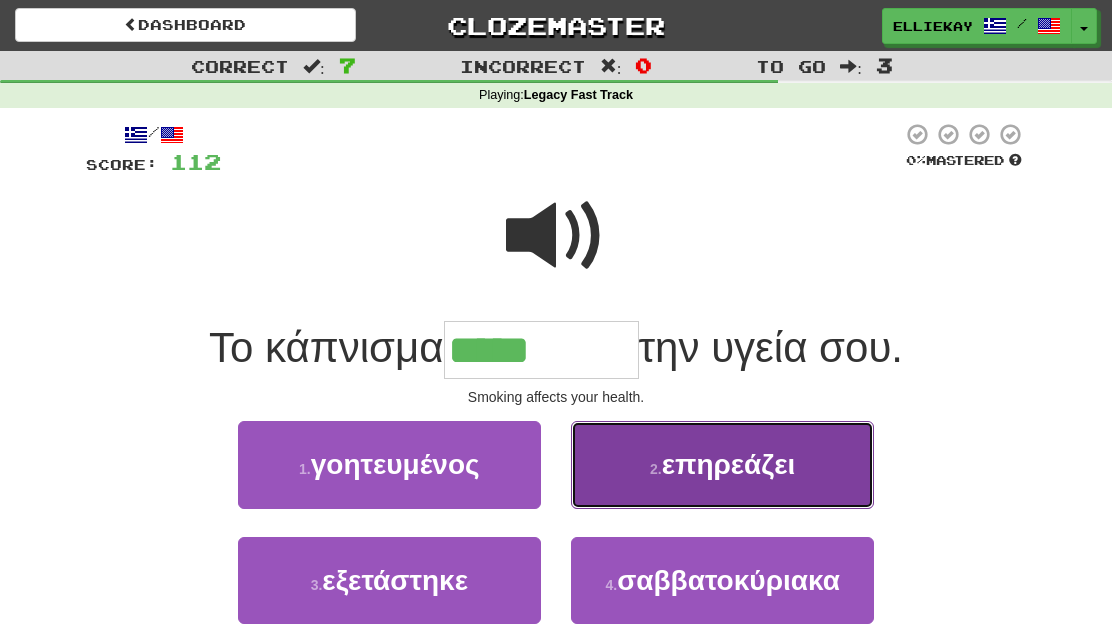 click on "επηρεάζει" at bounding box center (729, 464) 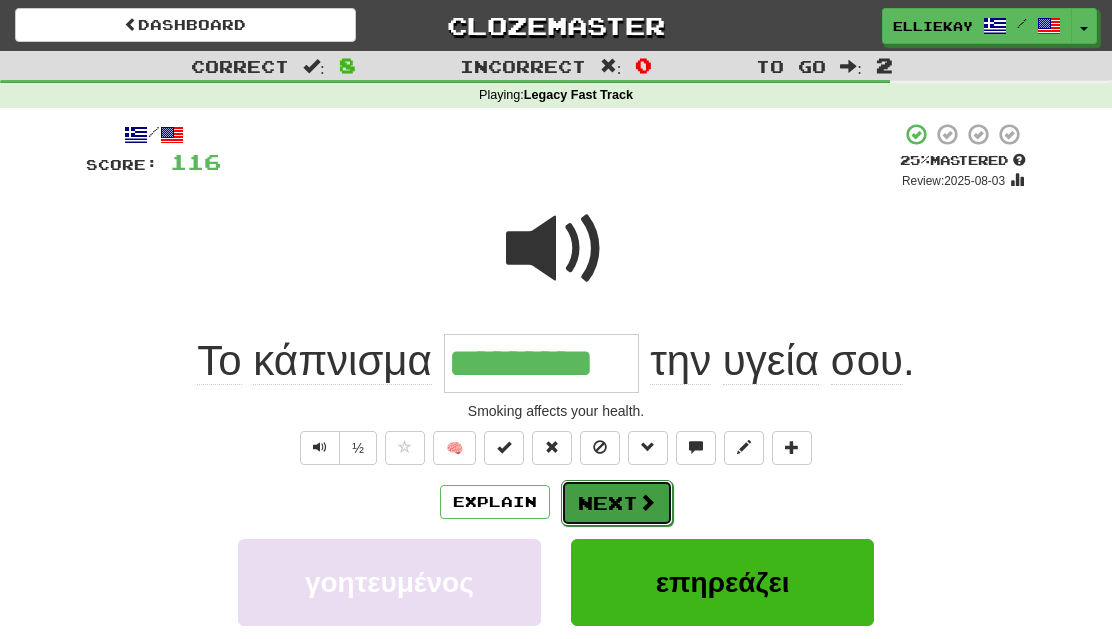 click on "Next" at bounding box center [617, 503] 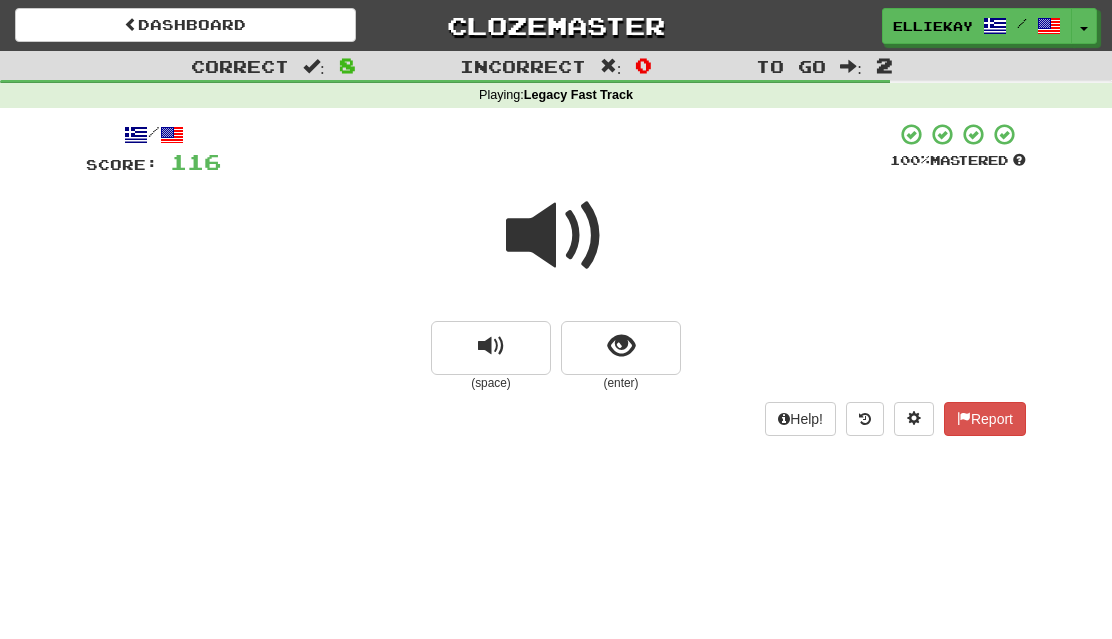 click at bounding box center [556, 236] 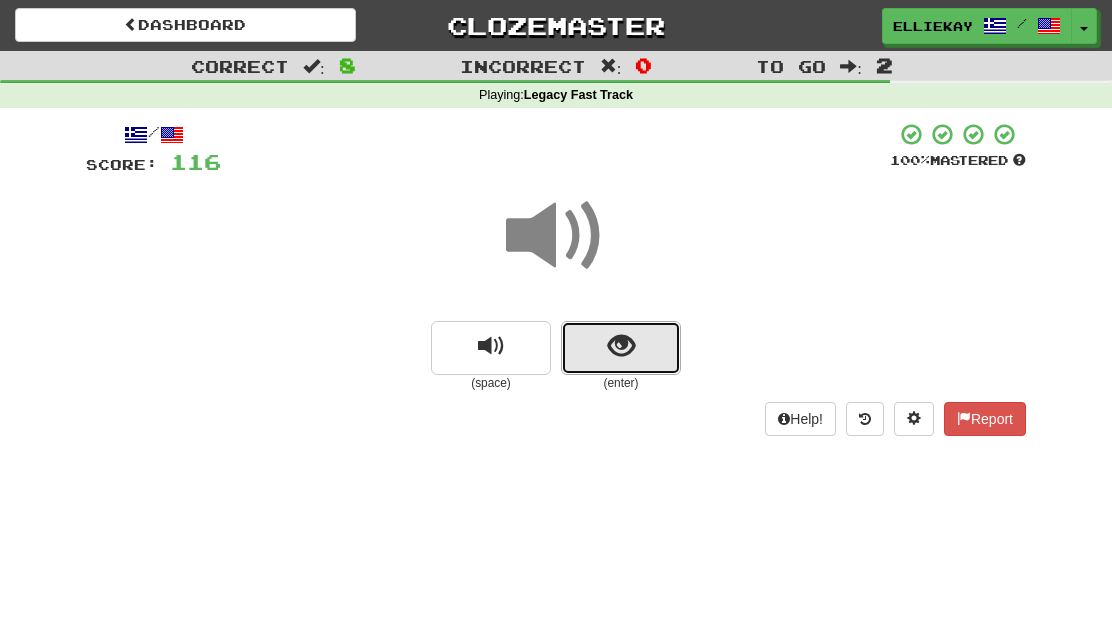 click at bounding box center [621, 348] 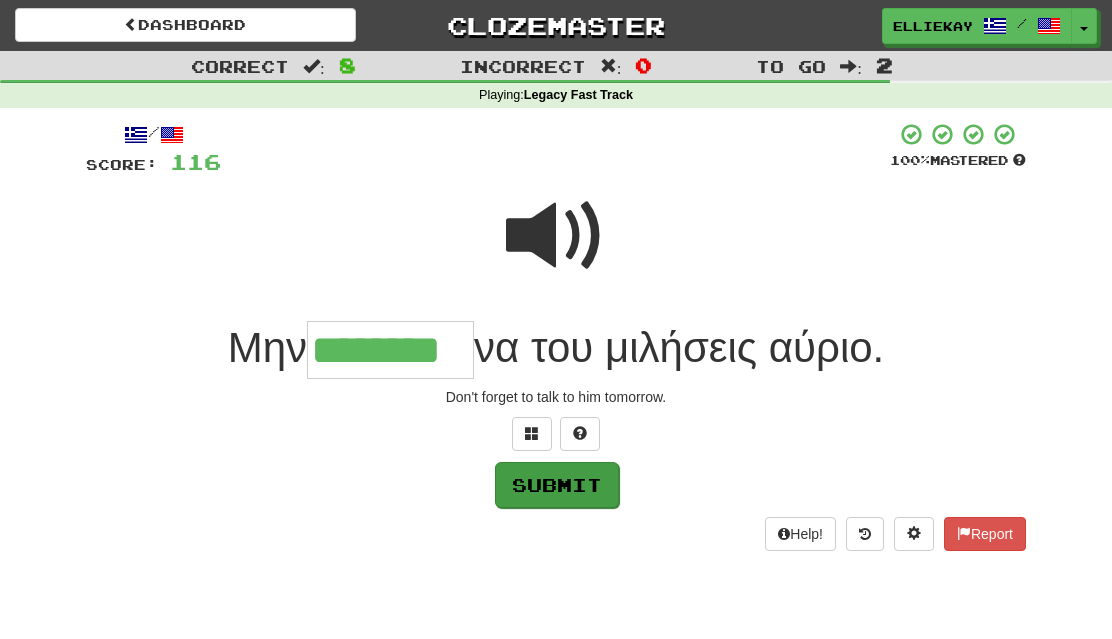 type on "********" 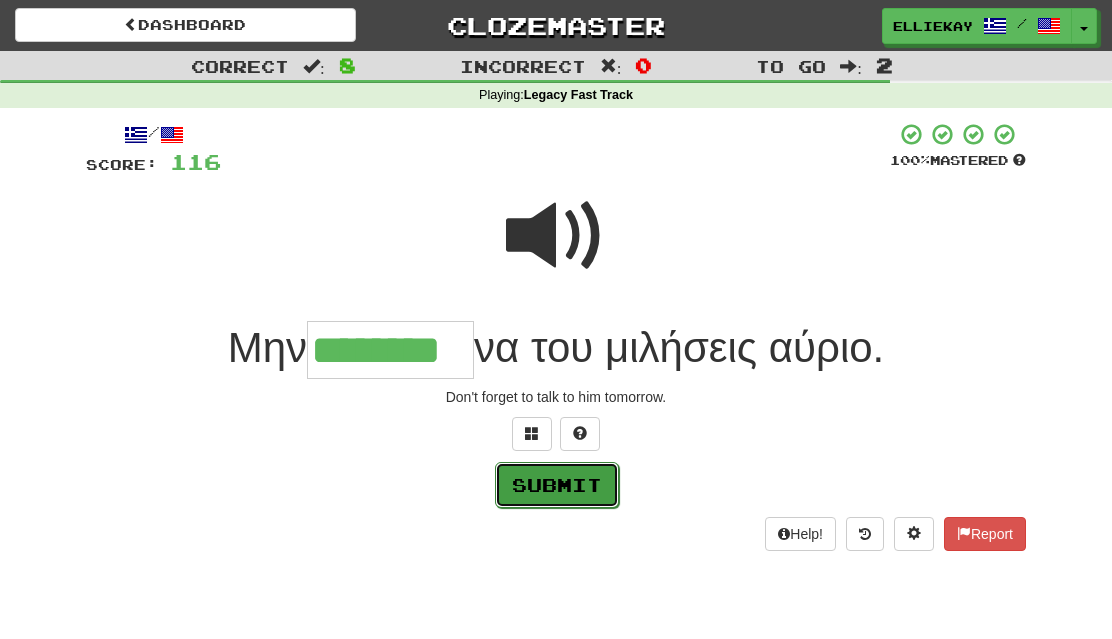 click on "Submit" at bounding box center [557, 485] 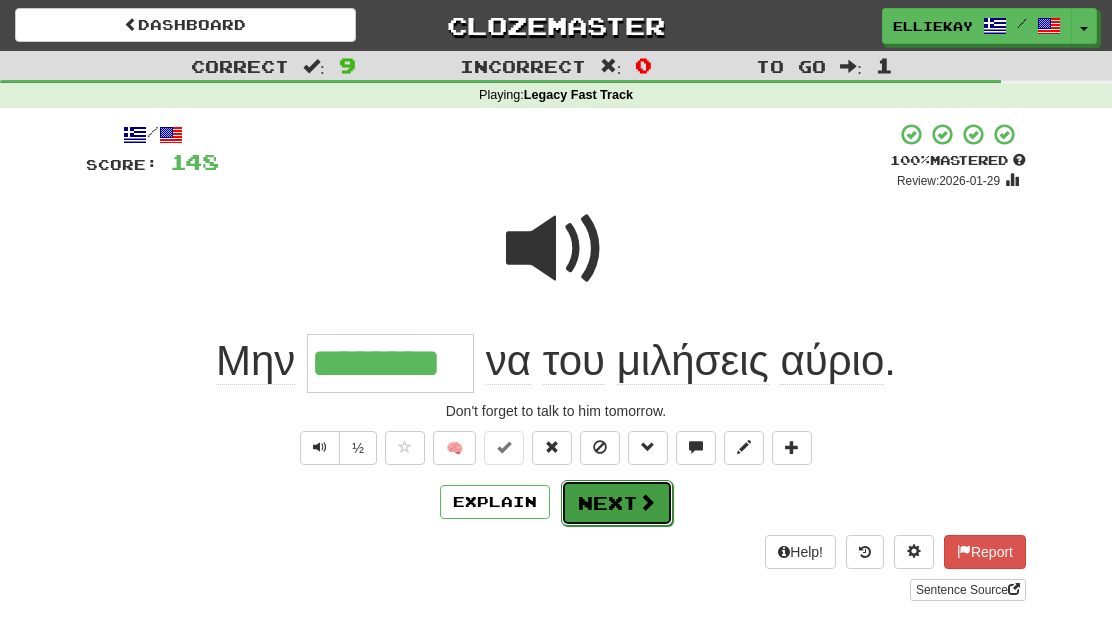 click on "Next" at bounding box center (617, 503) 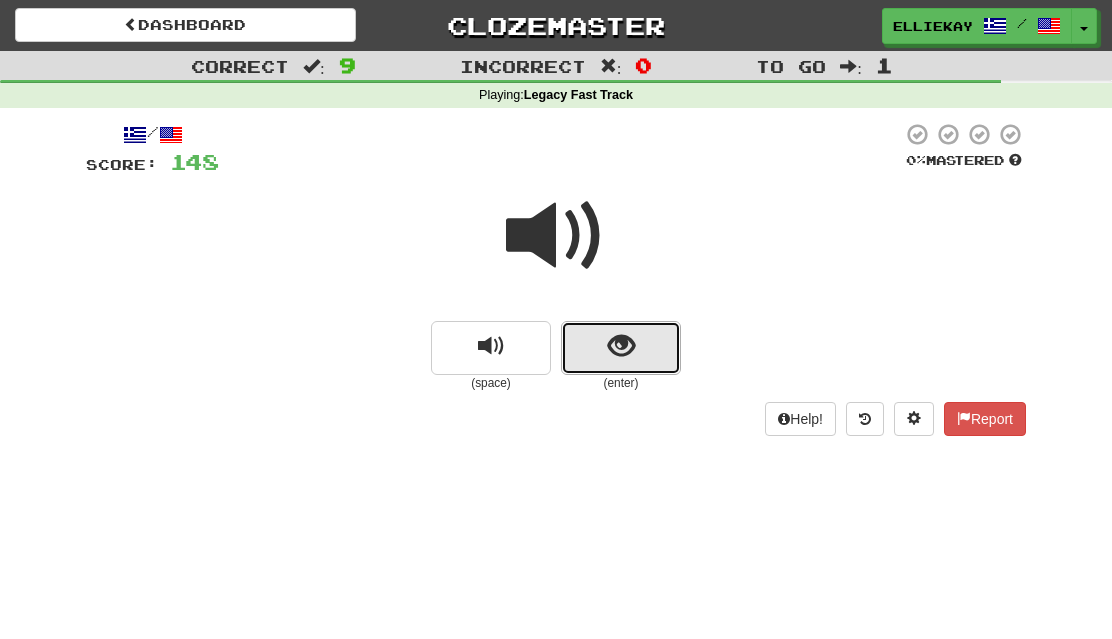 click at bounding box center (621, 348) 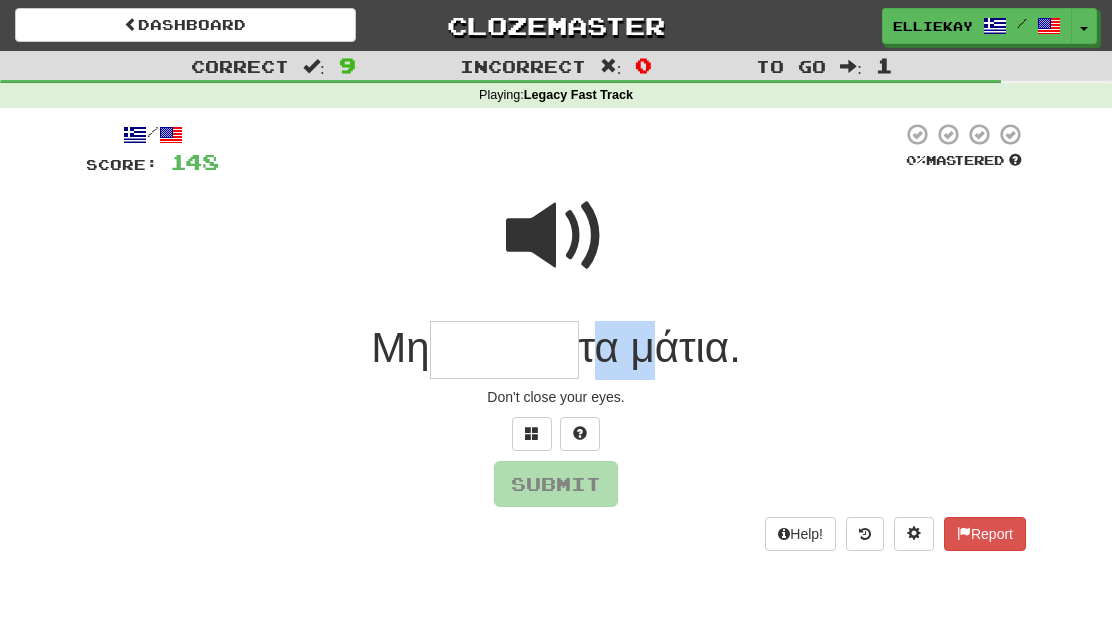 click on "Μη   τα μάτια." at bounding box center [556, 350] 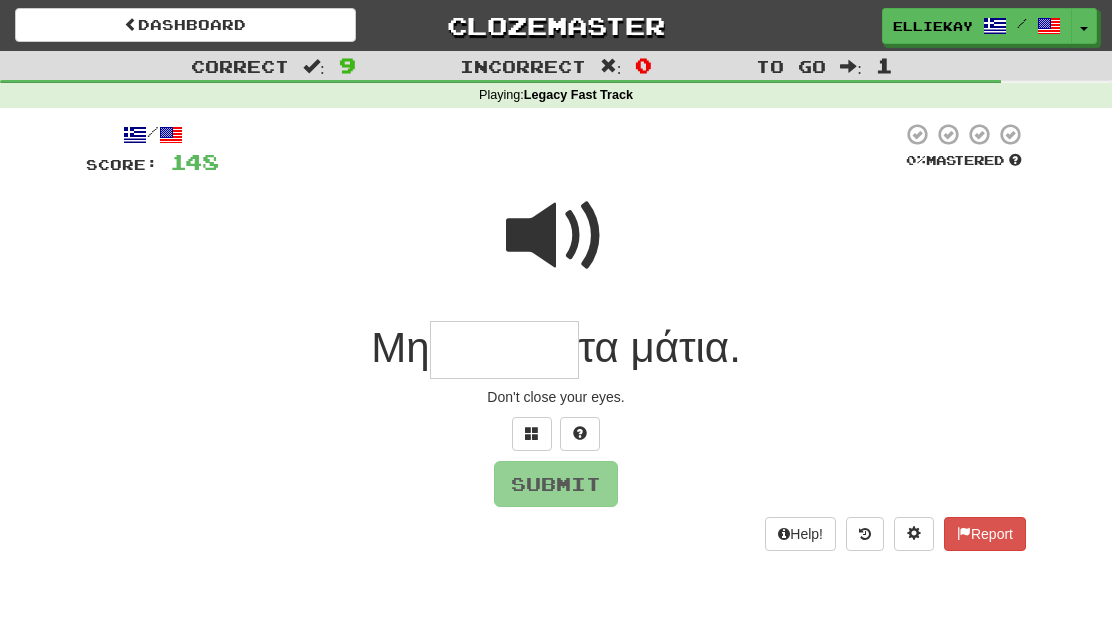 click at bounding box center [504, 350] 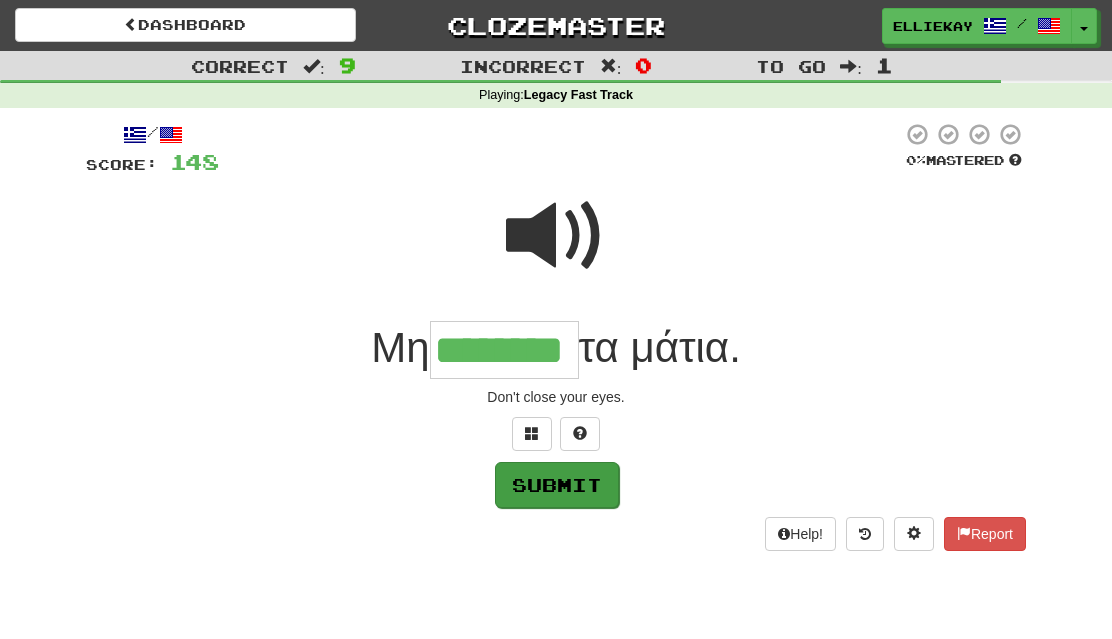 type on "********" 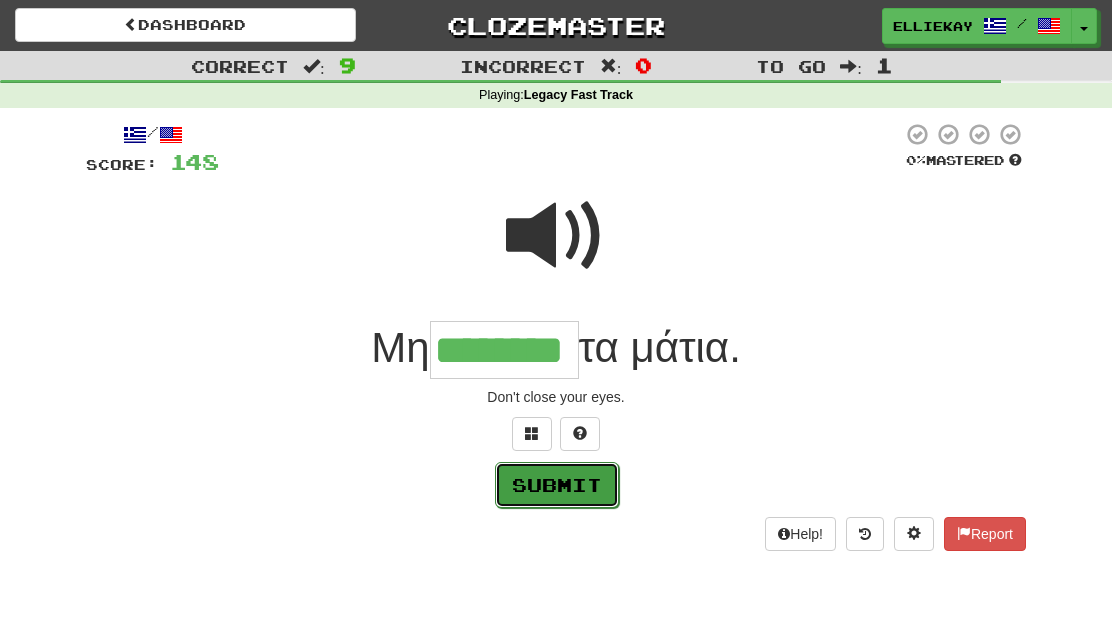 click on "Submit" at bounding box center [557, 485] 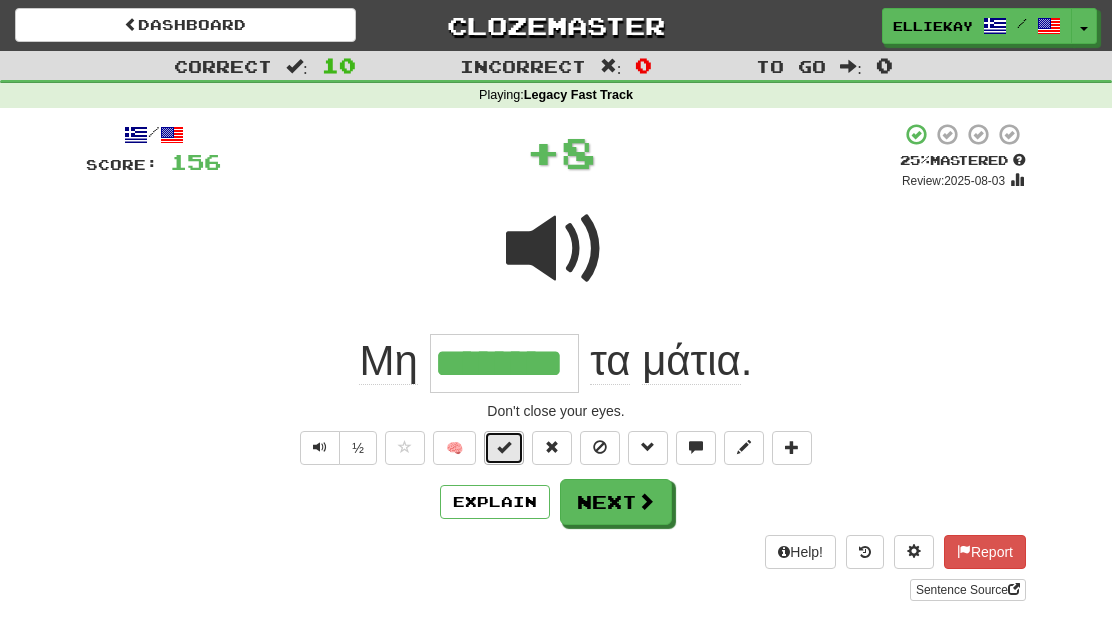 click at bounding box center (504, 448) 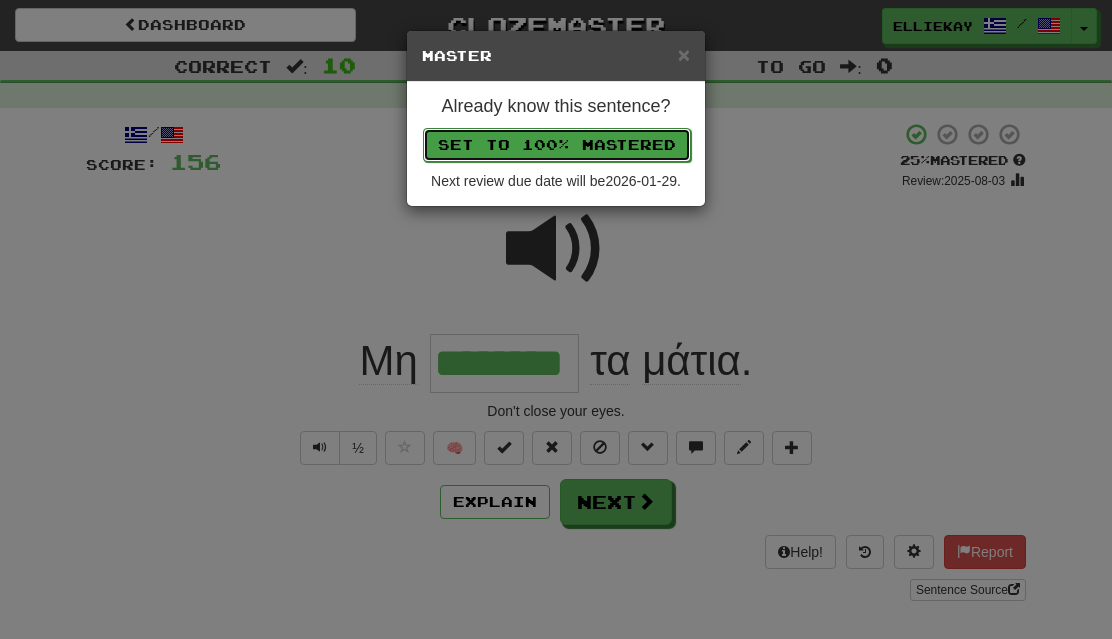 click on "Set to 100% Mastered" at bounding box center (557, 145) 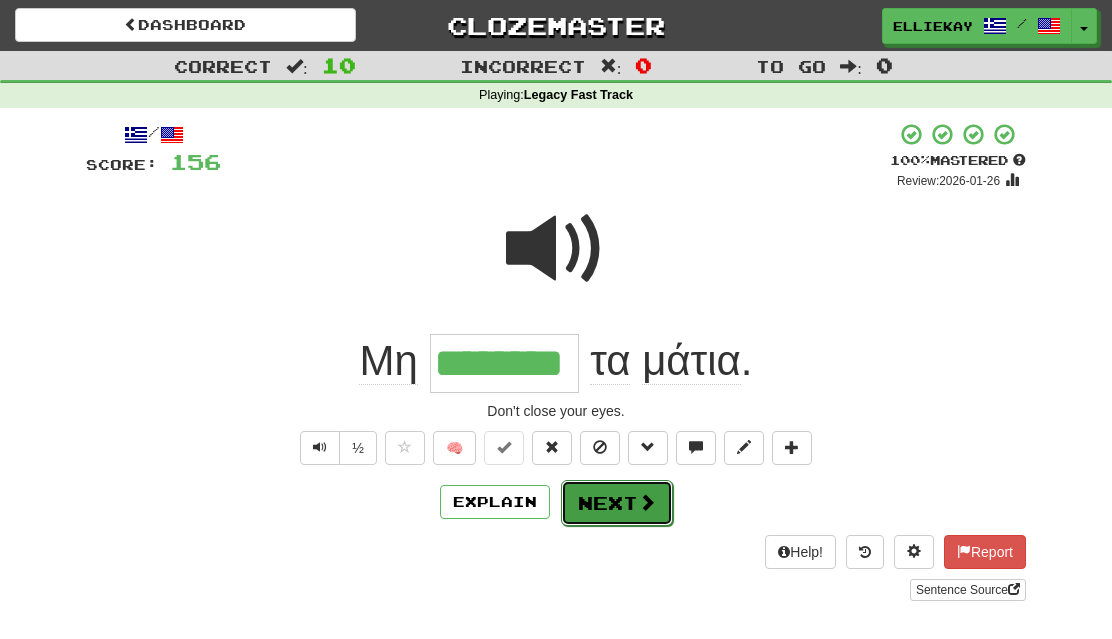 click on "Next" at bounding box center [617, 503] 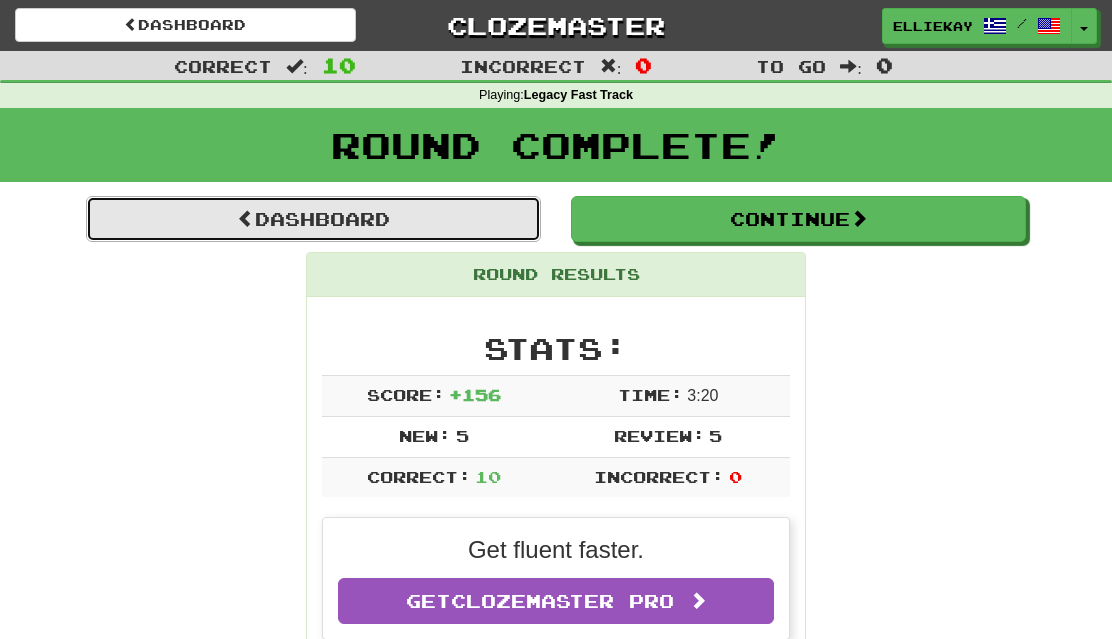 click on "Dashboard" at bounding box center [313, 219] 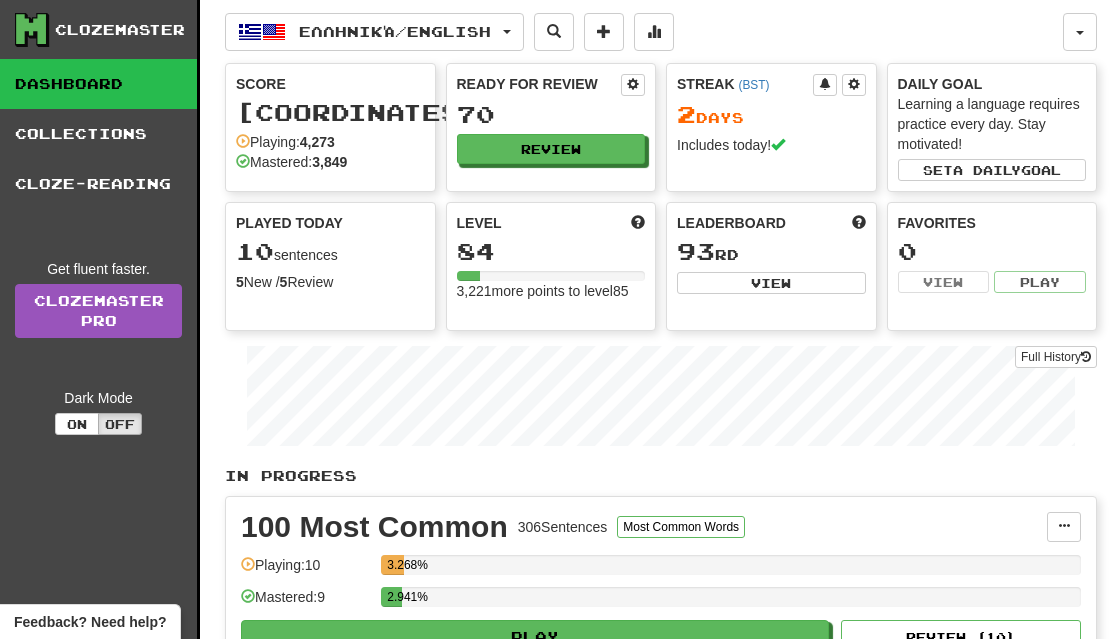scroll, scrollTop: 0, scrollLeft: 0, axis: both 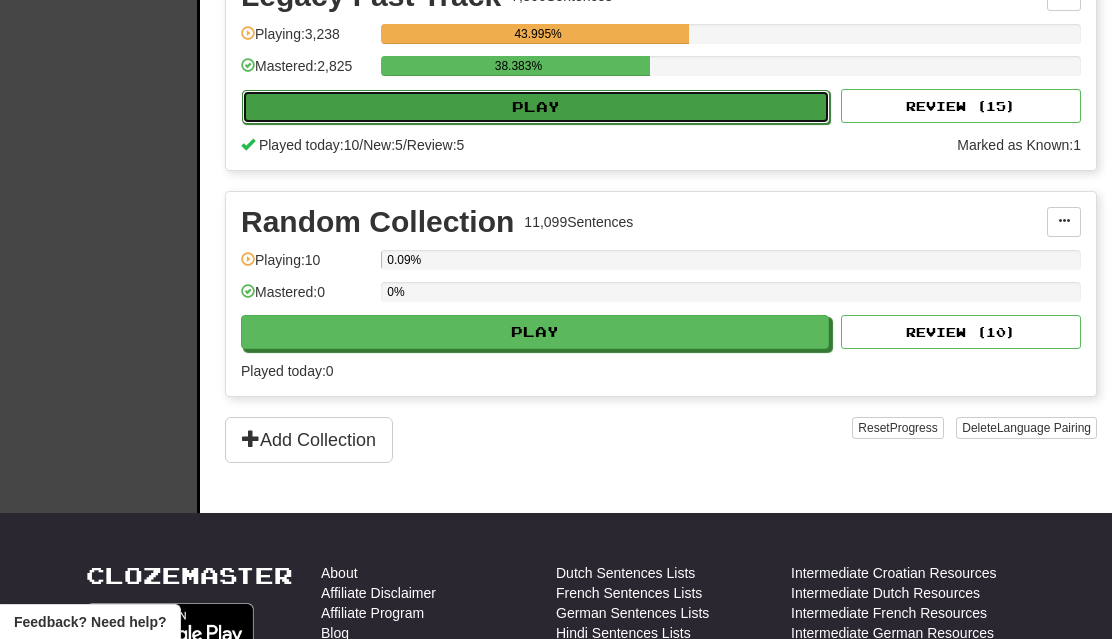 click on "Play" at bounding box center (536, 107) 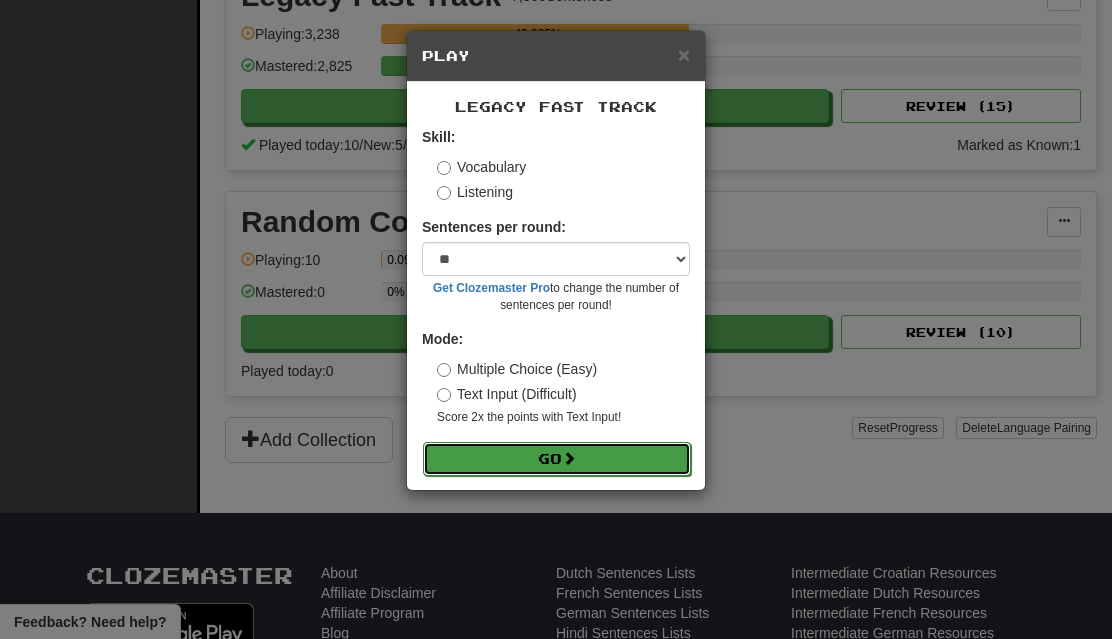 click on "Go" at bounding box center [557, 459] 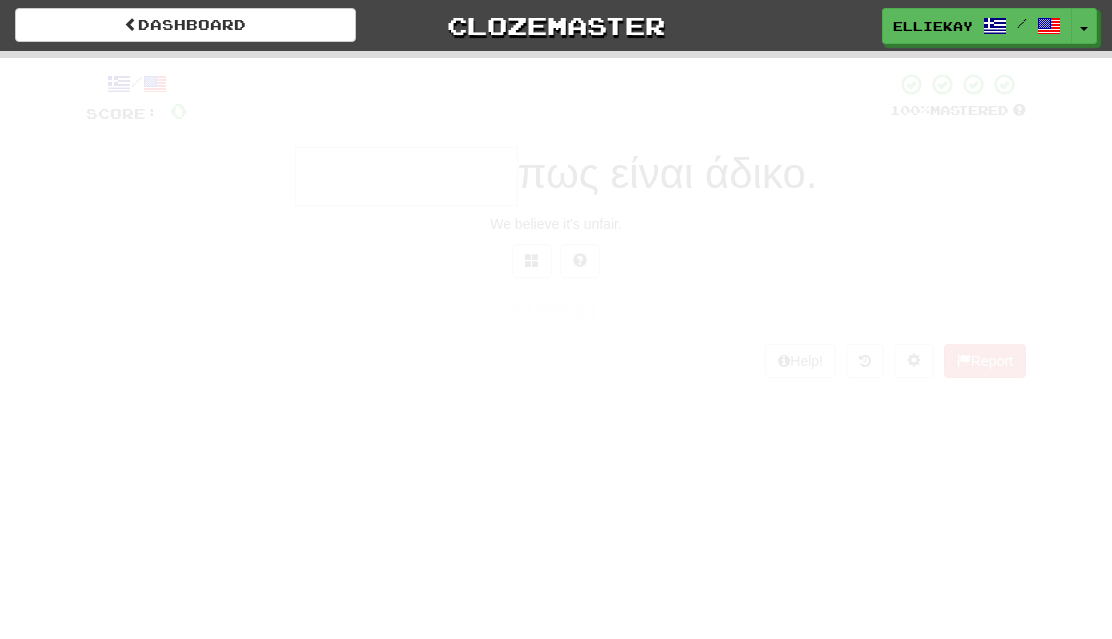 scroll, scrollTop: 0, scrollLeft: 0, axis: both 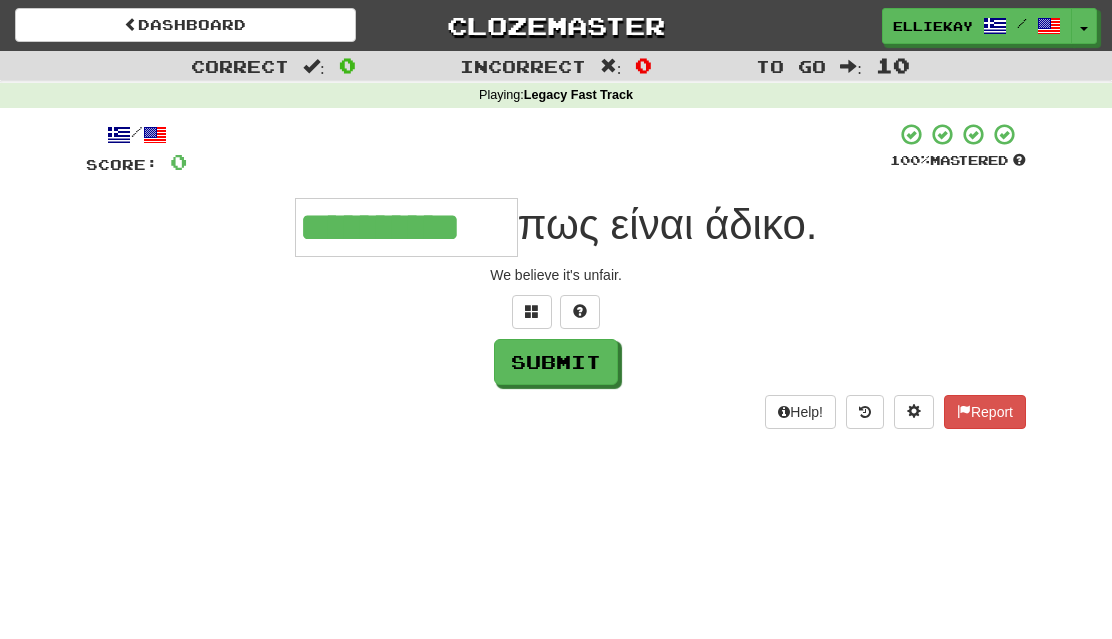 click on "Submit" at bounding box center (556, 362) 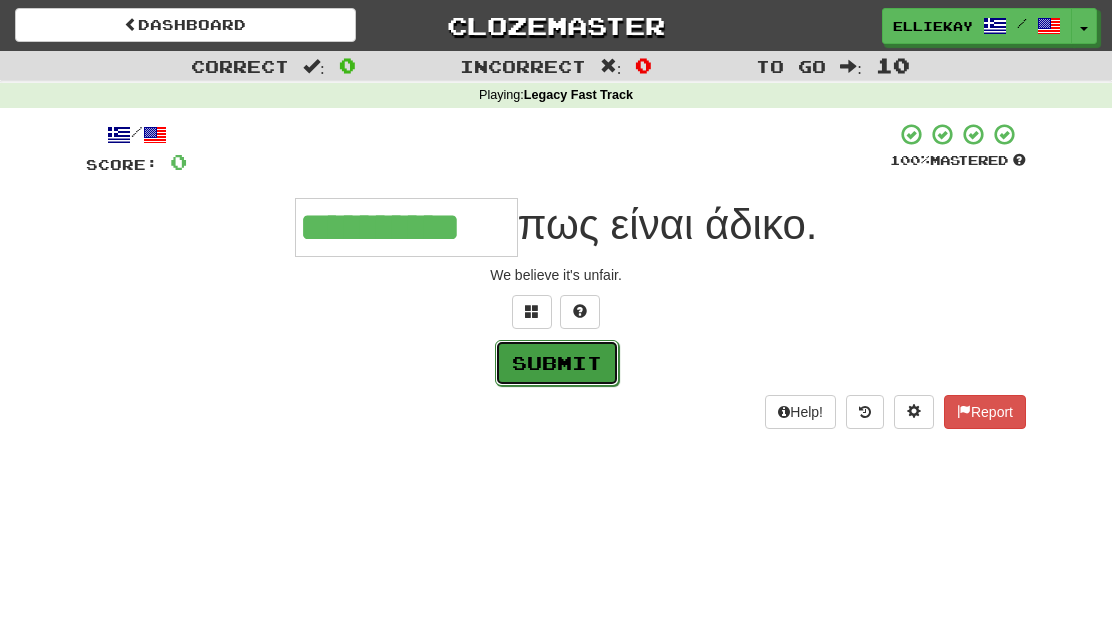 click on "Submit" at bounding box center [557, 363] 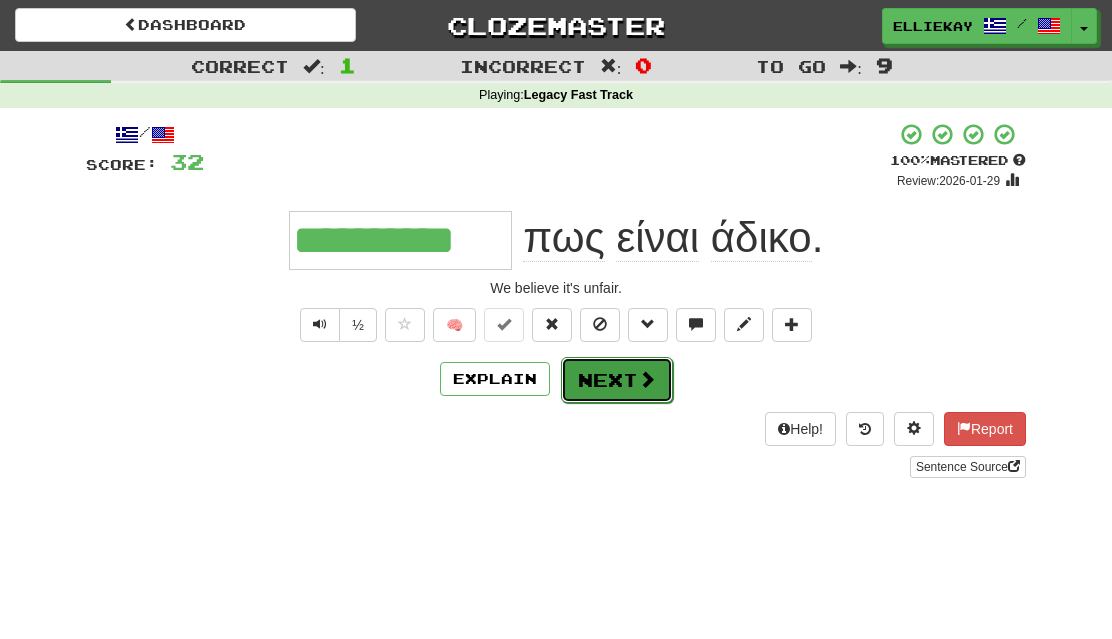 click on "Next" at bounding box center (617, 380) 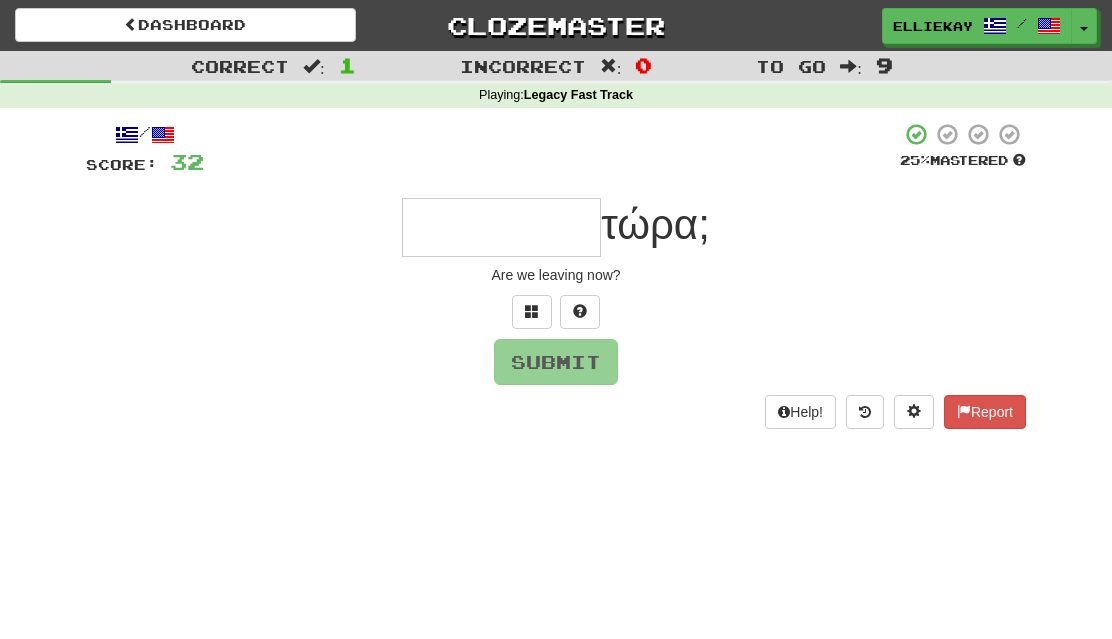 type on "*" 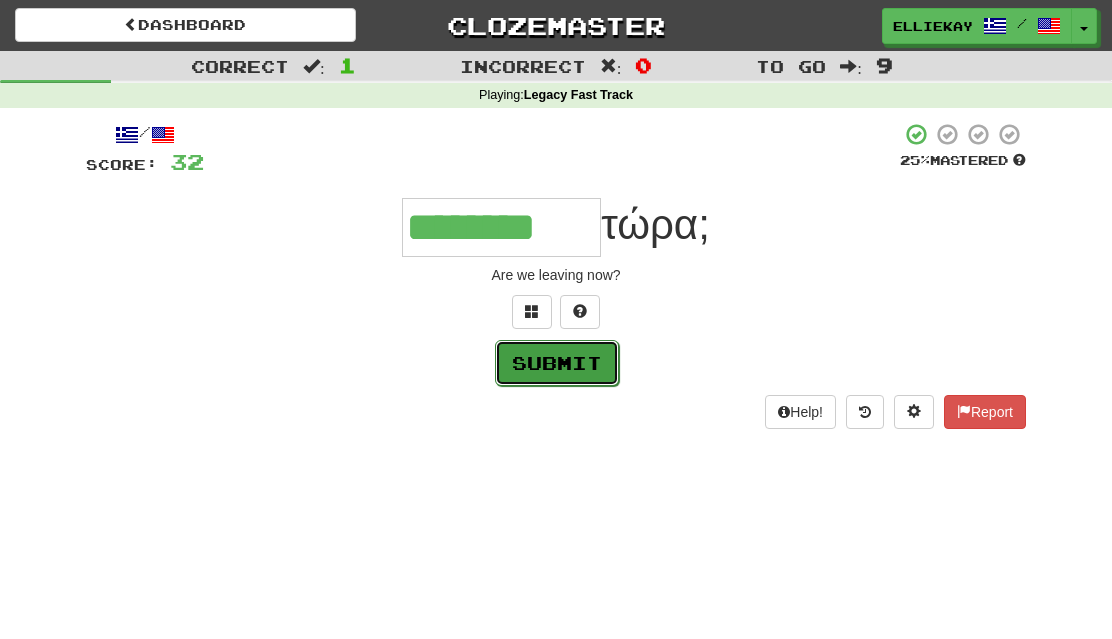 click on "Submit" at bounding box center (557, 363) 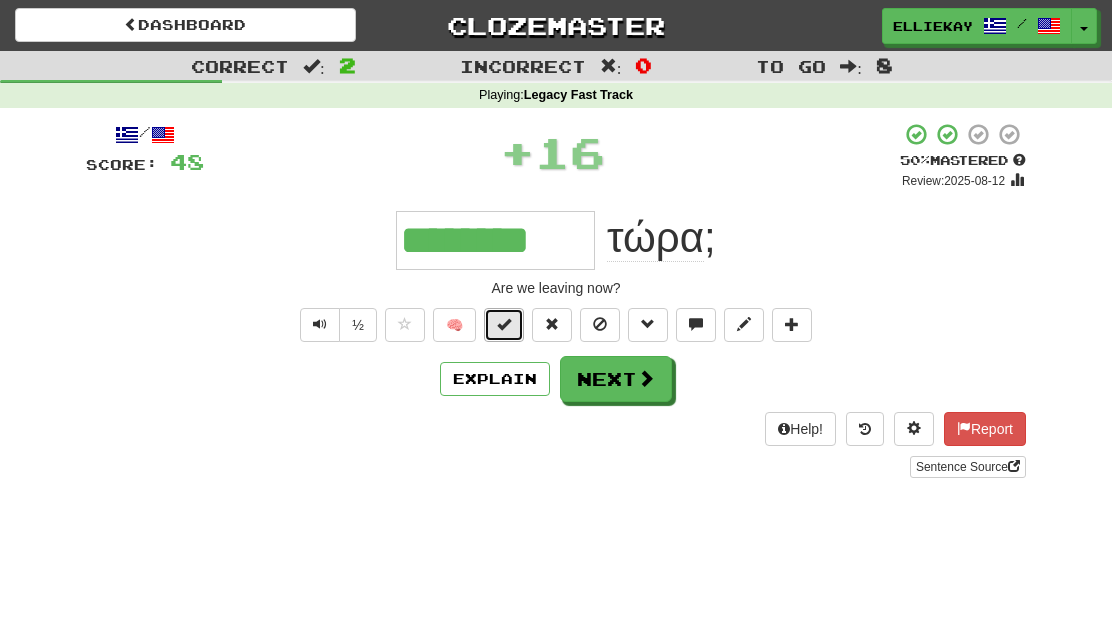 click at bounding box center (504, 324) 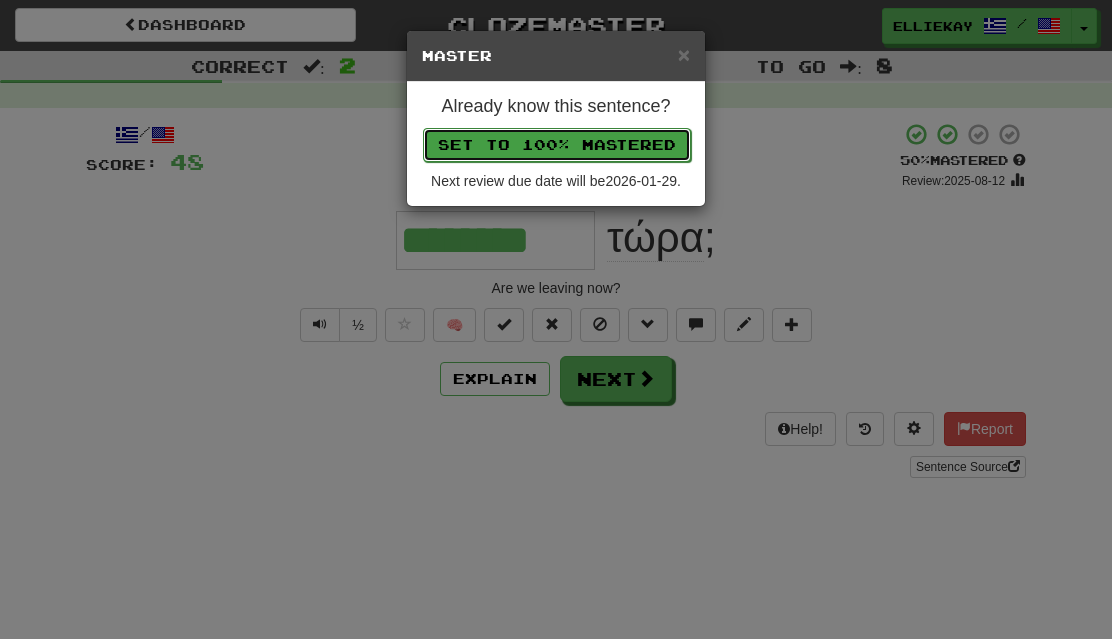 click on "Set to 100% Mastered" at bounding box center (557, 145) 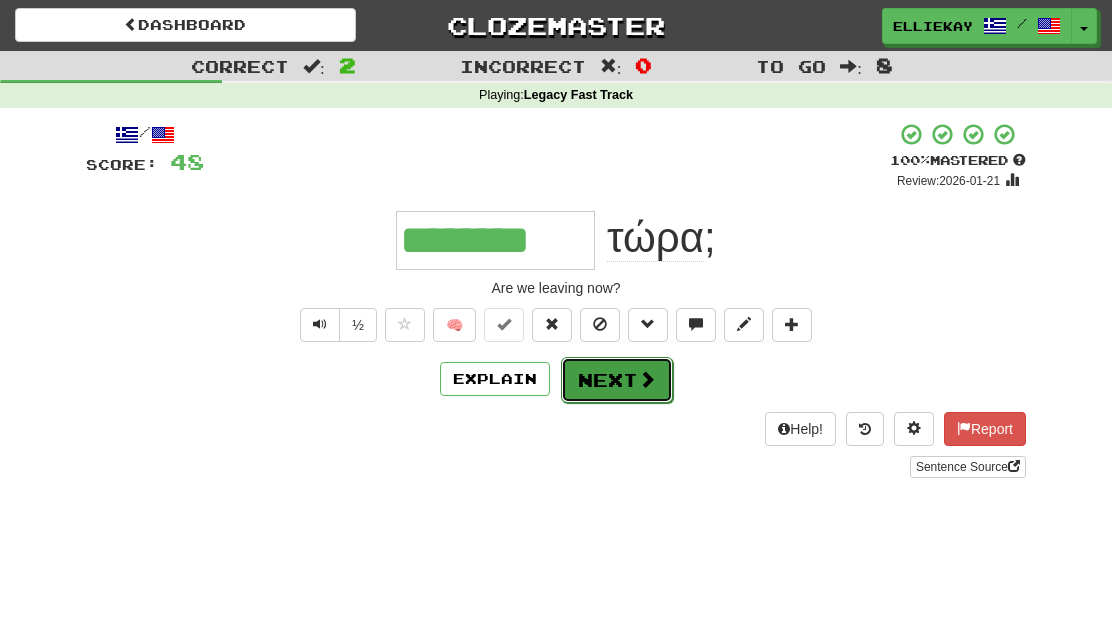 click on "Next" at bounding box center [617, 380] 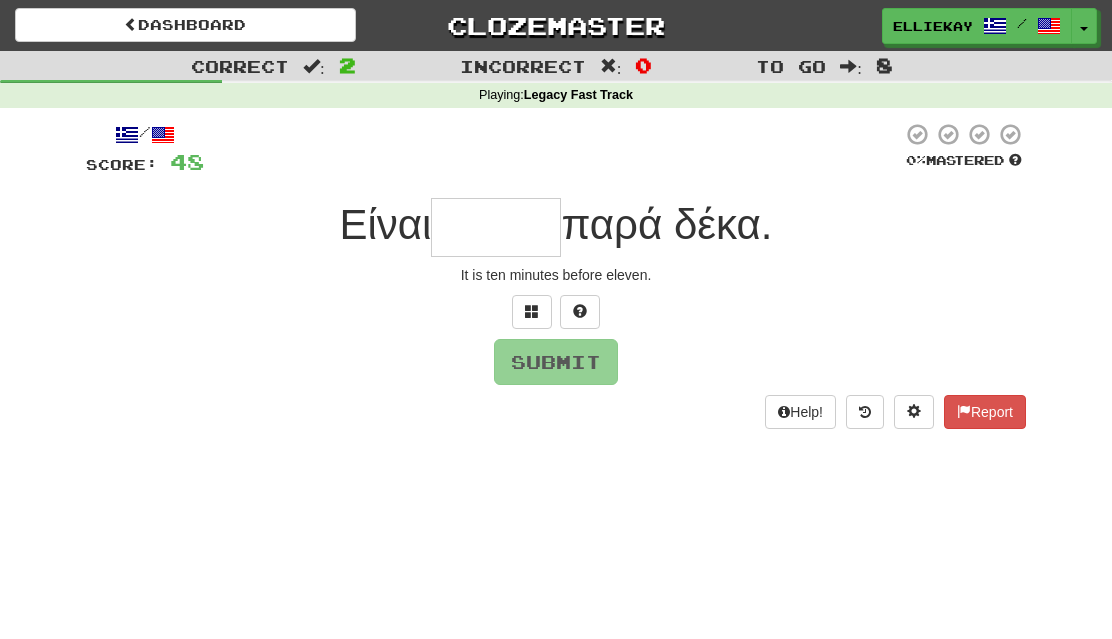 type on "*" 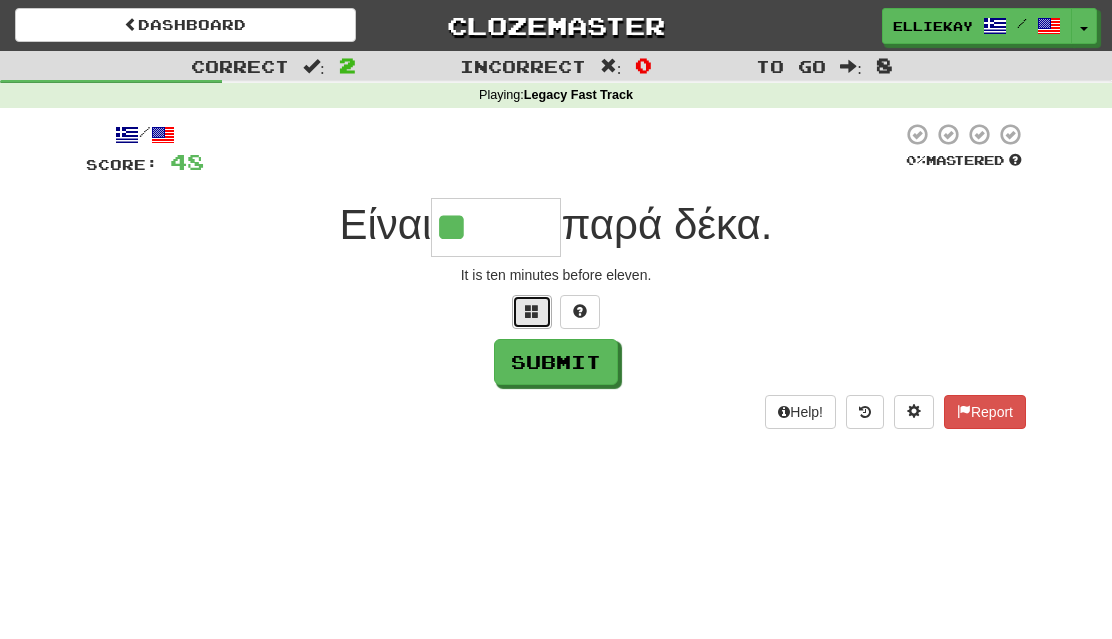click at bounding box center [532, 312] 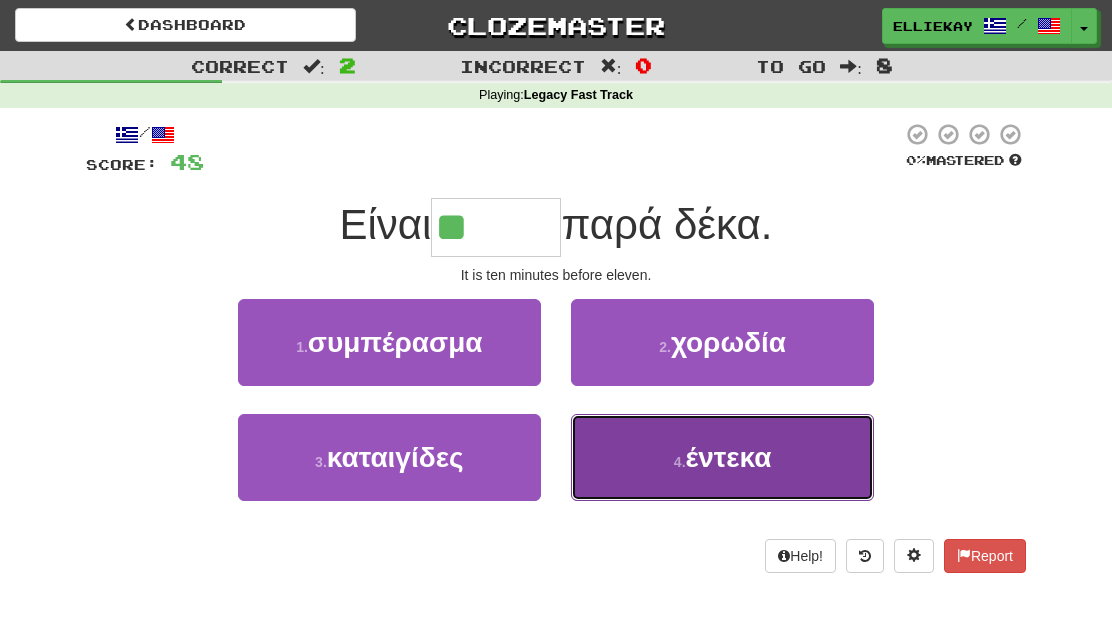 click on "έντεκα" at bounding box center [729, 457] 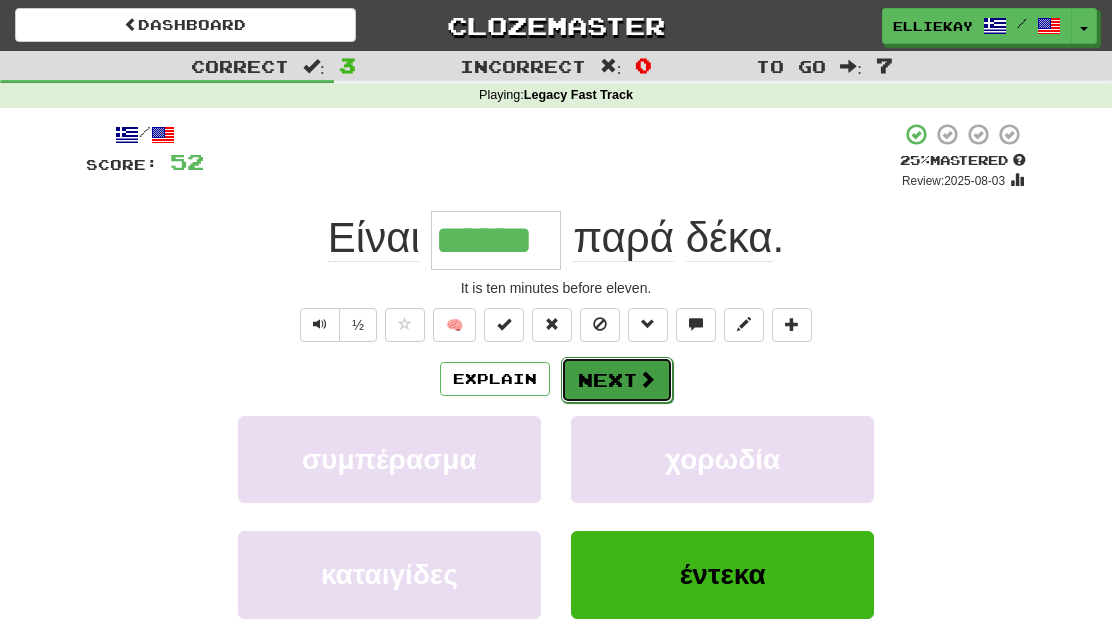 click on "Next" at bounding box center (617, 380) 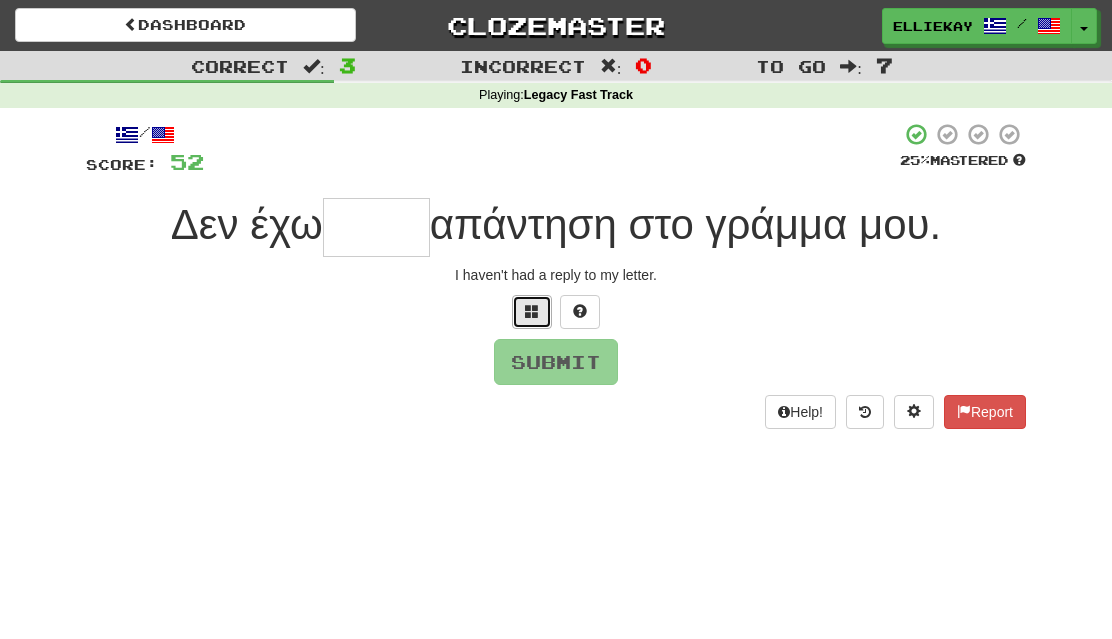 click at bounding box center [532, 311] 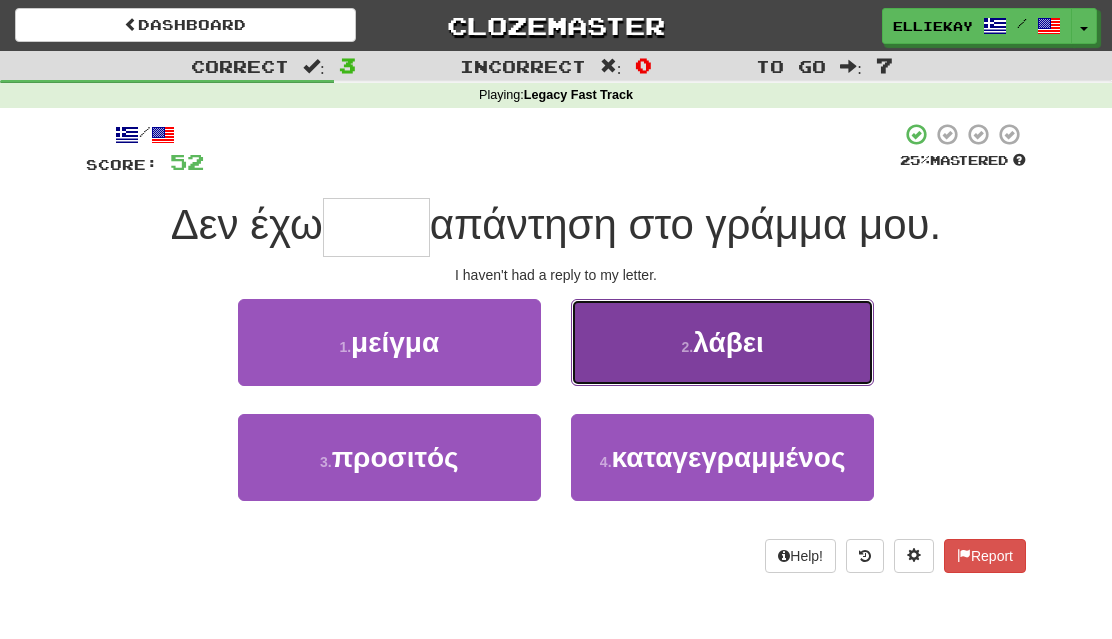 click on "λάβει" at bounding box center [728, 342] 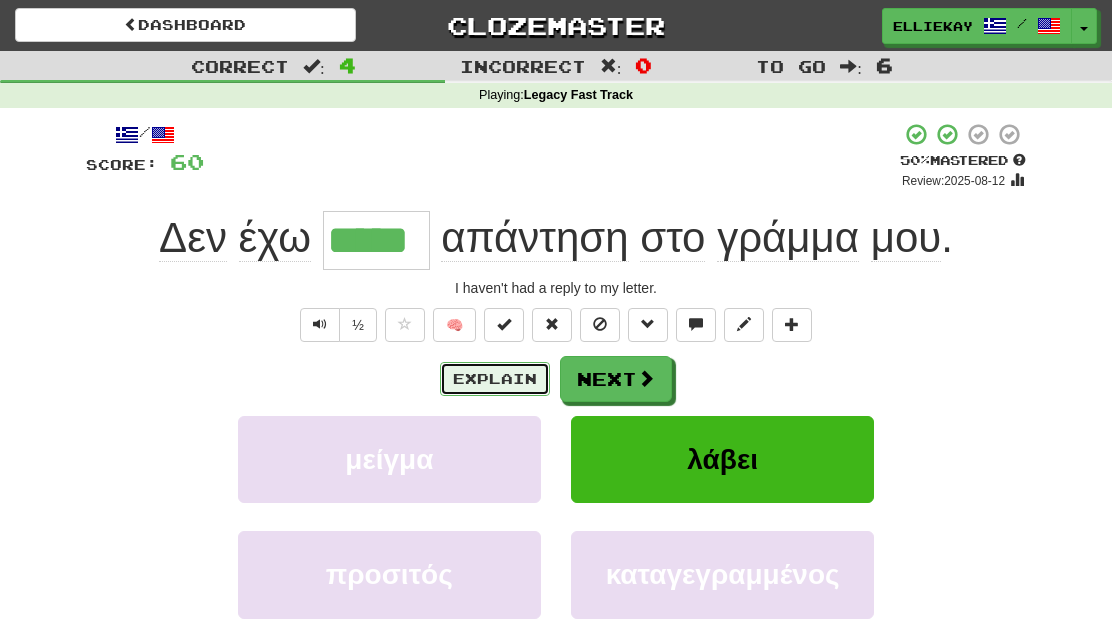 click on "Explain" at bounding box center [495, 379] 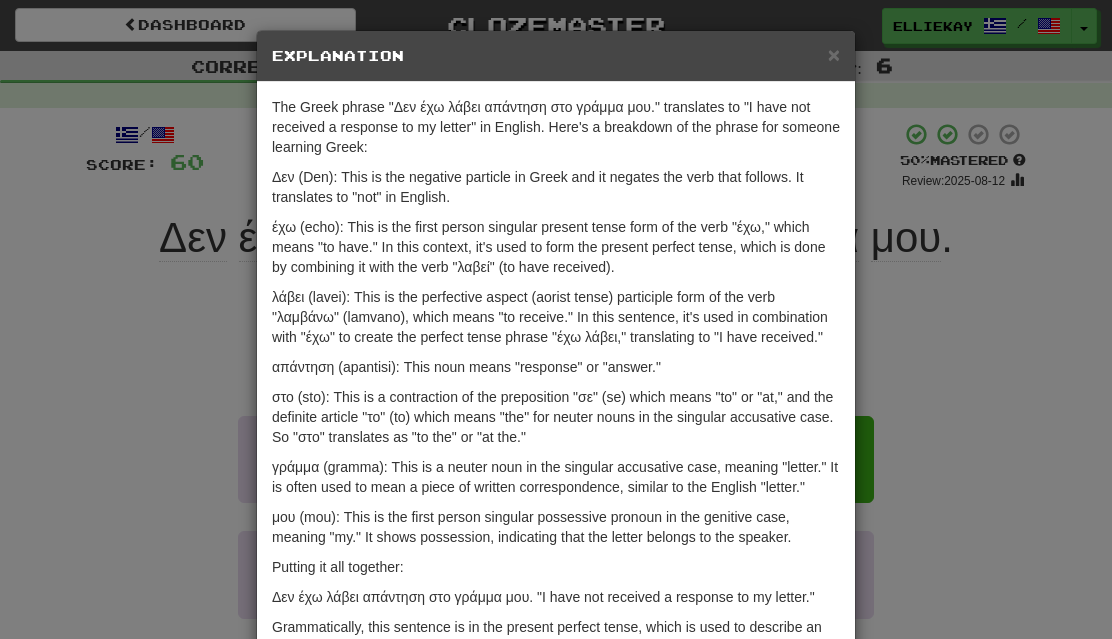click on "Explanation" at bounding box center [556, 56] 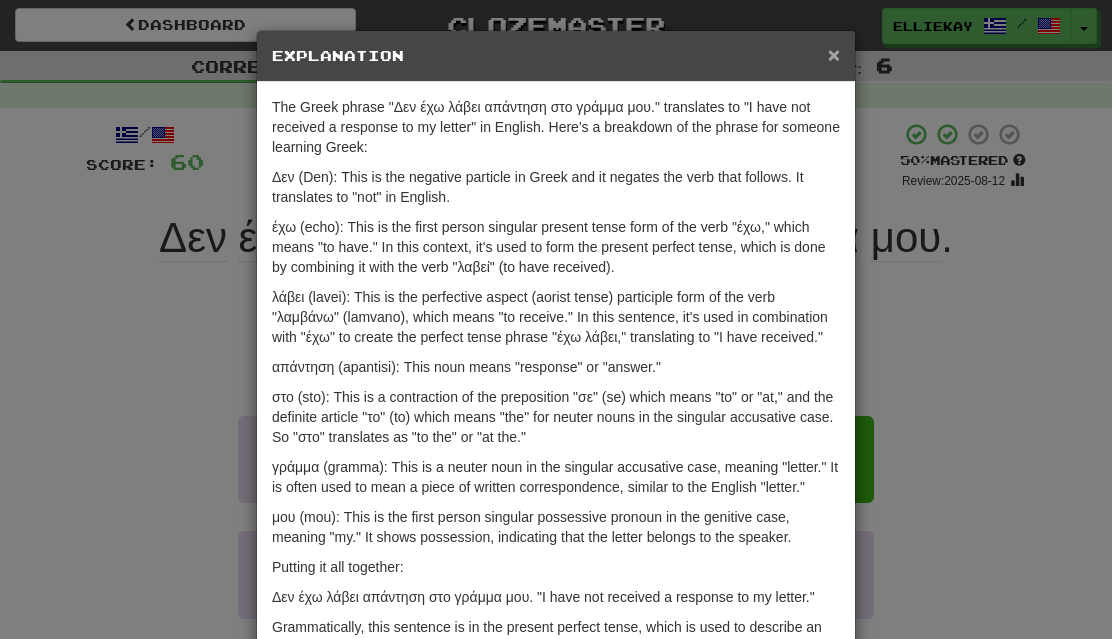 click on "×" at bounding box center [834, 54] 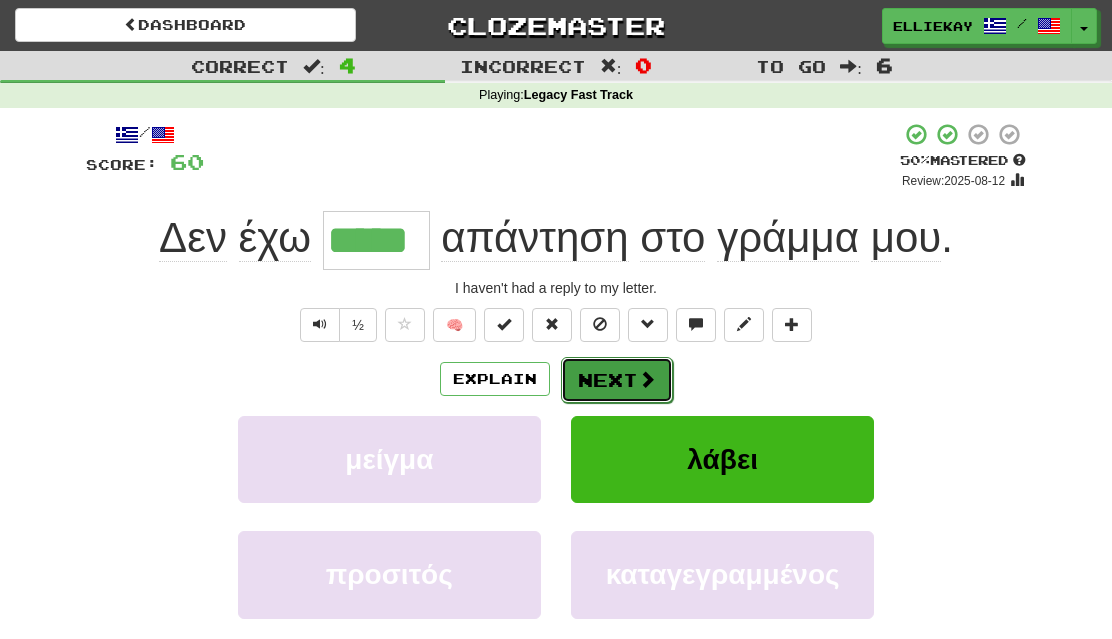 click on "Next" at bounding box center (617, 380) 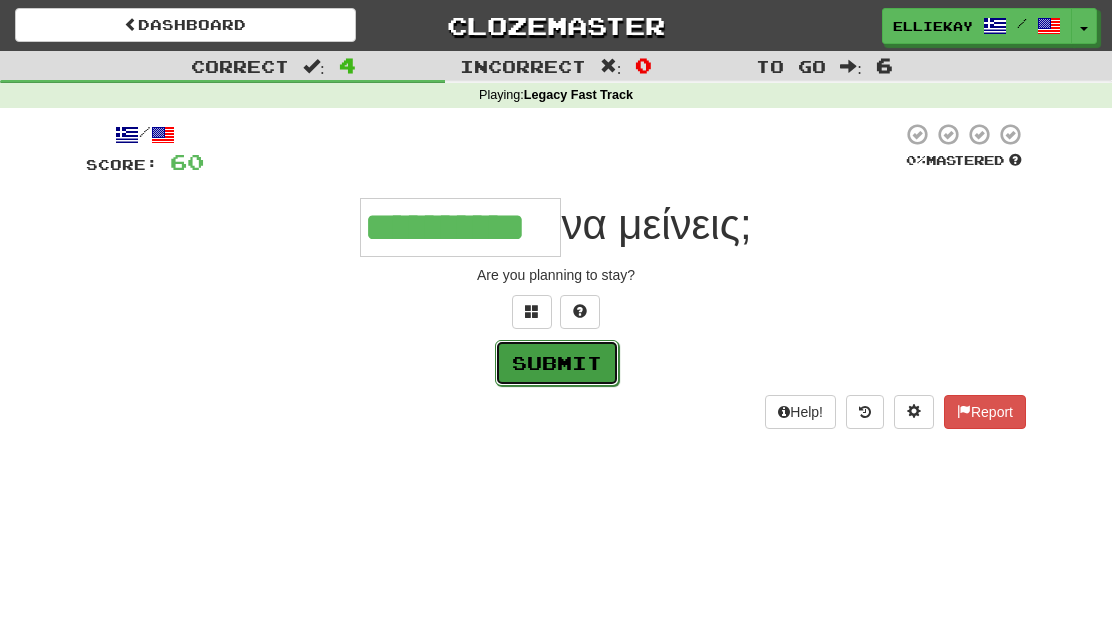 click on "Submit" at bounding box center [557, 363] 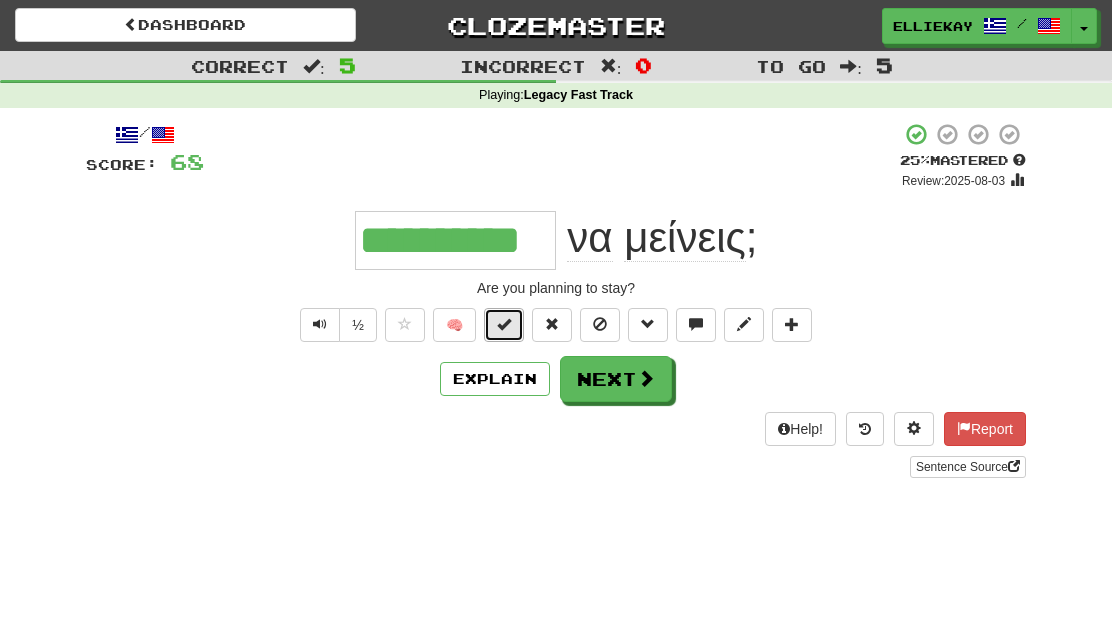 click at bounding box center (504, 324) 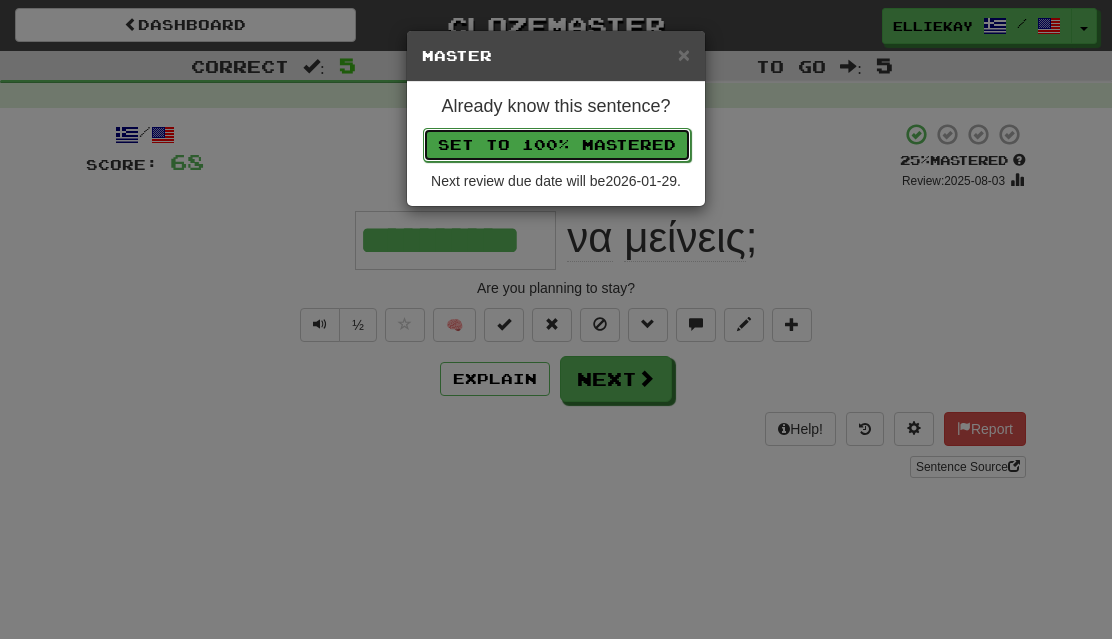 click on "Set to 100% Mastered" at bounding box center (557, 145) 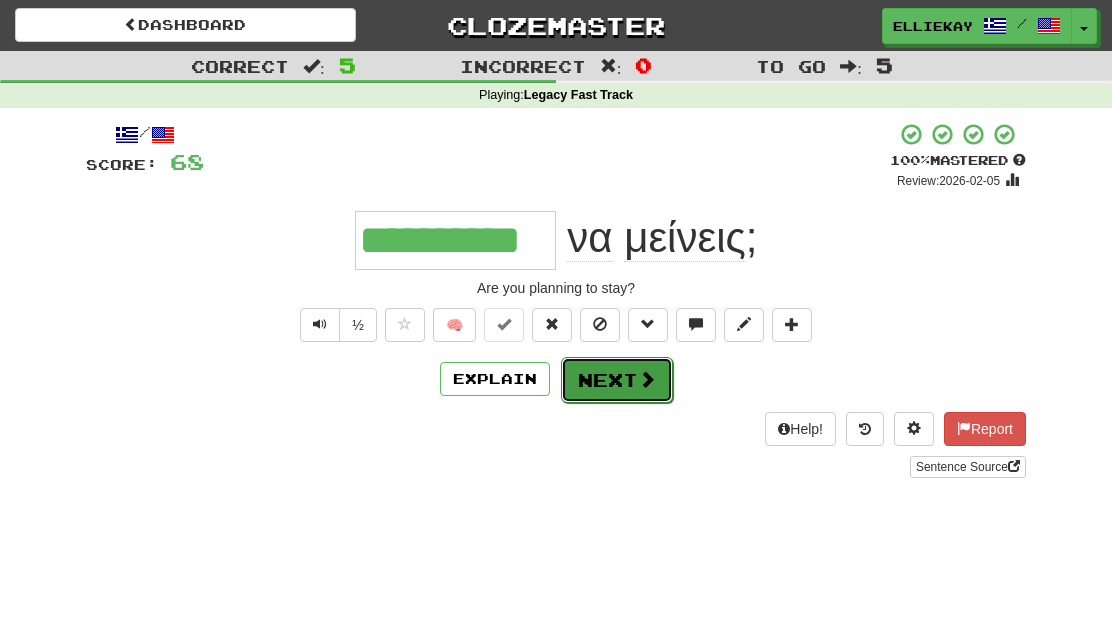 click on "Next" at bounding box center (617, 380) 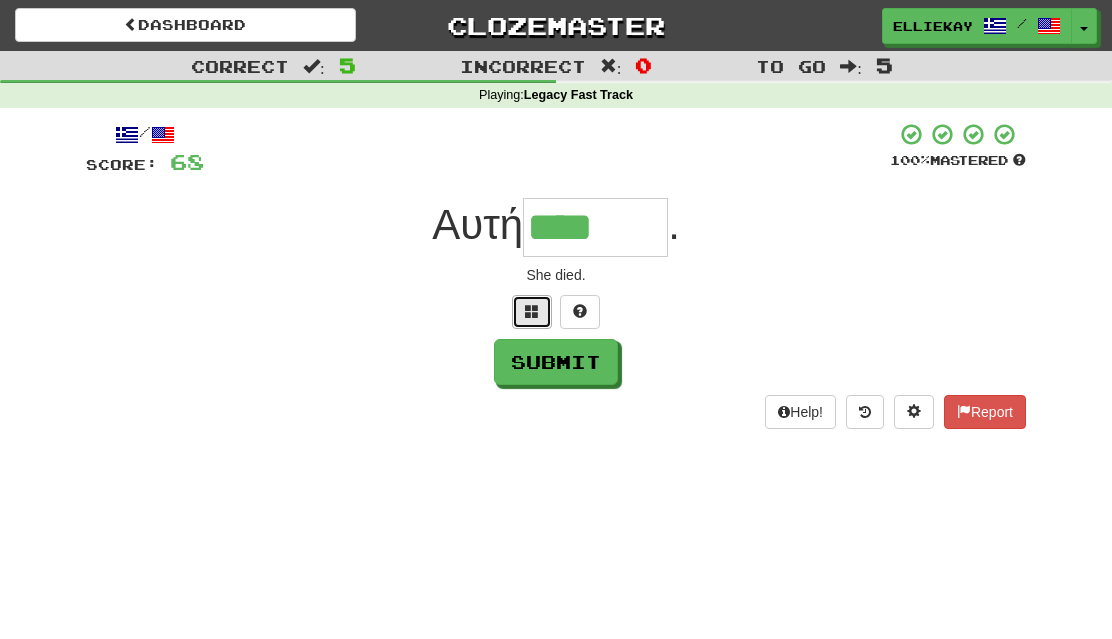 click at bounding box center [532, 312] 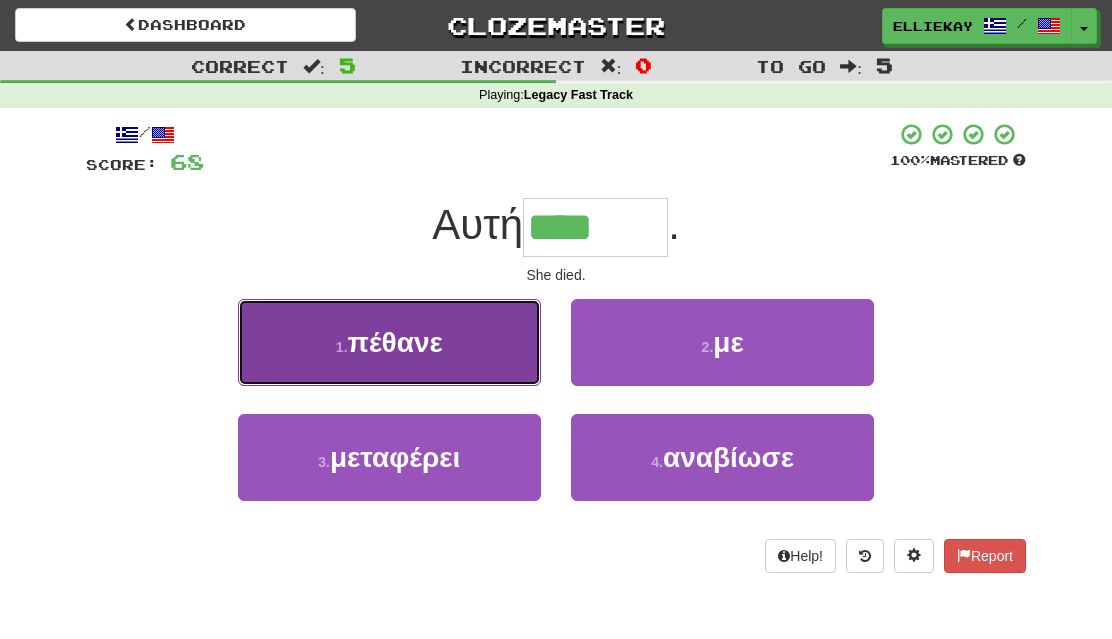 click on "1 .  πέθανε" at bounding box center (389, 342) 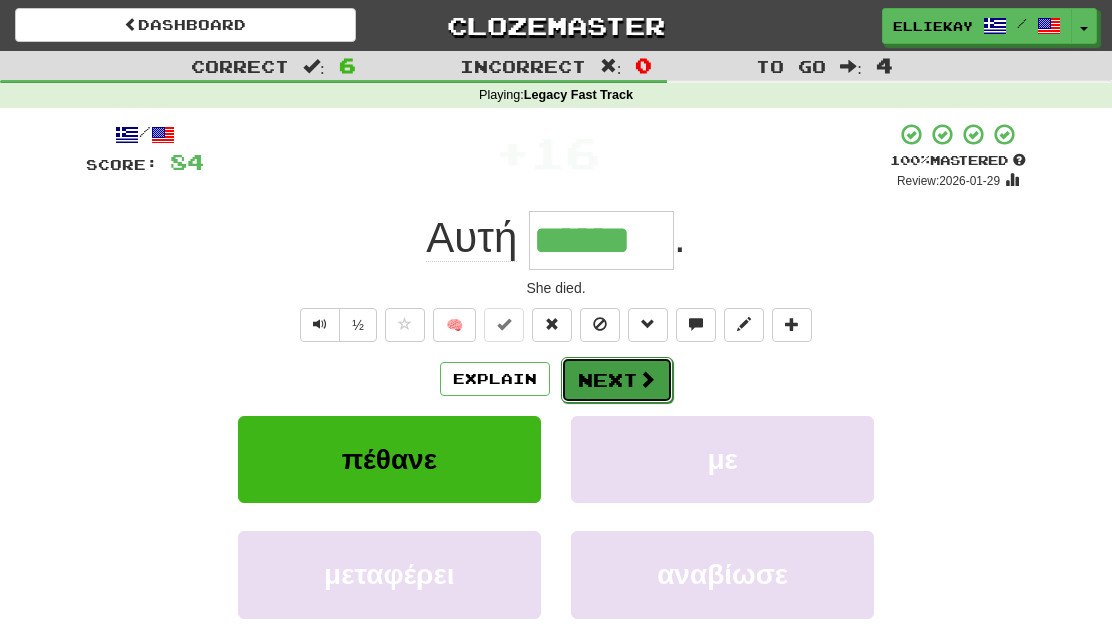click on "Next" at bounding box center (617, 380) 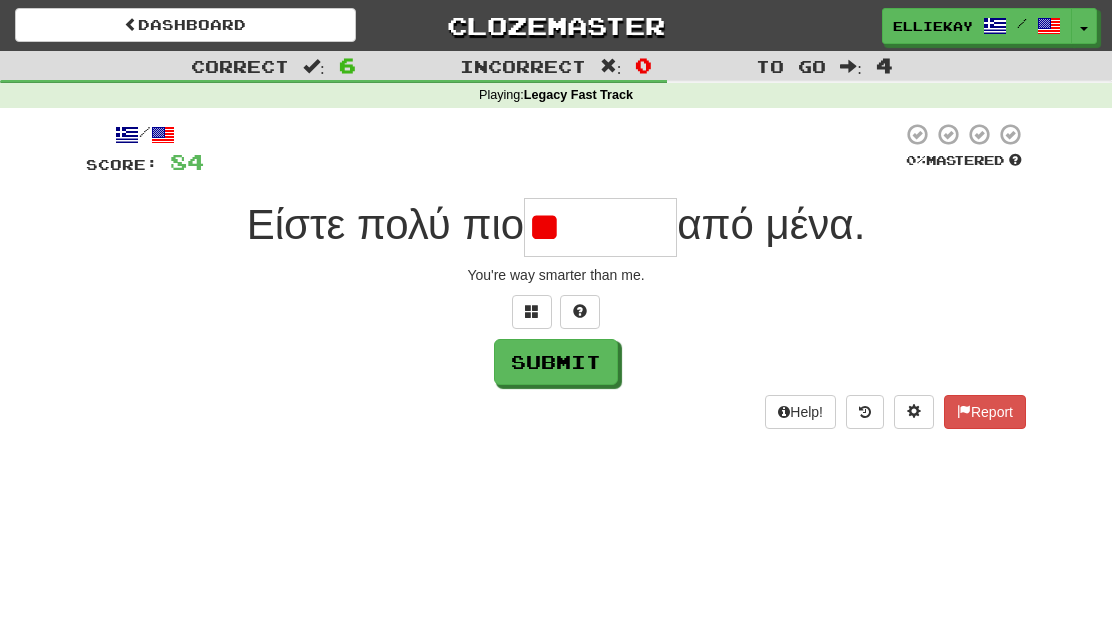 type on "*" 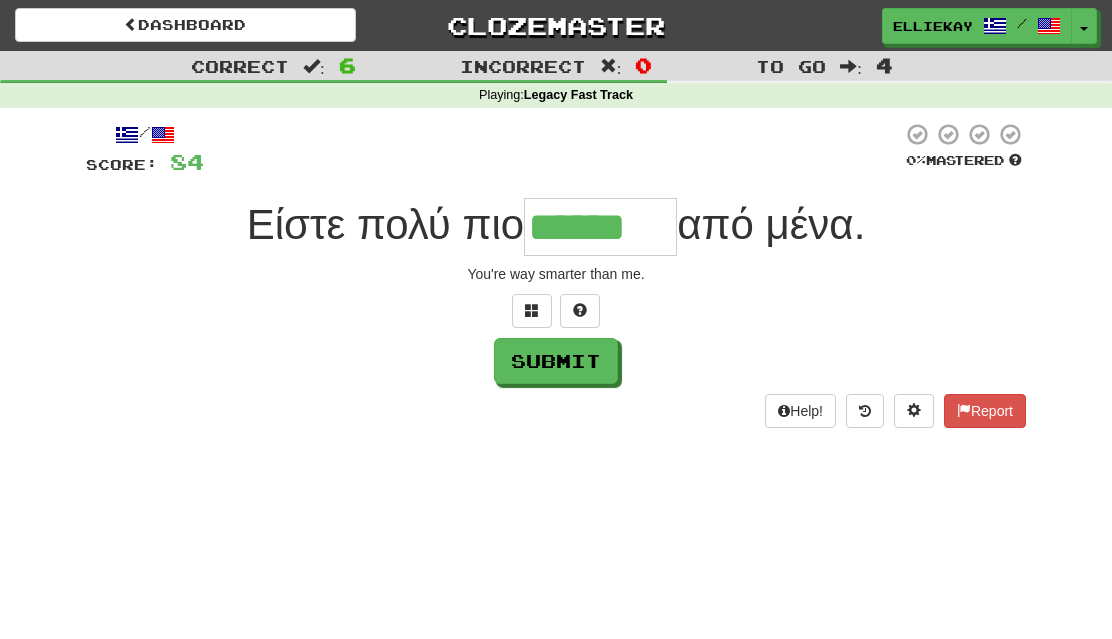 scroll, scrollTop: 0, scrollLeft: 0, axis: both 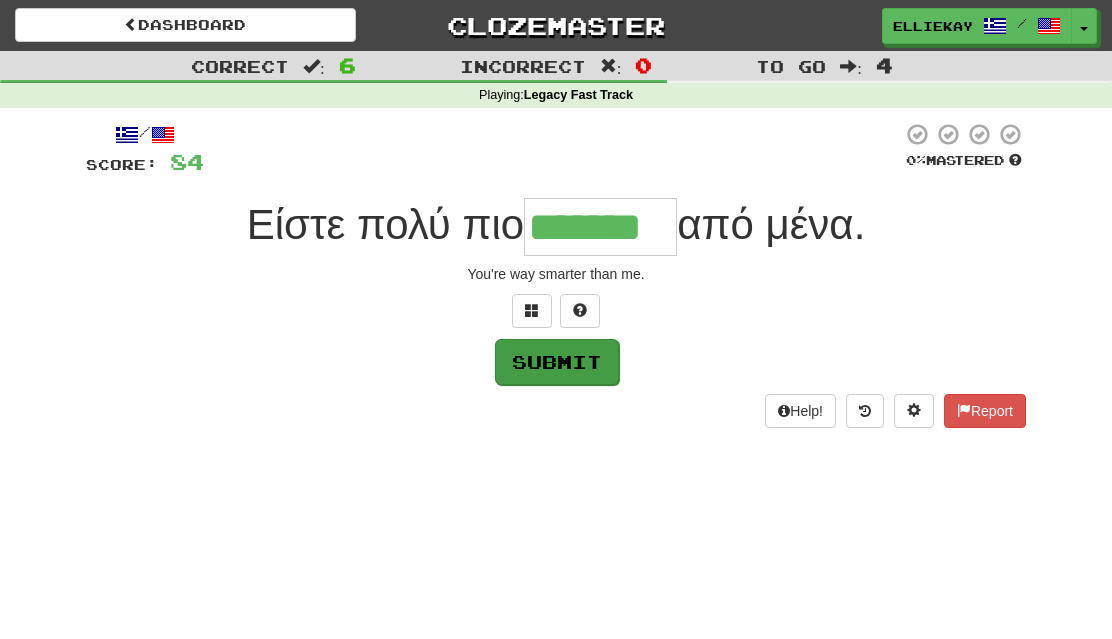 type on "*******" 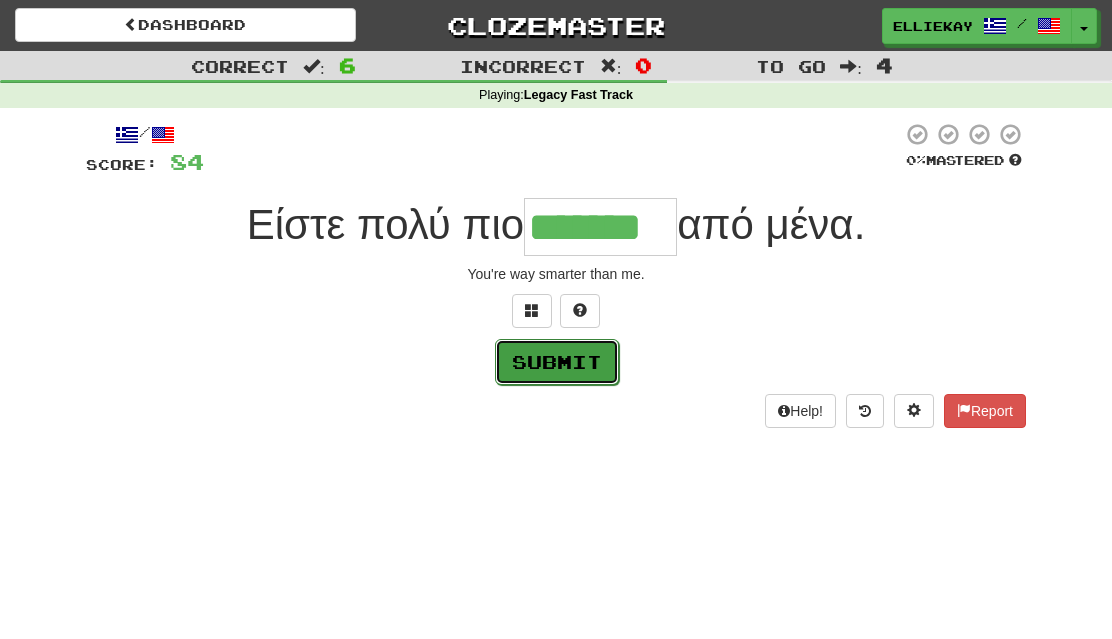 click on "Submit" at bounding box center [557, 362] 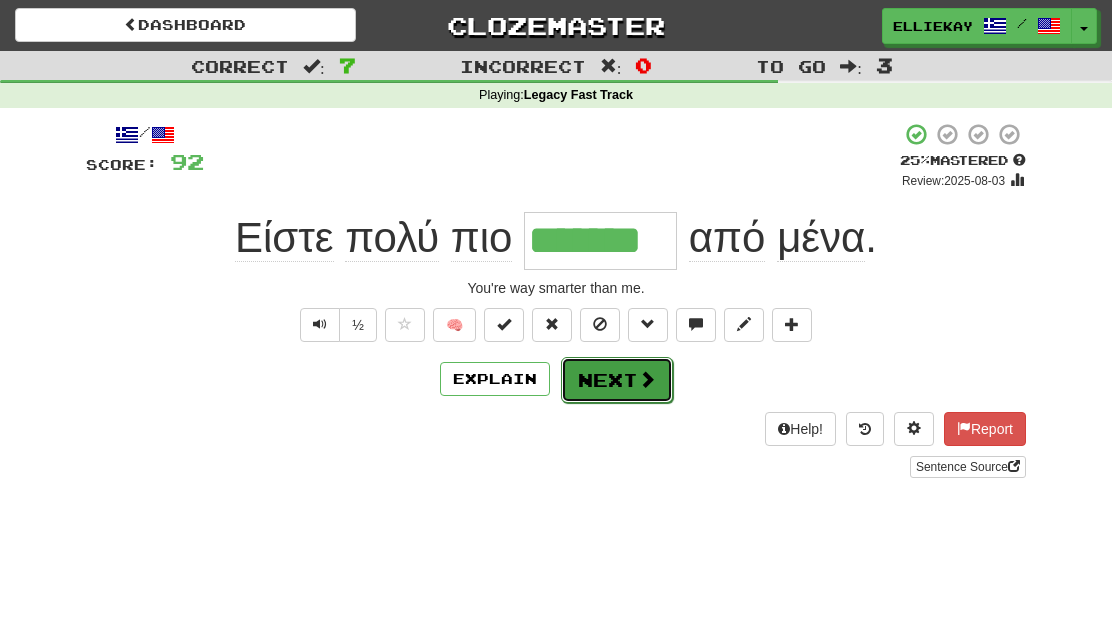 click on "Next" at bounding box center (617, 380) 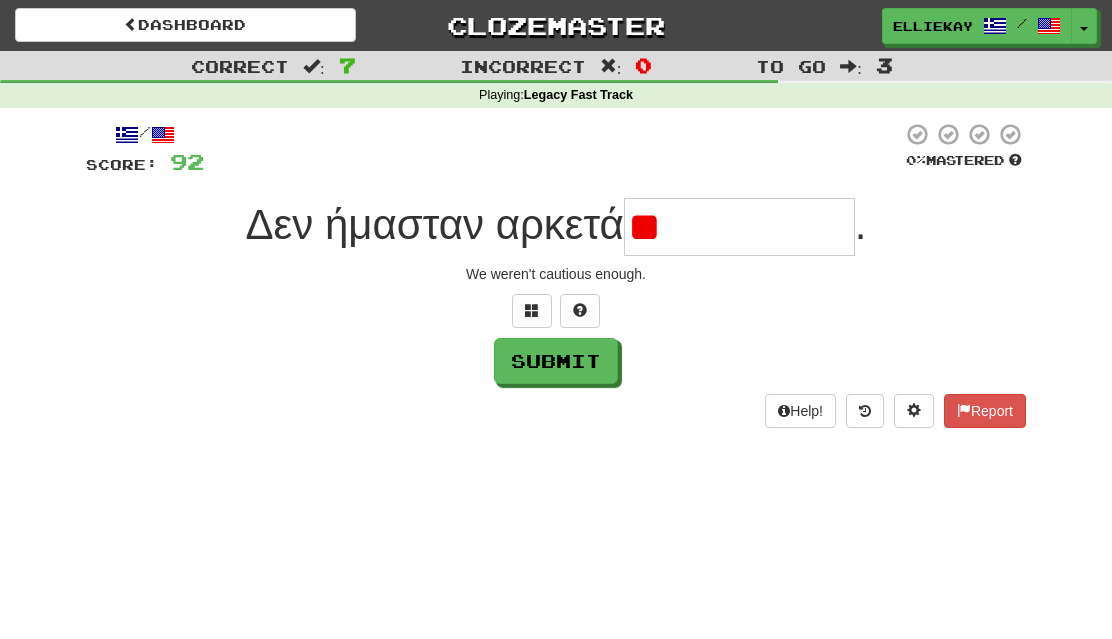 type on "*" 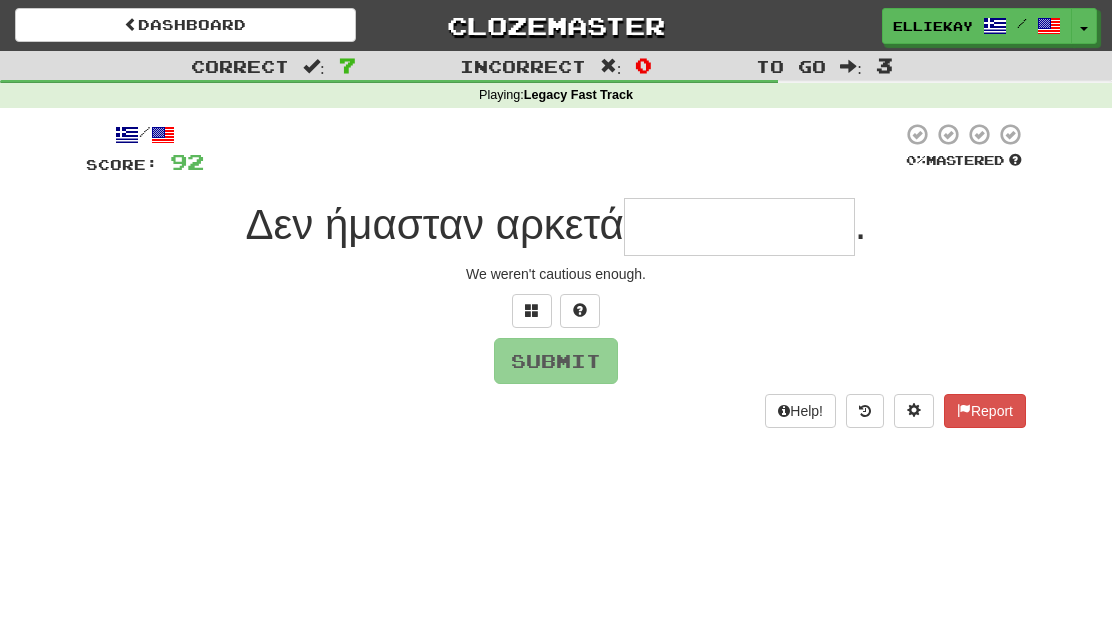 type on "*" 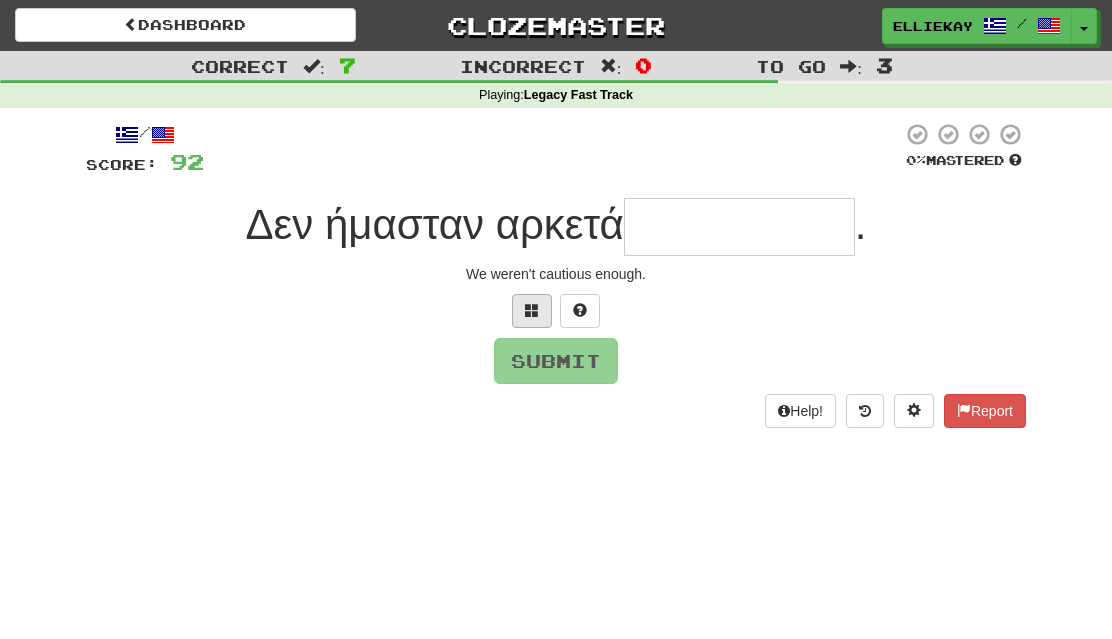 drag, startPoint x: 625, startPoint y: 385, endPoint x: 531, endPoint y: 313, distance: 118.40608 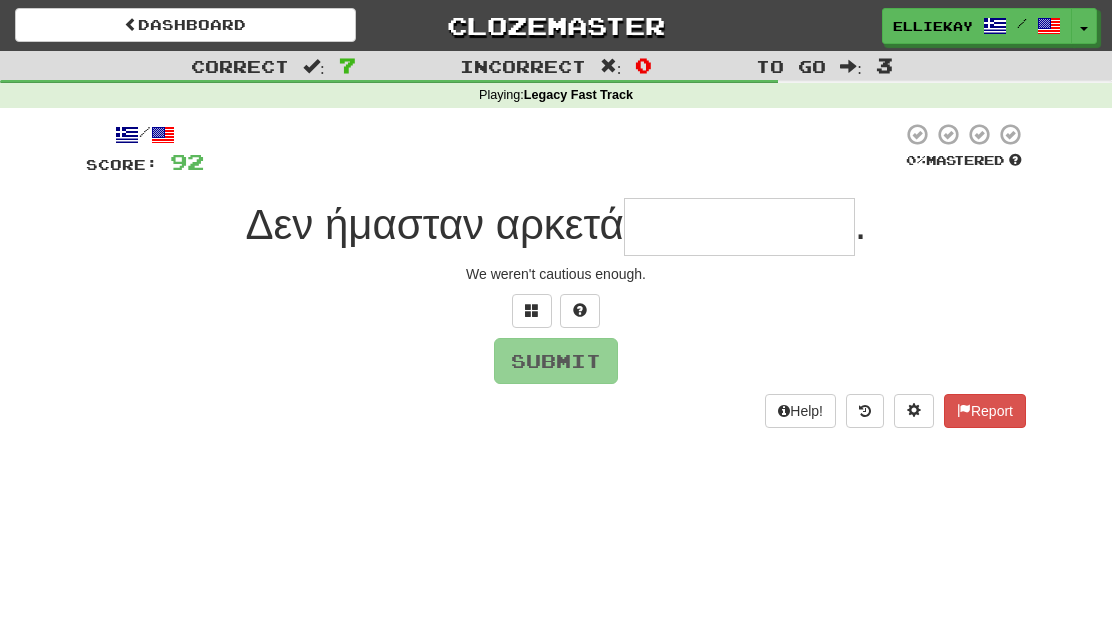 click at bounding box center (739, 227) 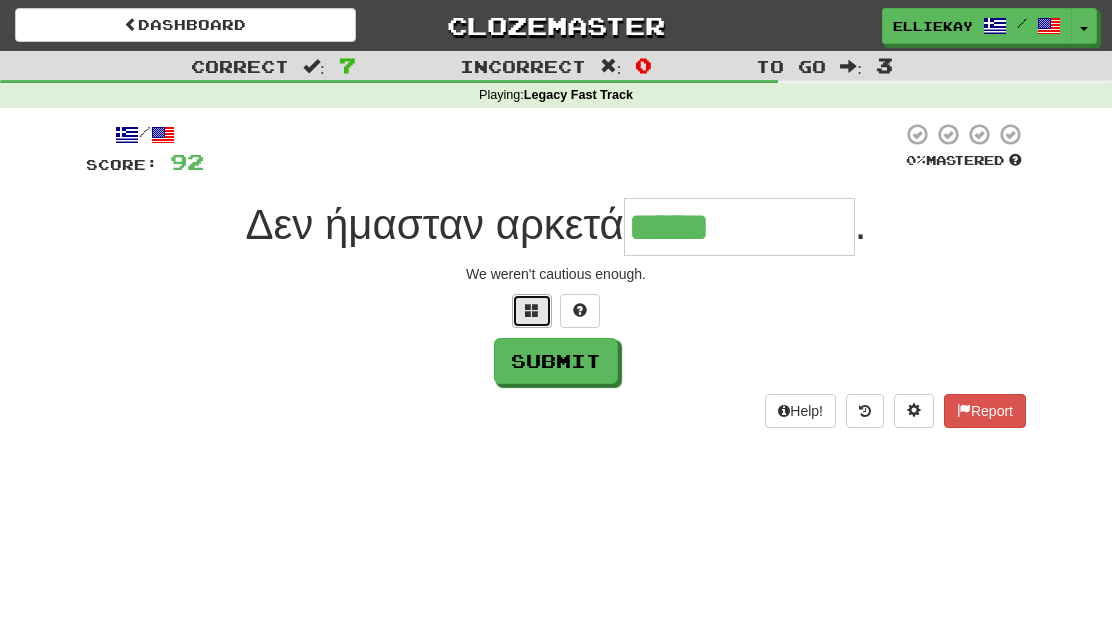 click at bounding box center [532, 310] 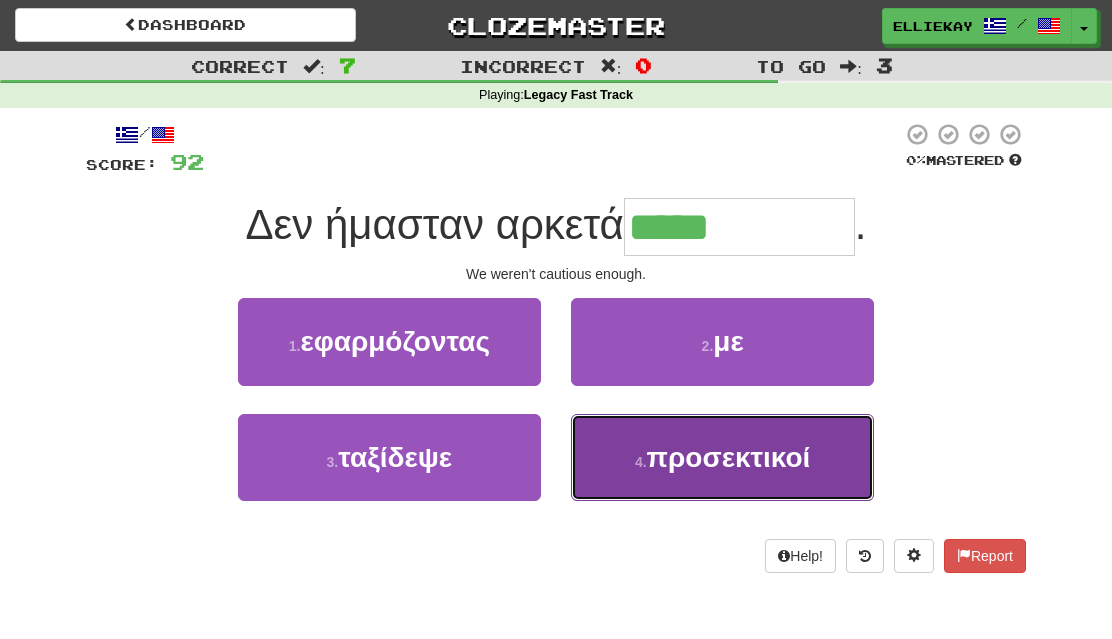 click on "προσεκτικοί" at bounding box center [729, 457] 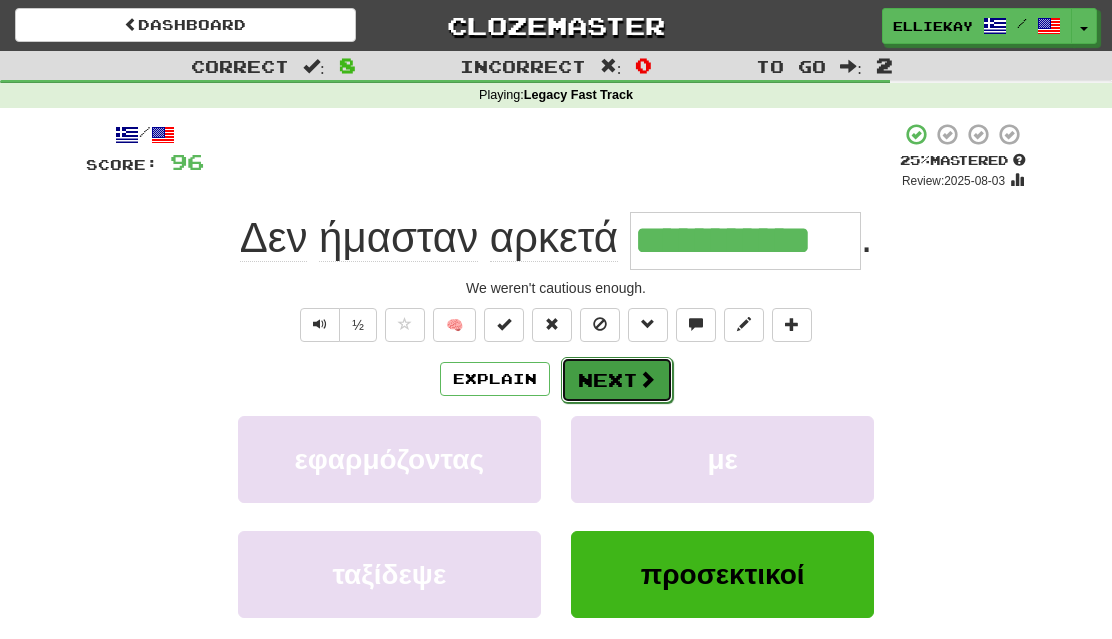 click on "Next" at bounding box center (617, 380) 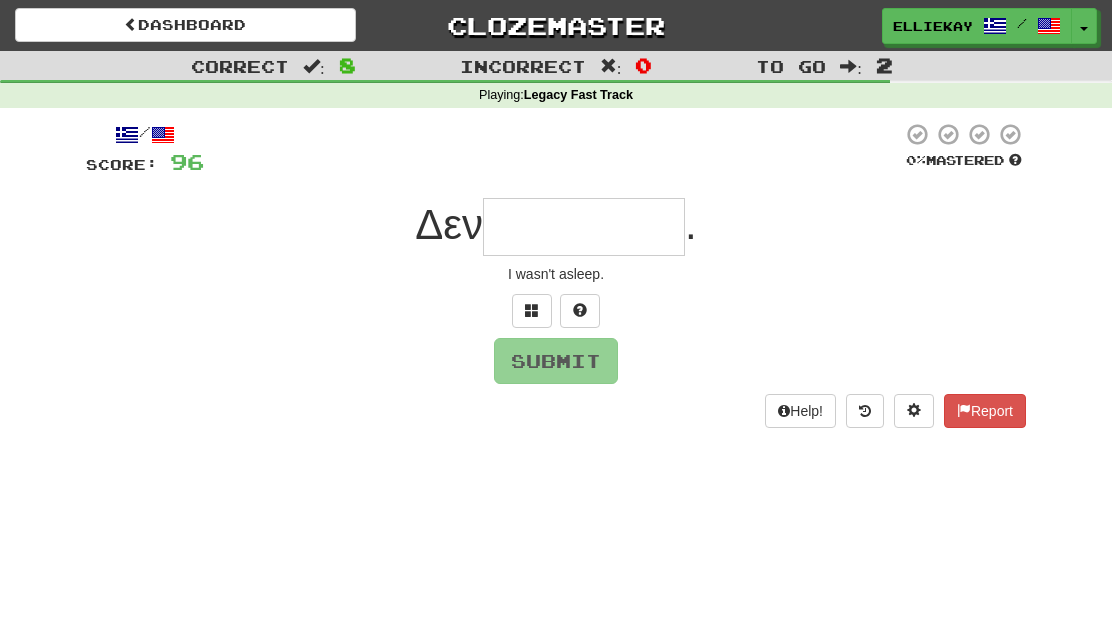 click at bounding box center [584, 227] 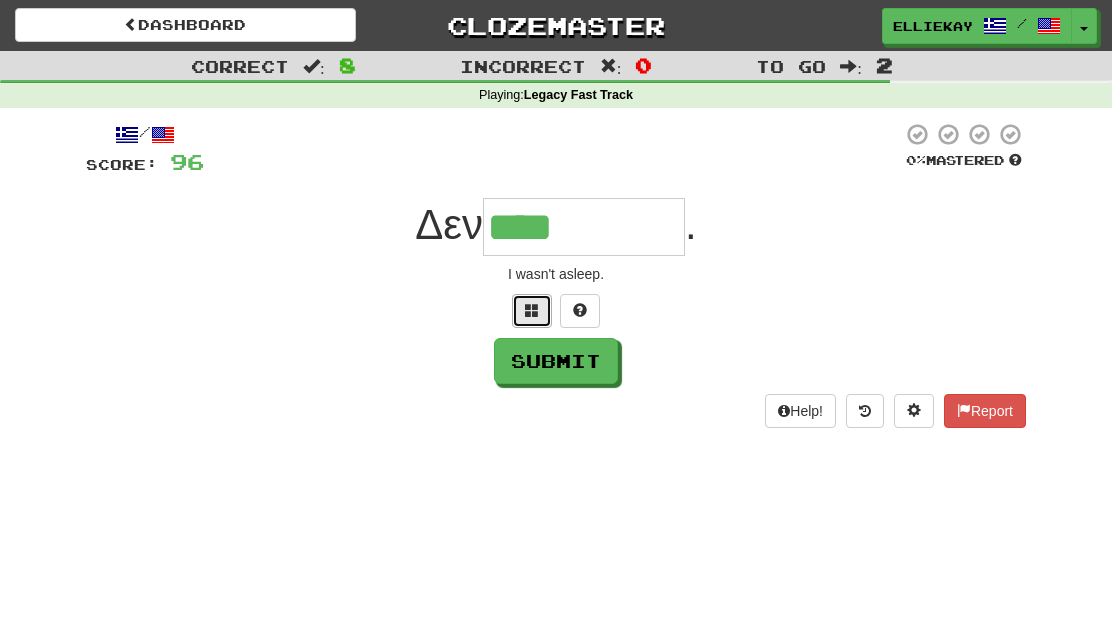click at bounding box center (532, 310) 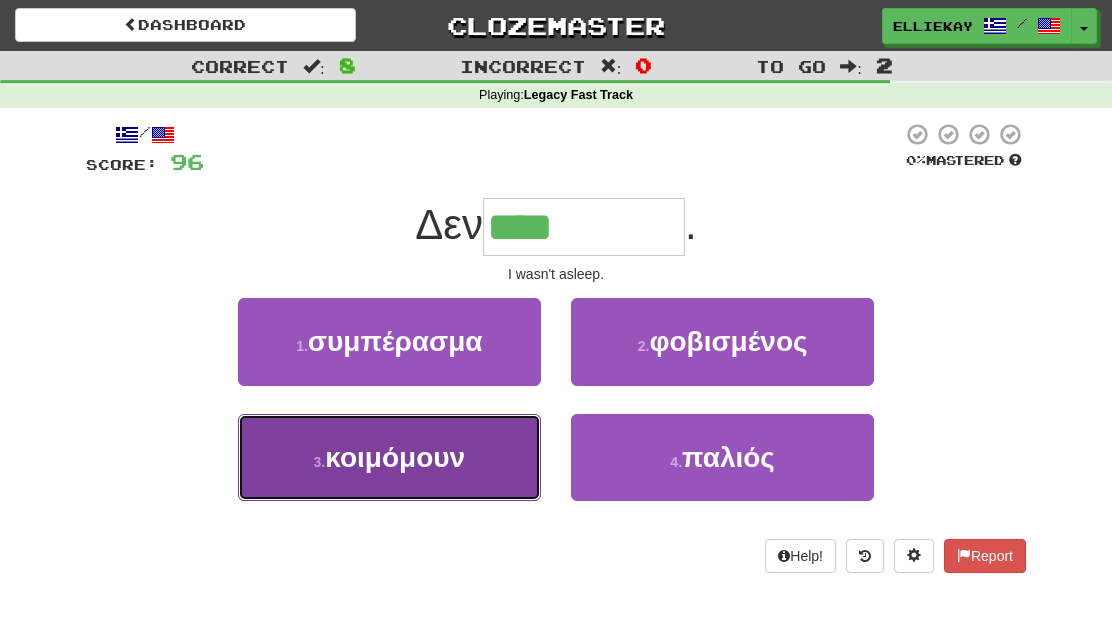 click on "κοιμόμουν" at bounding box center (395, 457) 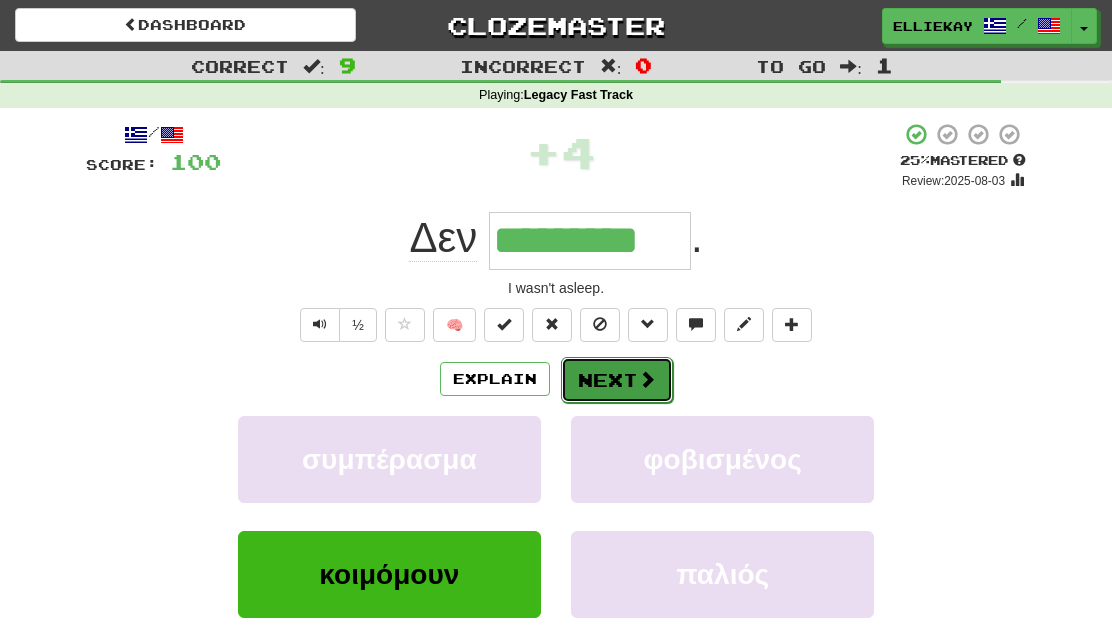 click on "Next" at bounding box center [617, 380] 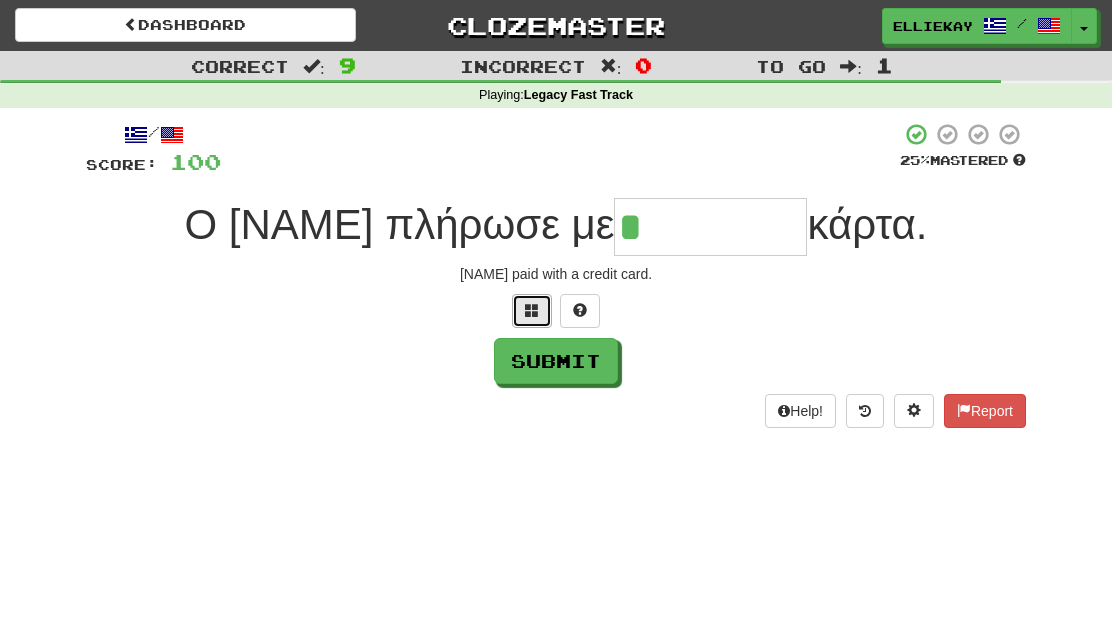 click at bounding box center (532, 310) 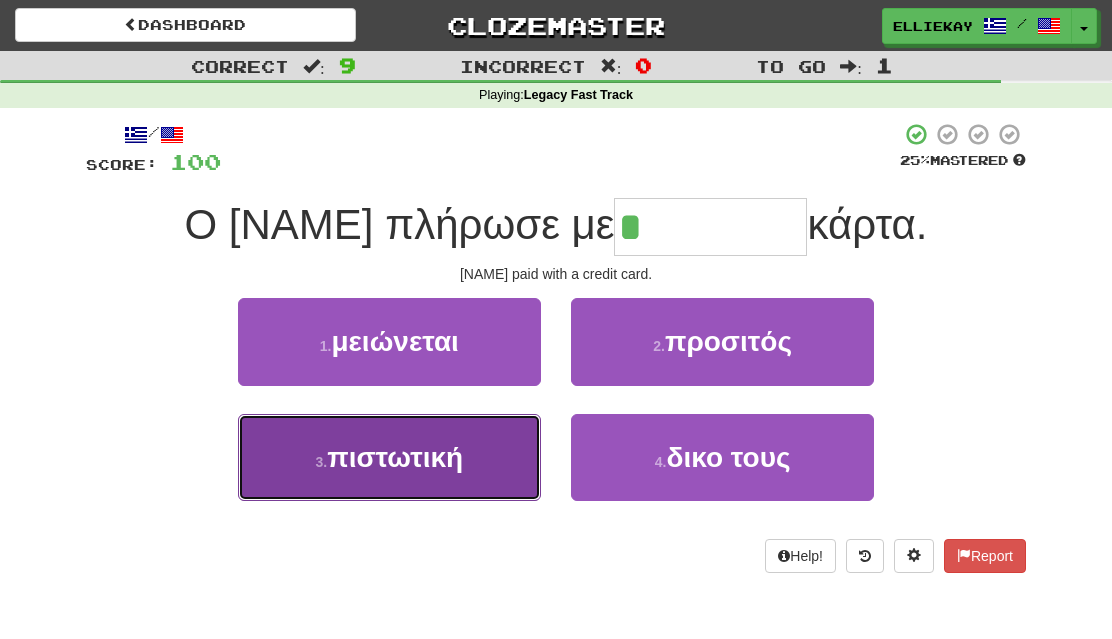click on "πιστωτική" at bounding box center [395, 457] 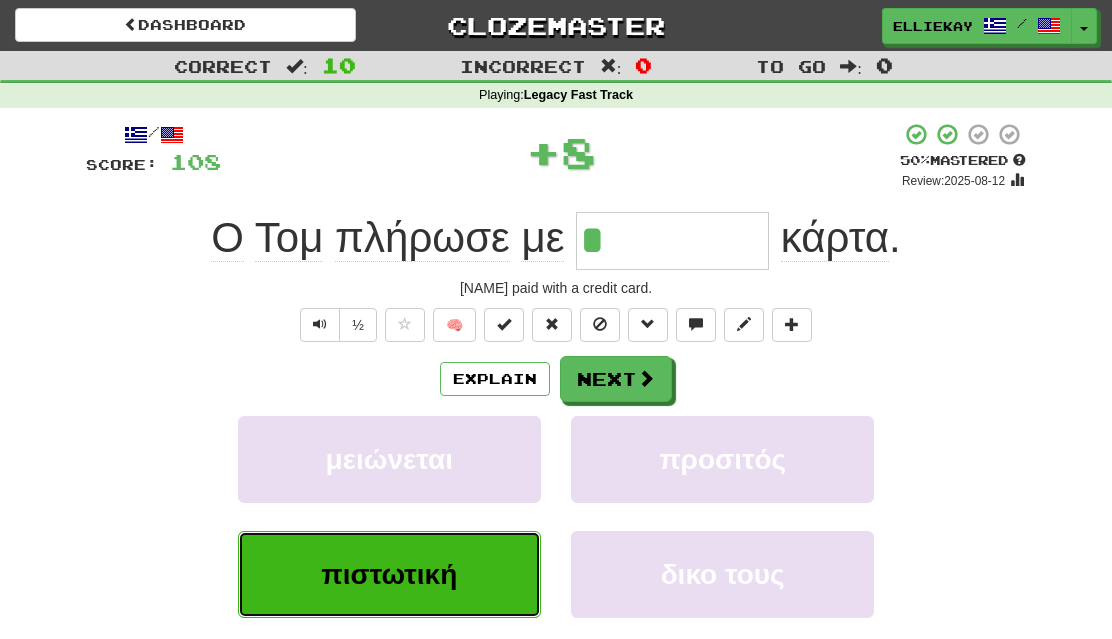 type on "*********" 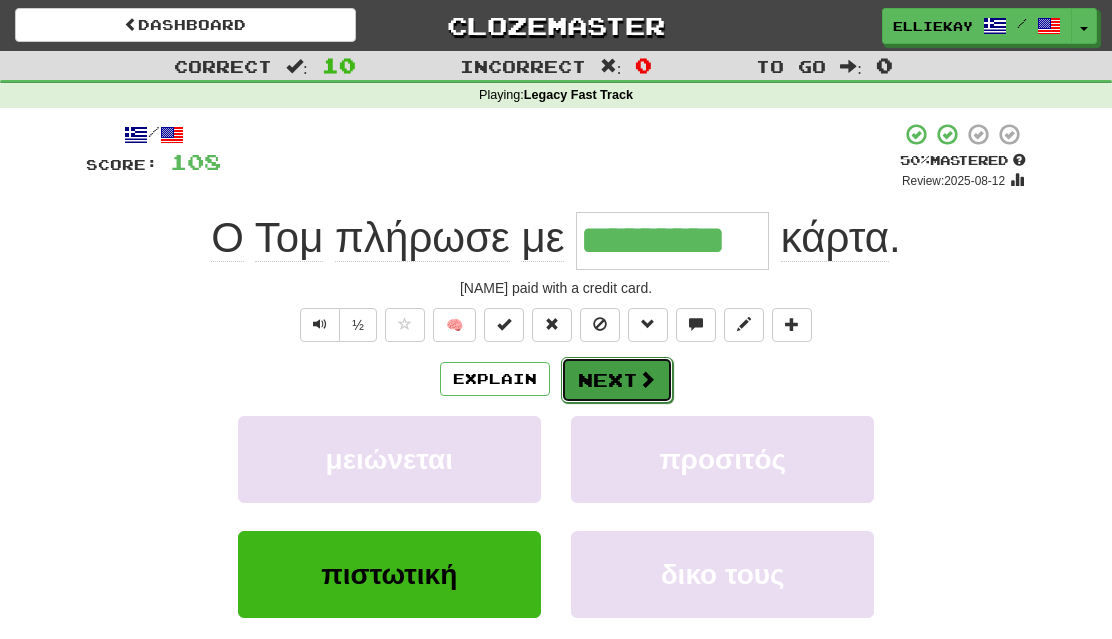 click on "Next" at bounding box center (617, 380) 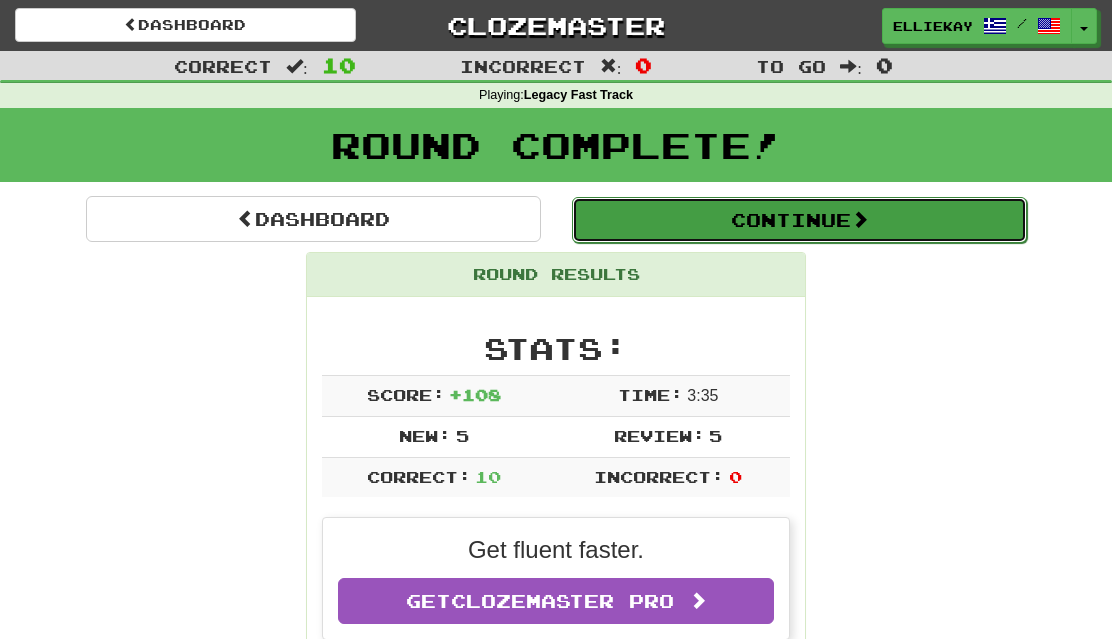 click on "Continue" at bounding box center (799, 220) 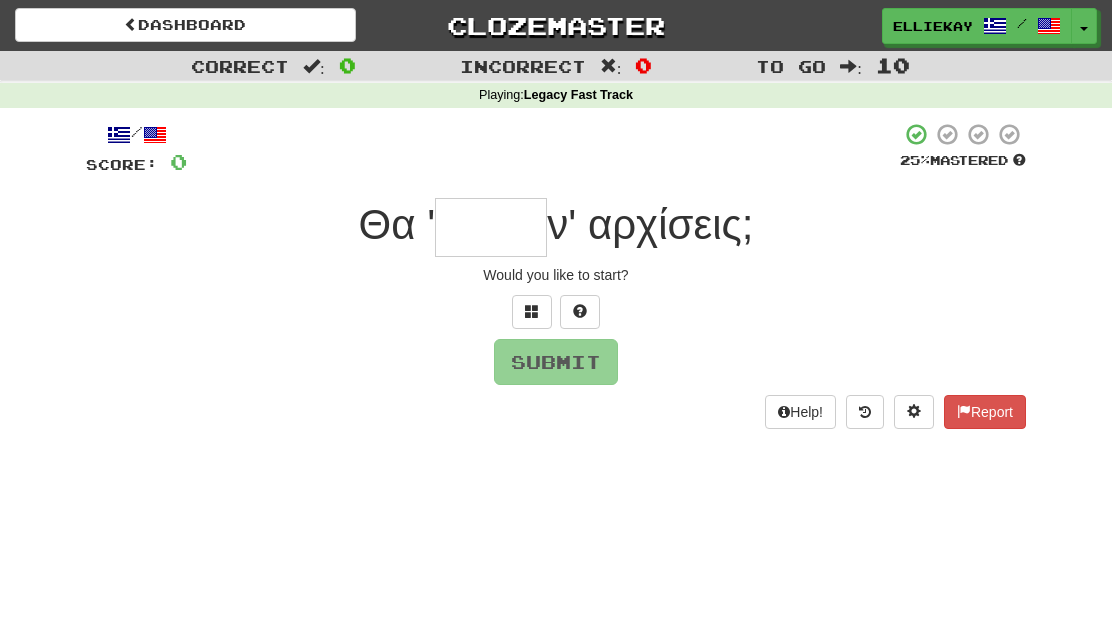 type on "*" 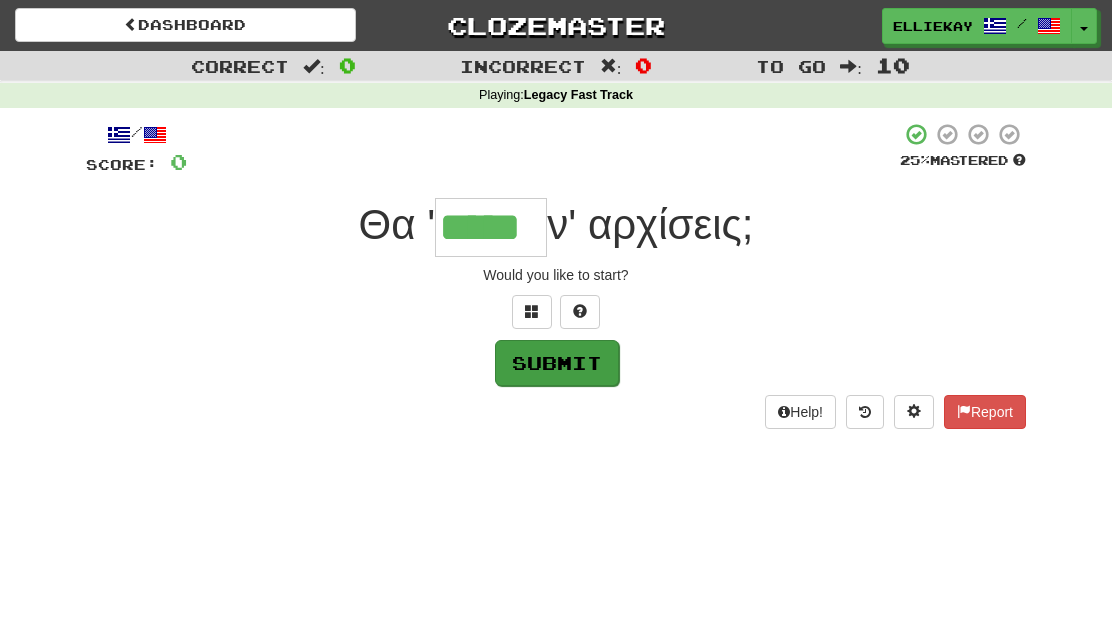 type on "*****" 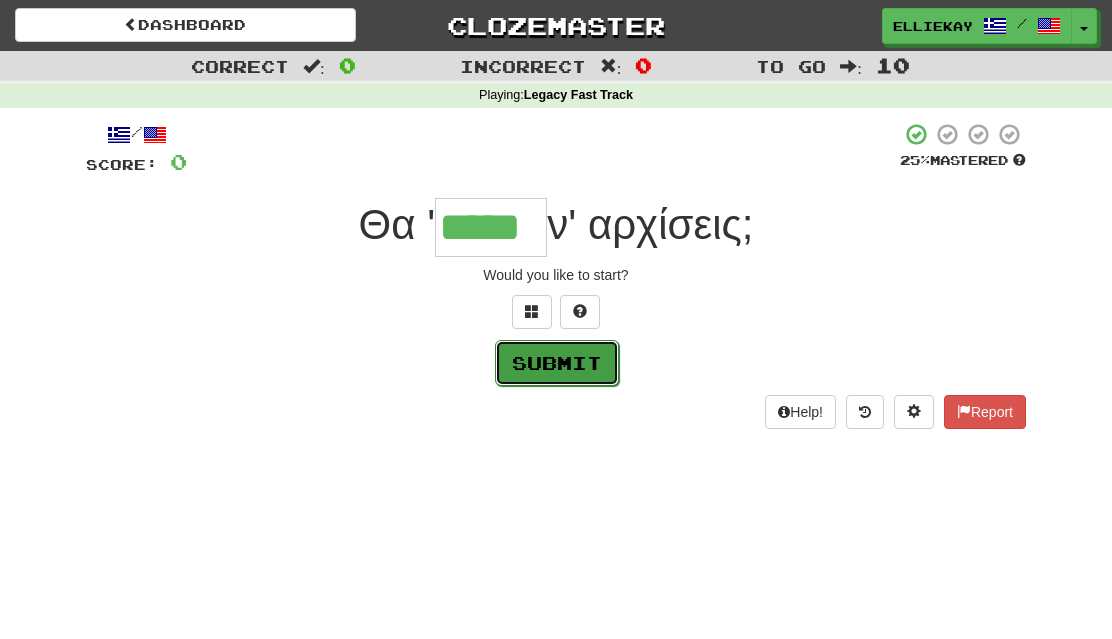 click on "Submit" at bounding box center (557, 363) 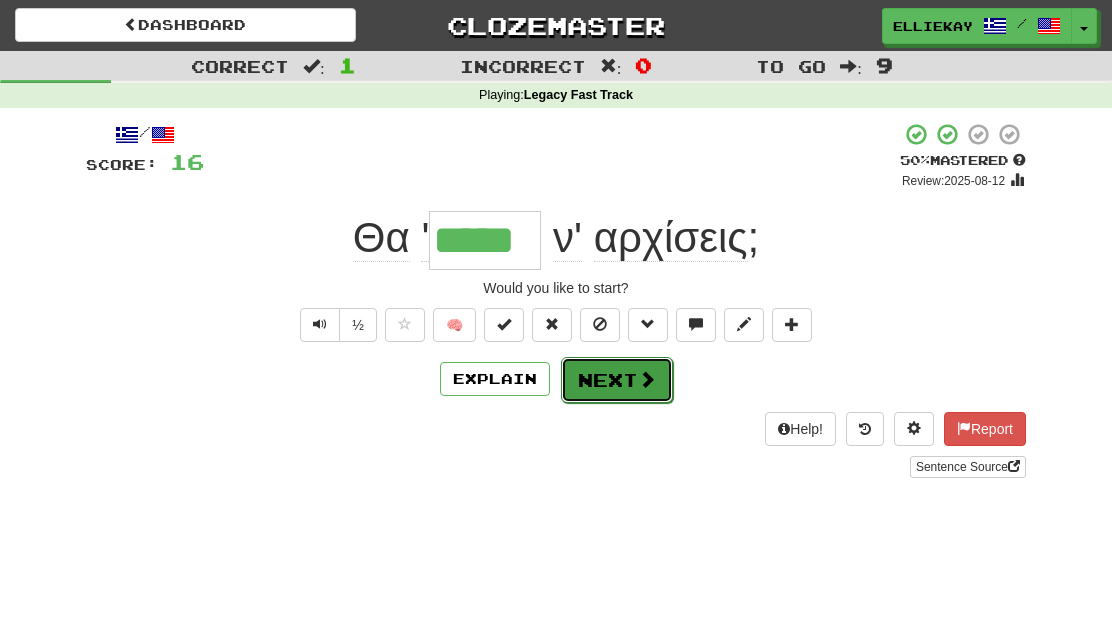 click on "Next" at bounding box center [617, 380] 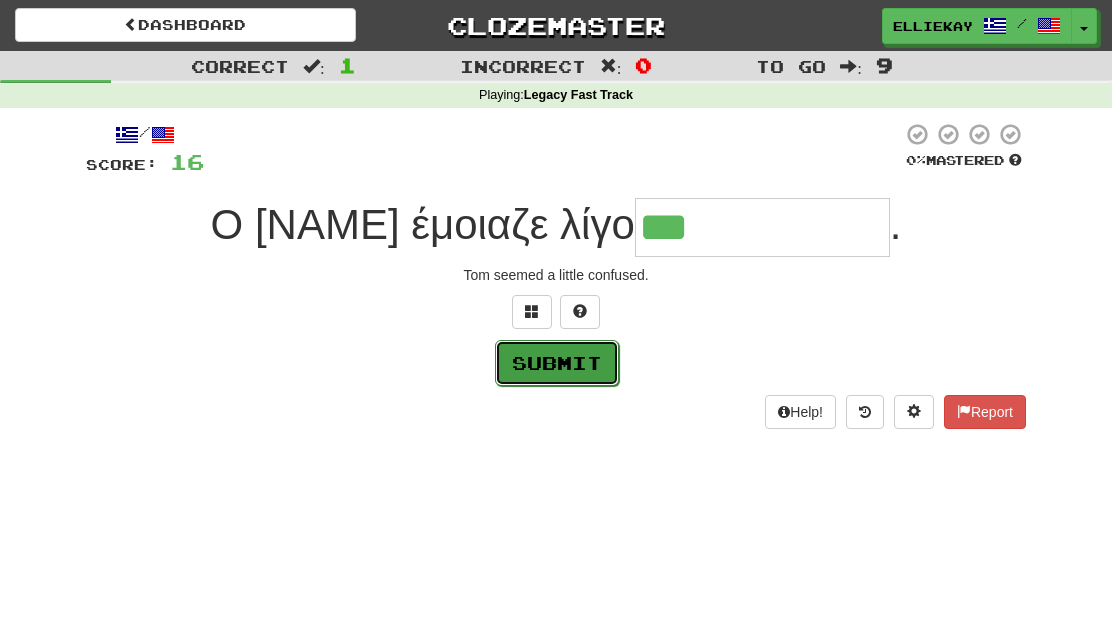 click on "Submit" at bounding box center (557, 363) 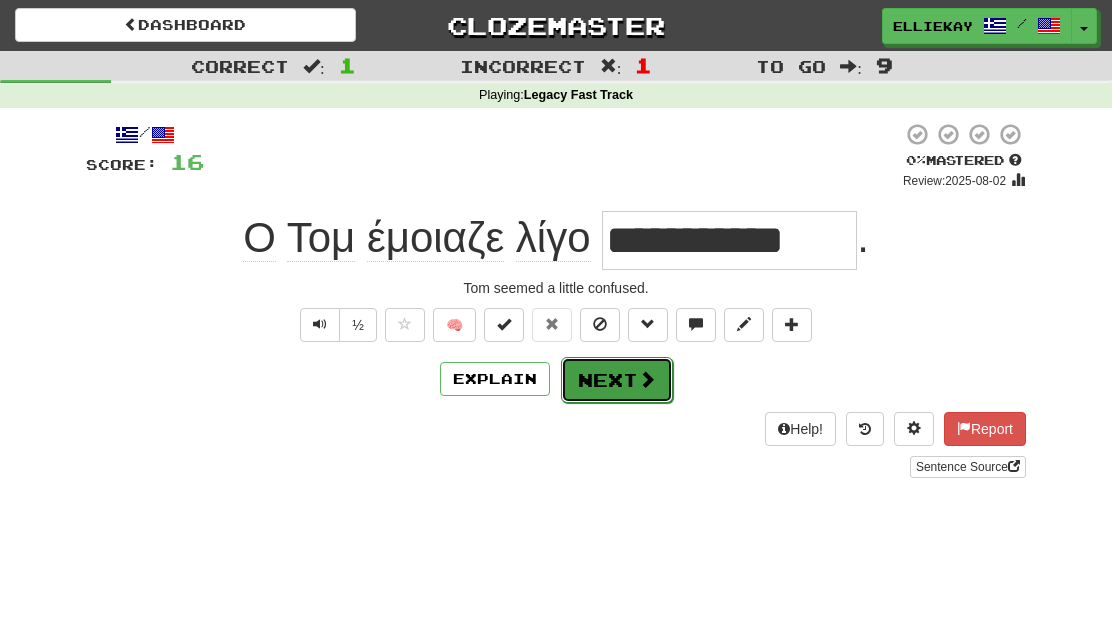 click on "Next" at bounding box center (617, 380) 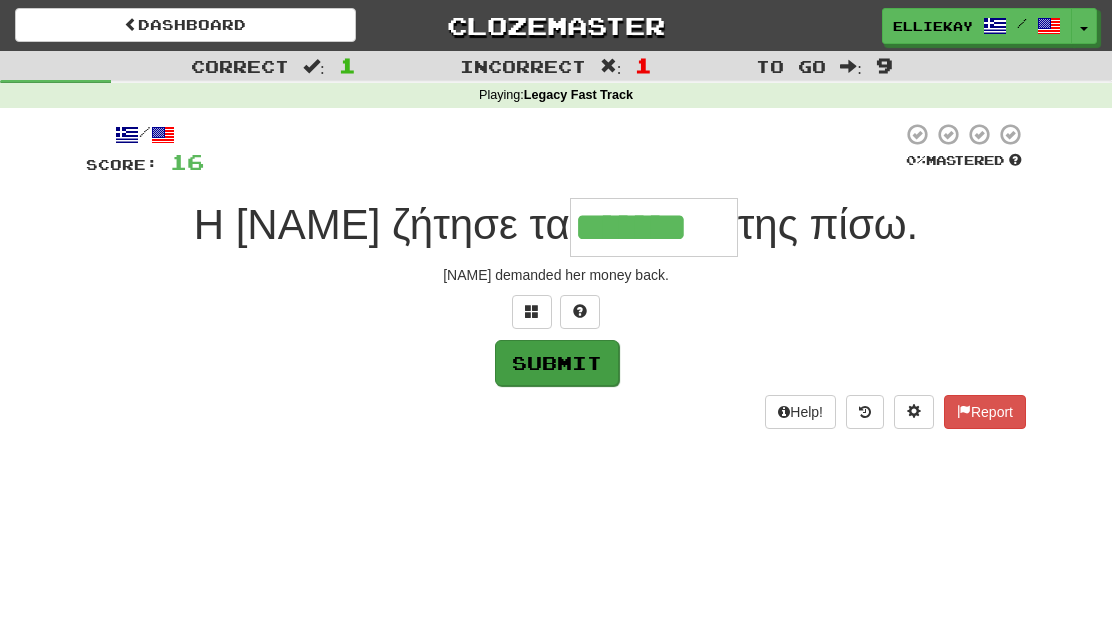 type on "*******" 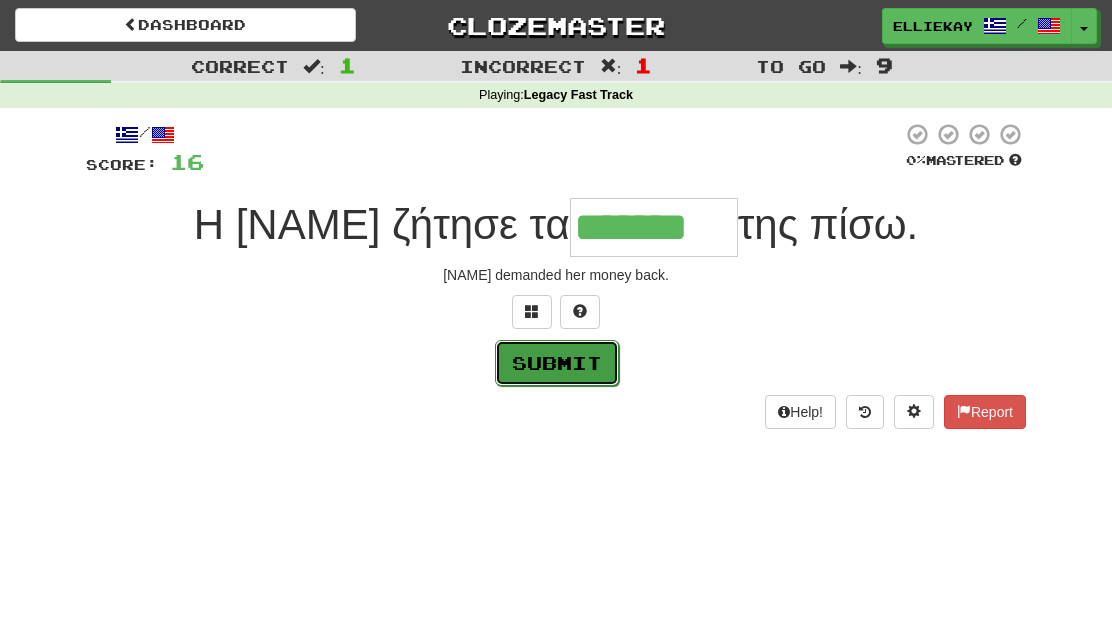 click on "Submit" at bounding box center [557, 363] 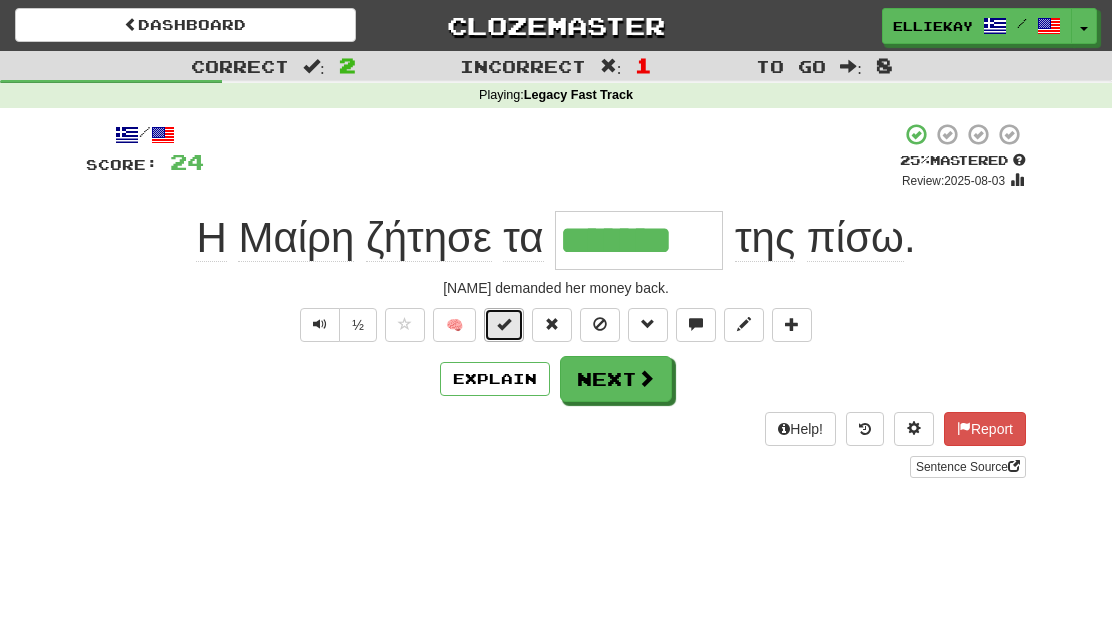 click at bounding box center (504, 324) 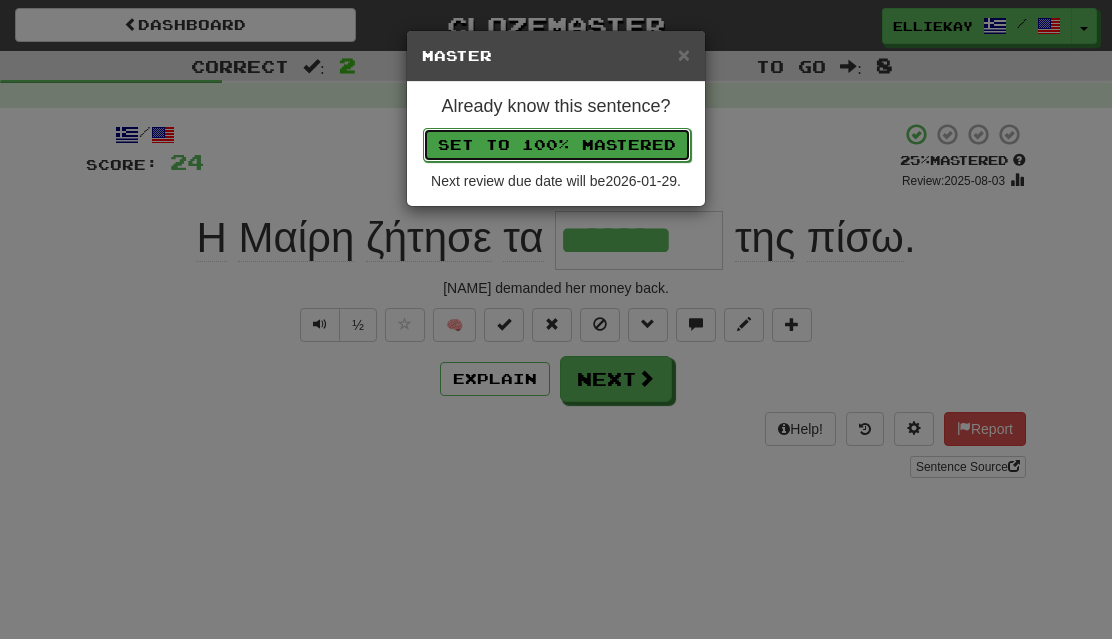 click on "Set to 100% Mastered" at bounding box center (557, 145) 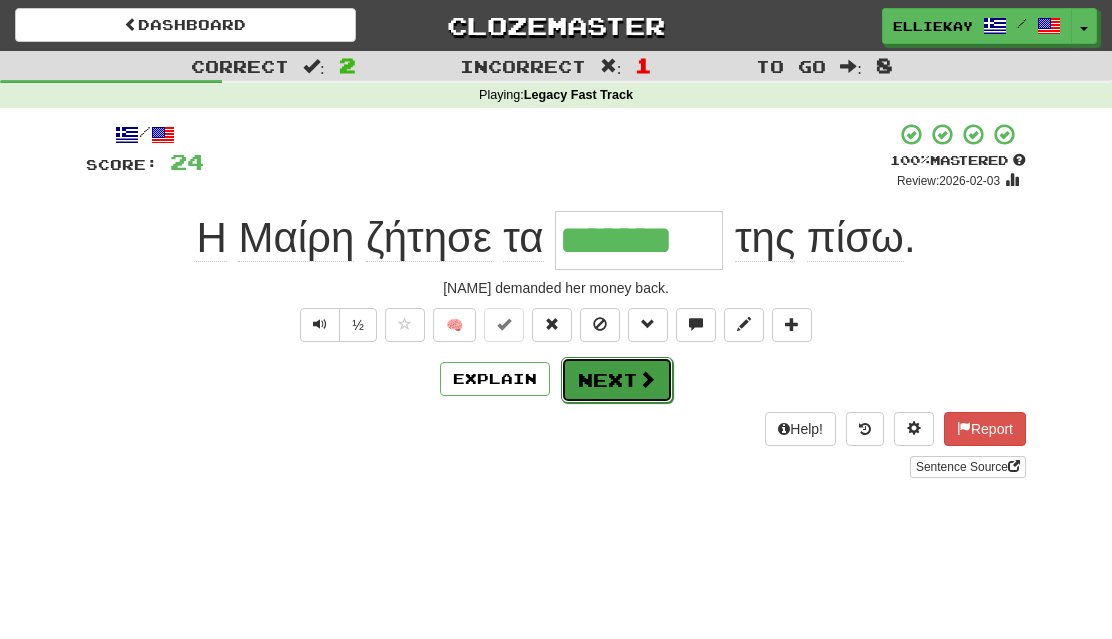click at bounding box center (647, 379) 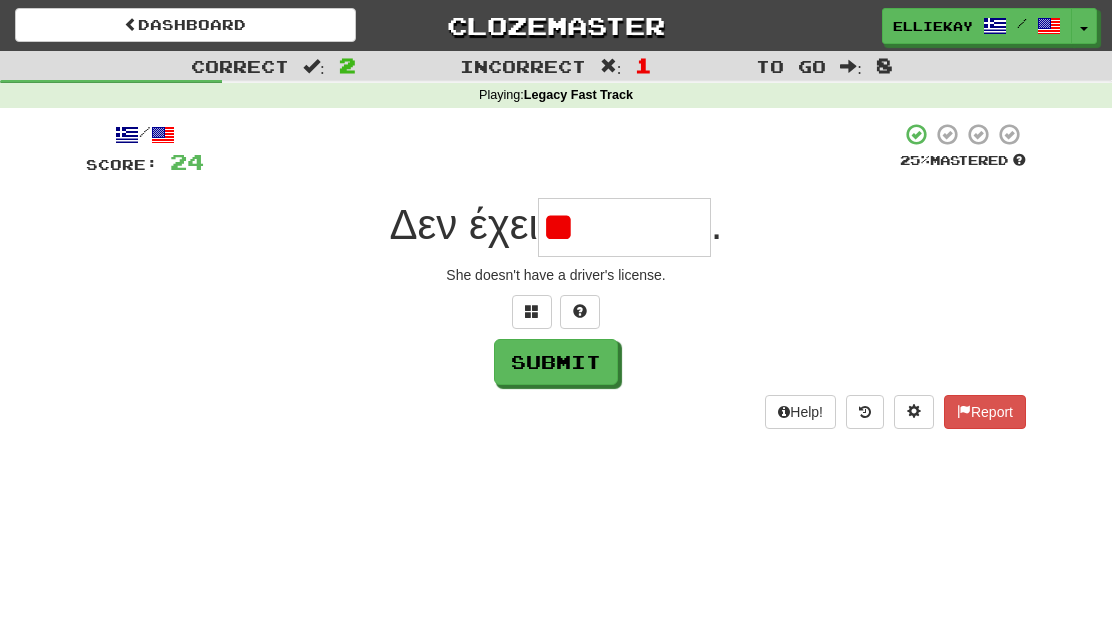 type on "*" 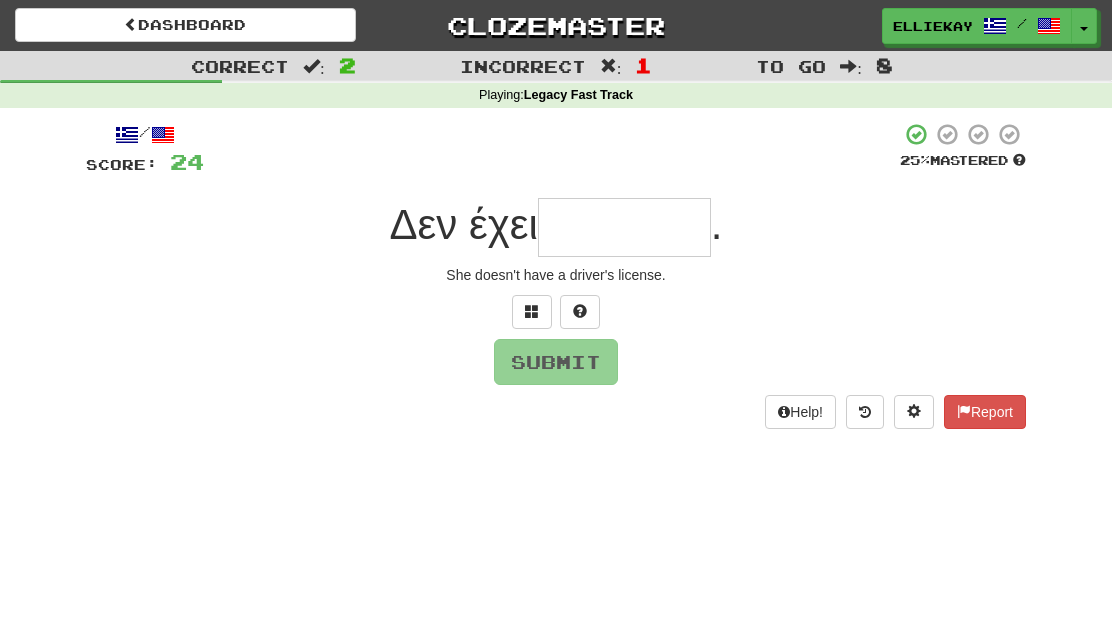 type on "*" 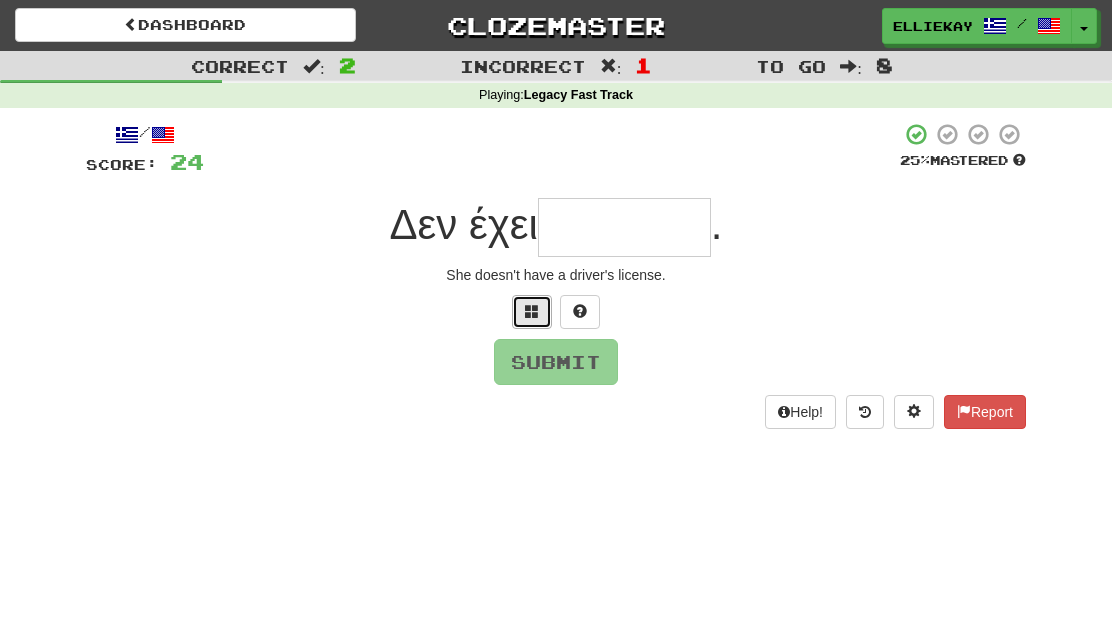 click at bounding box center [532, 312] 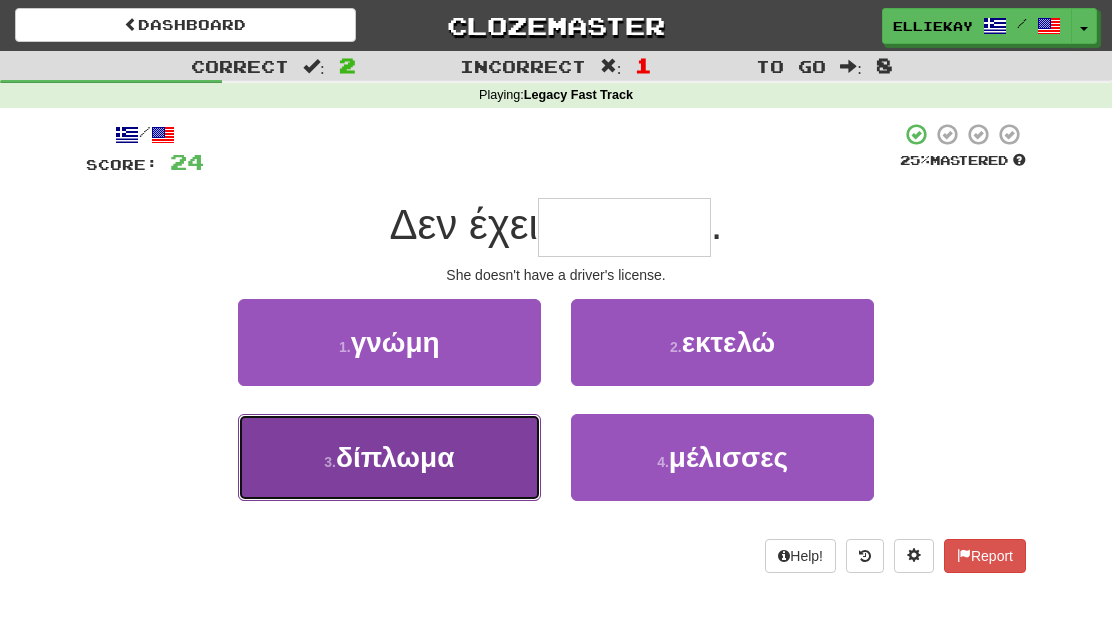 click on "δίπλωμα" at bounding box center (395, 457) 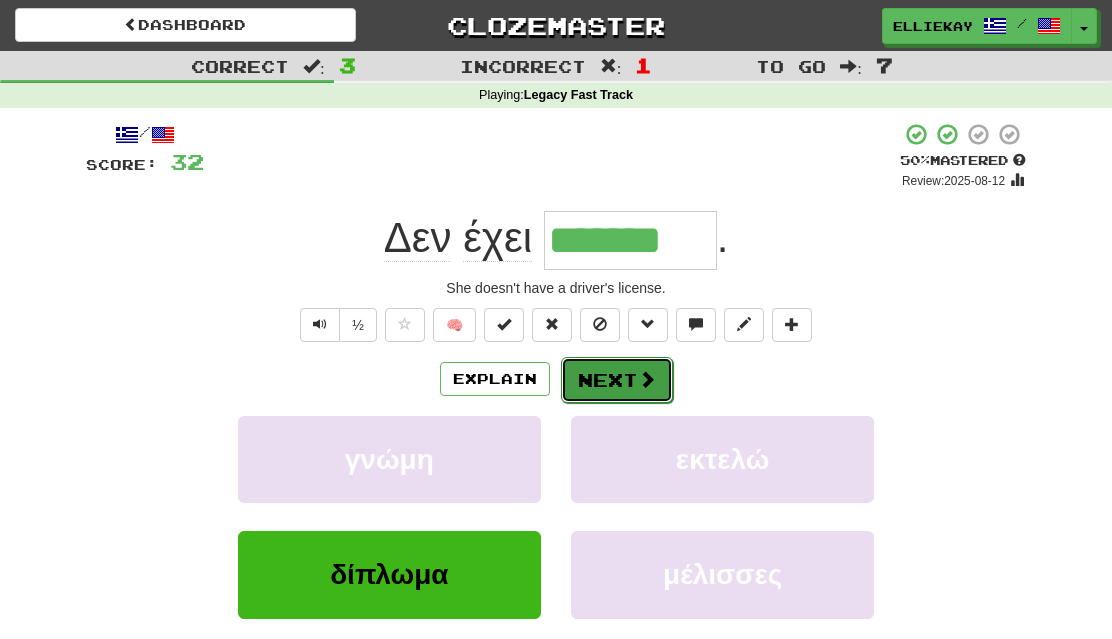 click on "Next" at bounding box center (617, 380) 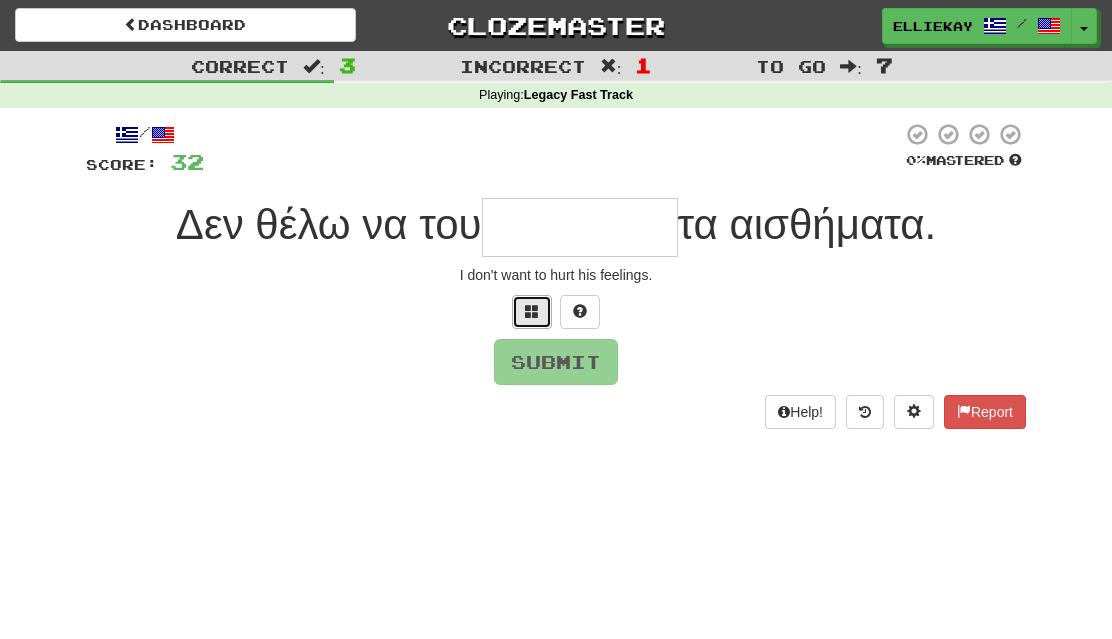 click at bounding box center [532, 312] 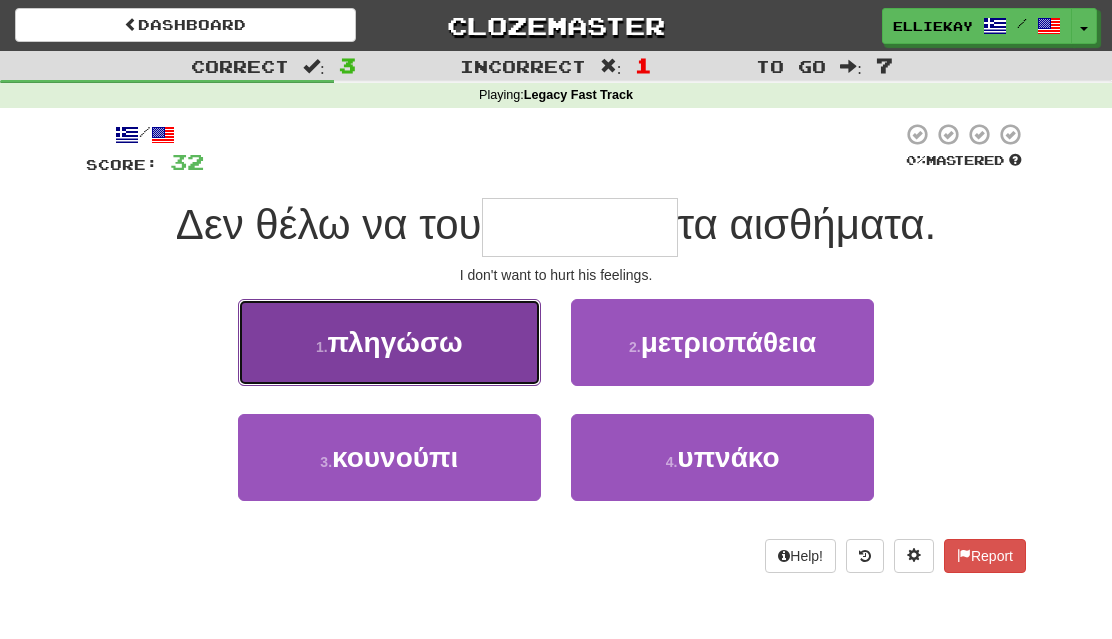 click on "πληγώσω" at bounding box center [395, 342] 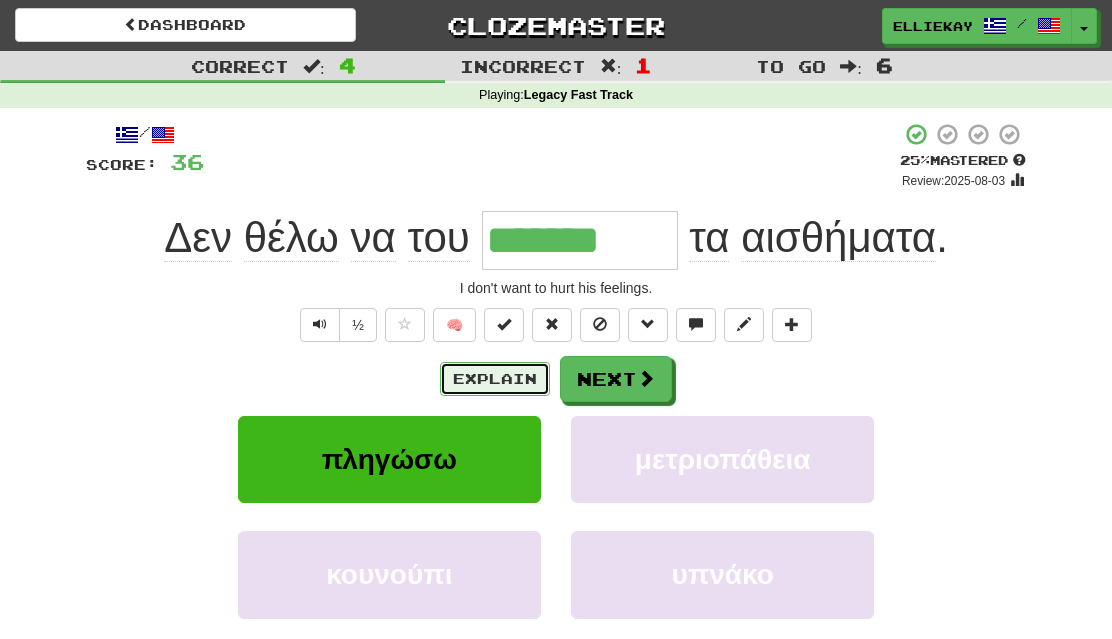 click on "Explain" at bounding box center (495, 379) 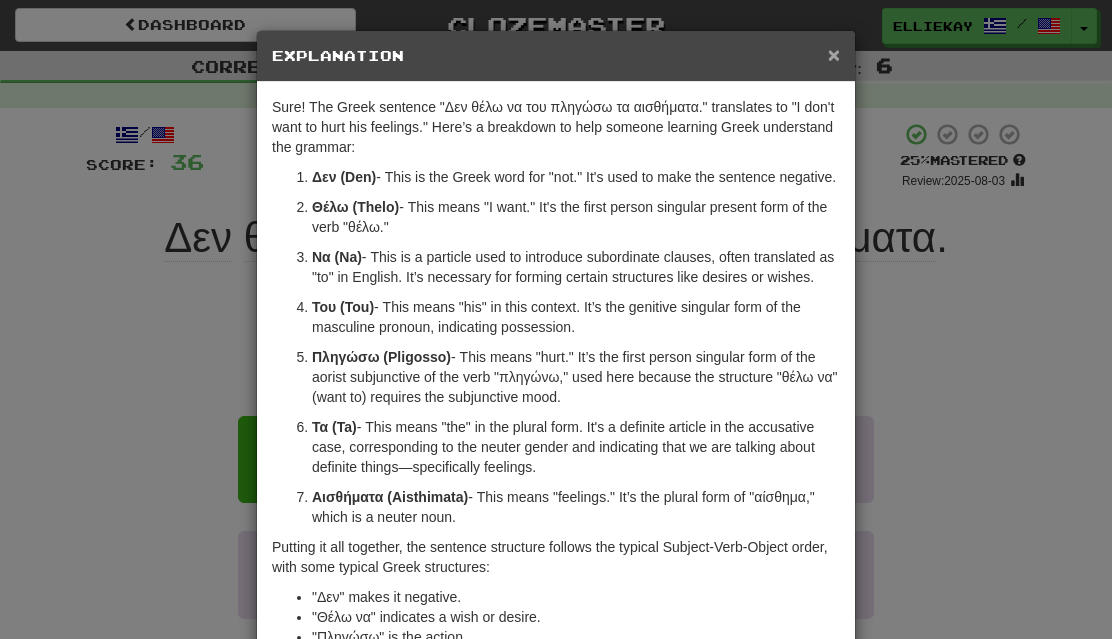click on "×" at bounding box center (834, 54) 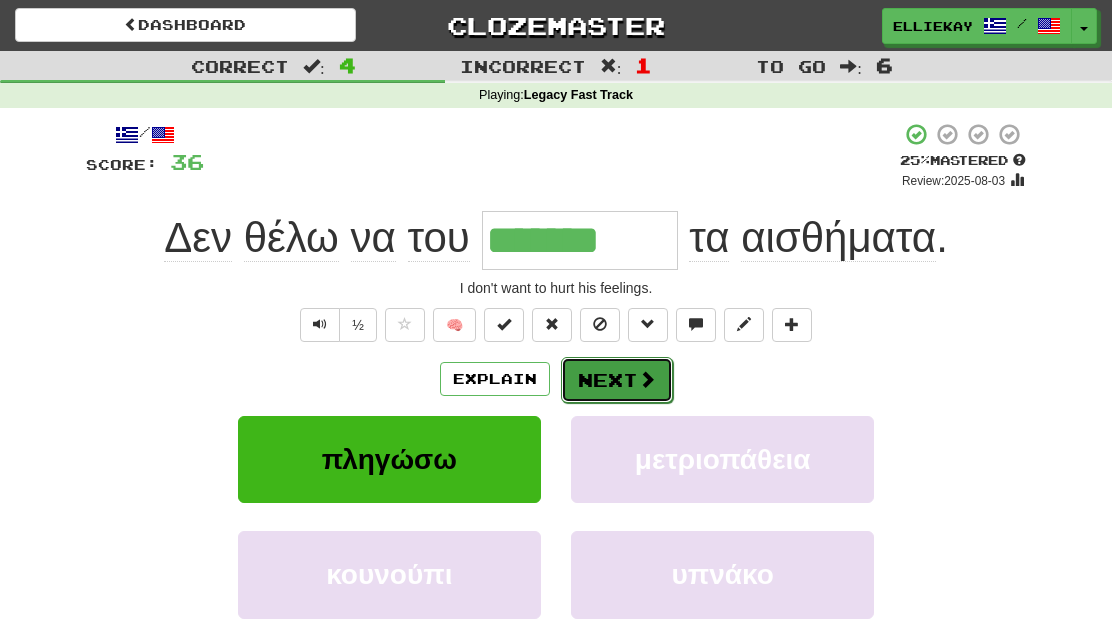 click on "Next" at bounding box center [617, 380] 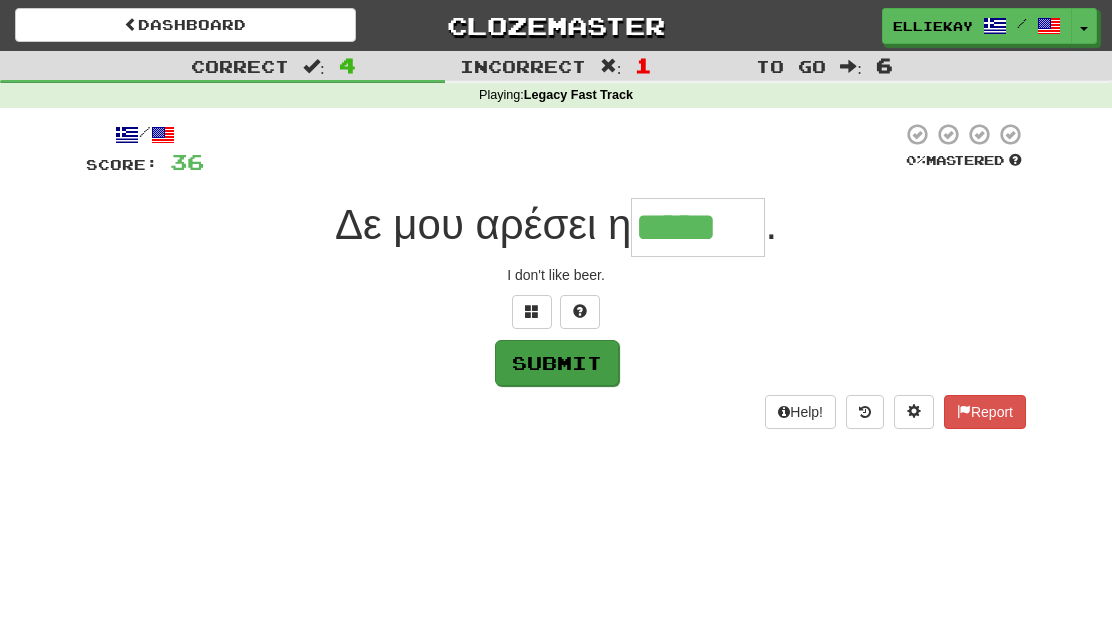 type on "*****" 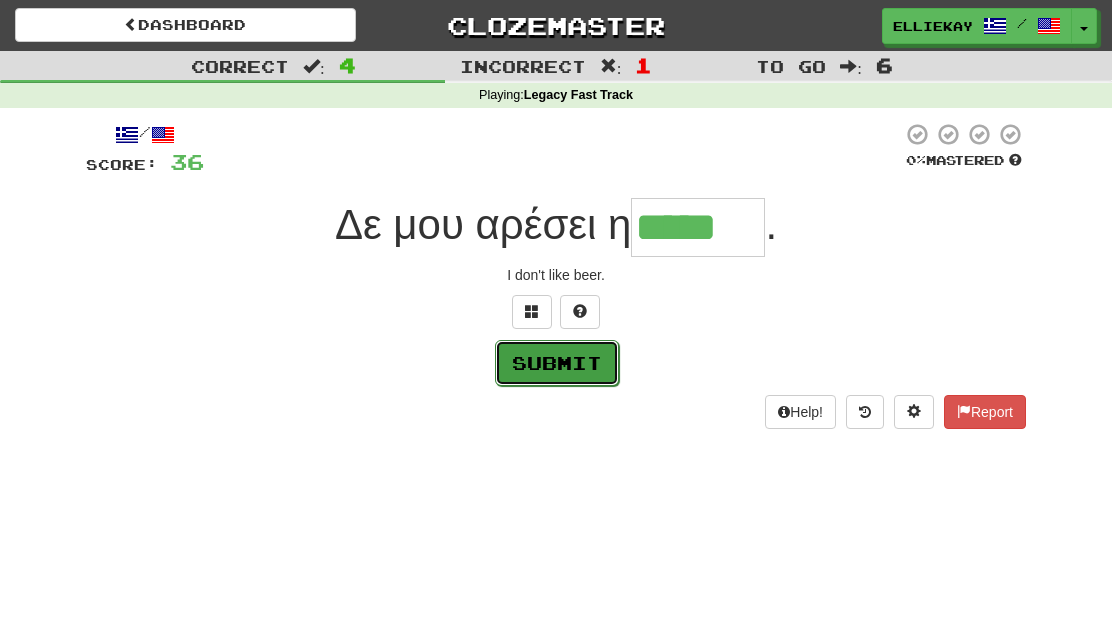 click on "Submit" at bounding box center [557, 363] 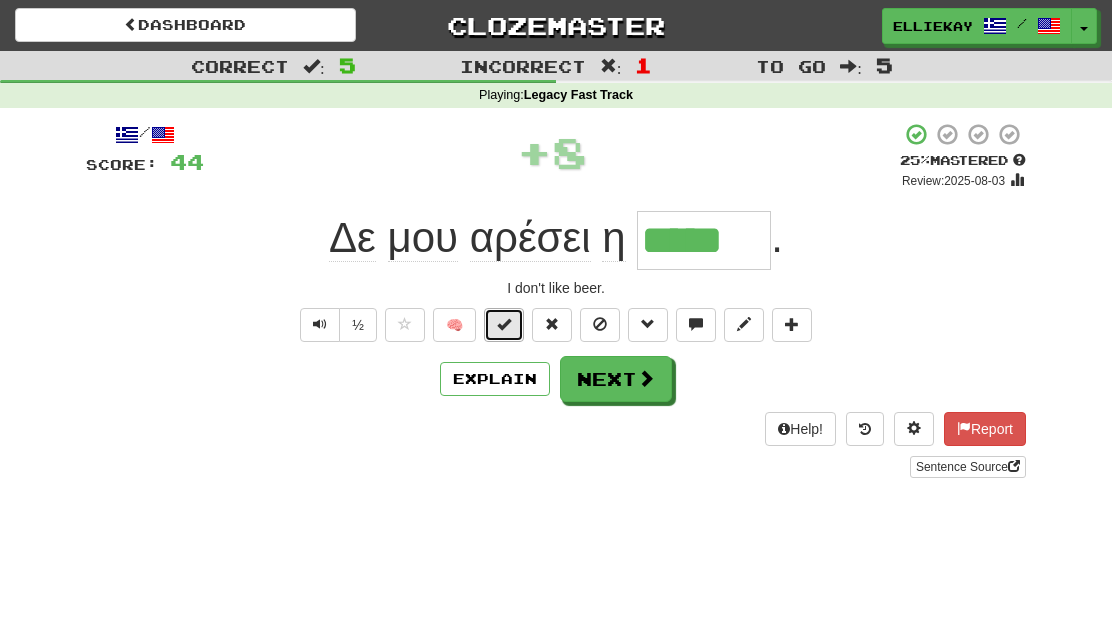 click at bounding box center (504, 324) 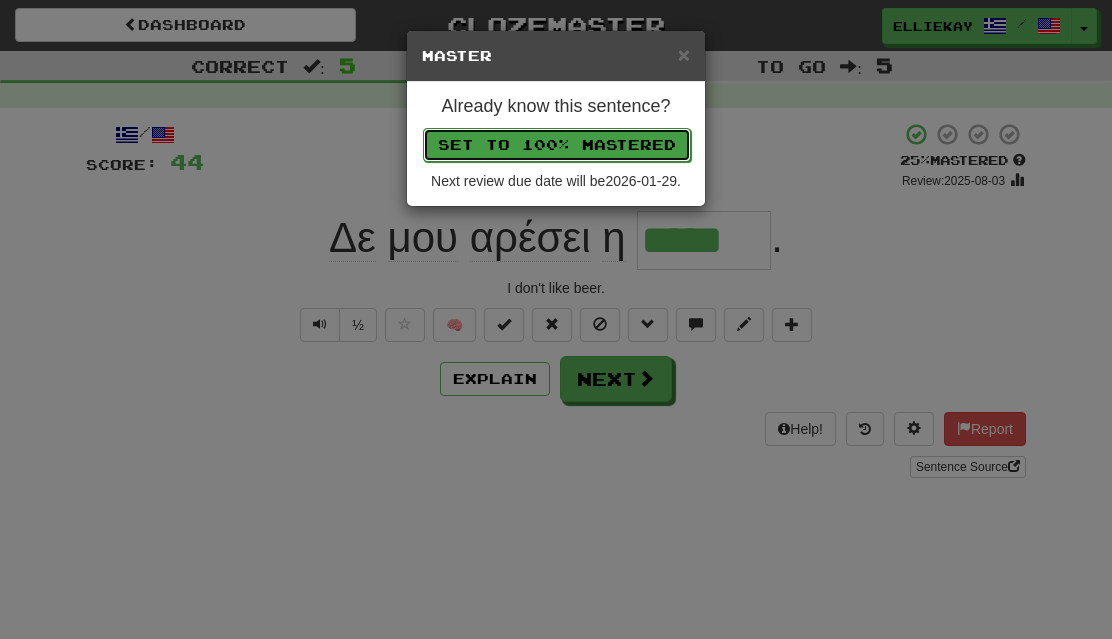 click on "Set to 100% Mastered" at bounding box center (557, 145) 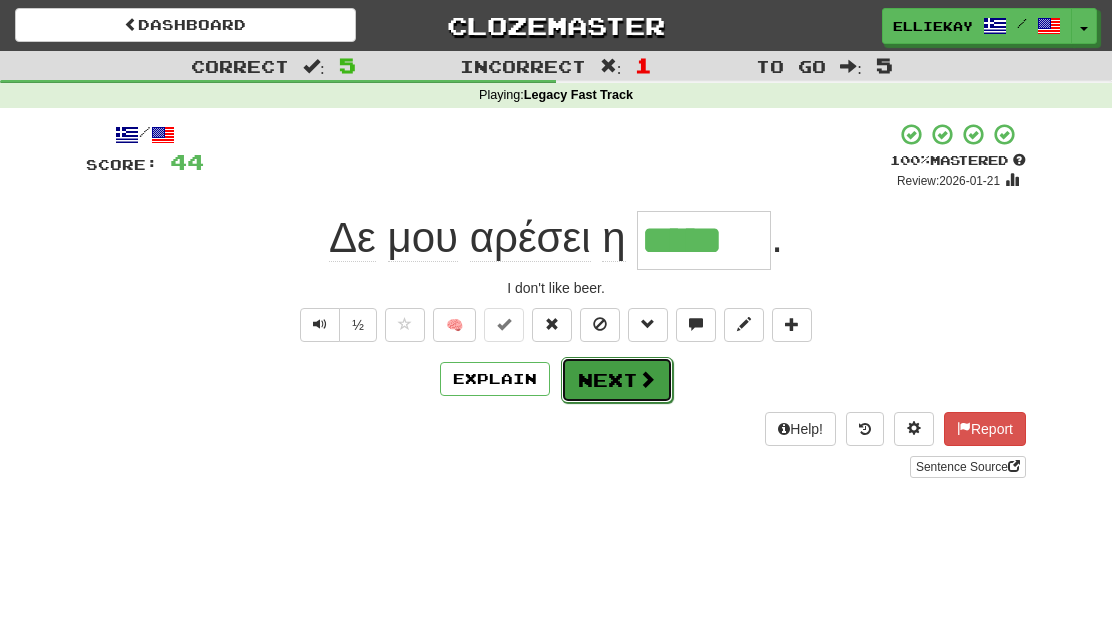 click on "Next" at bounding box center (617, 380) 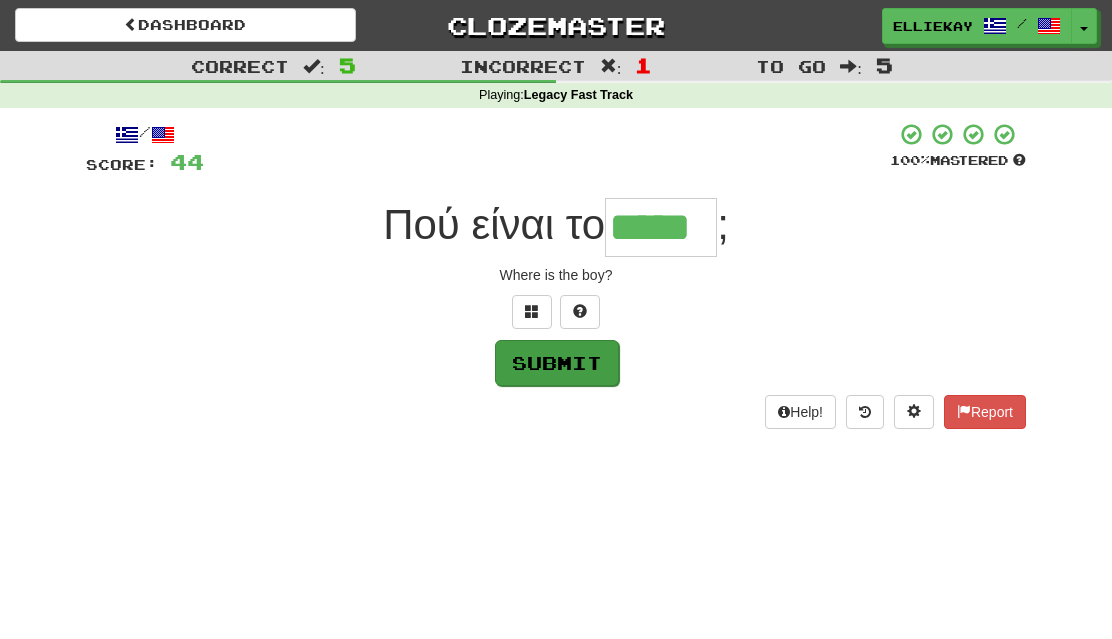 type on "*****" 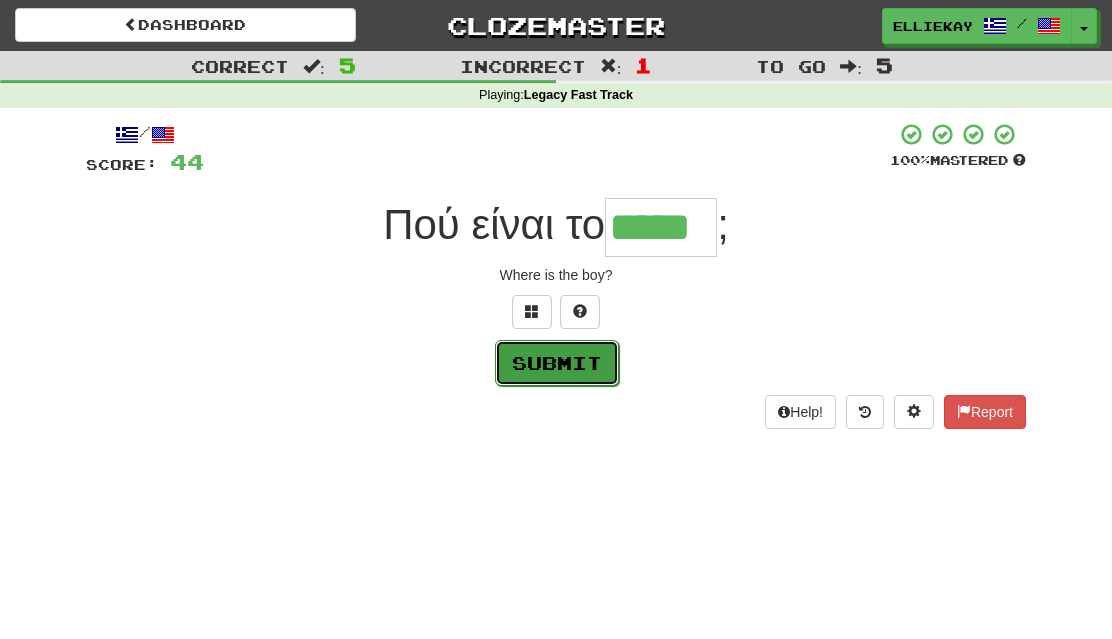 click on "Submit" at bounding box center [557, 363] 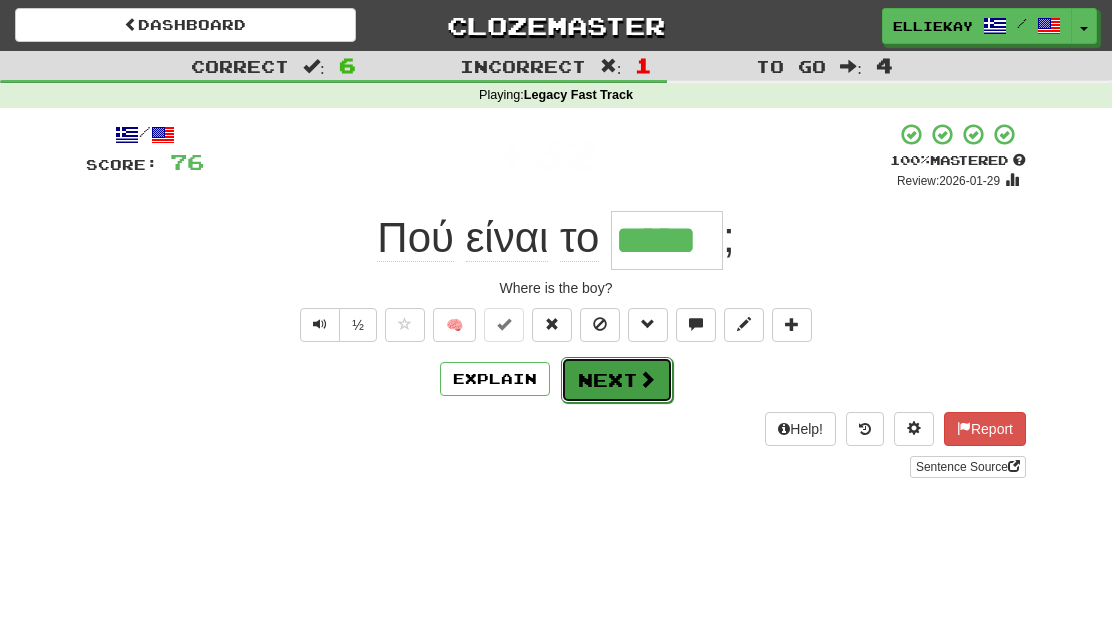 click on "Next" at bounding box center [617, 380] 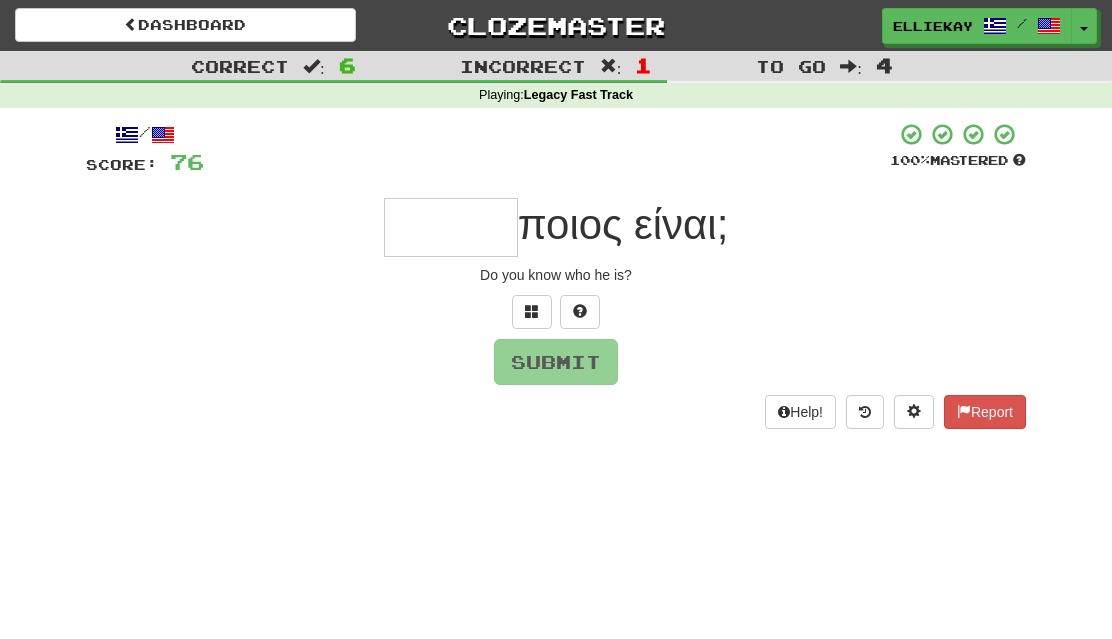 type on "*" 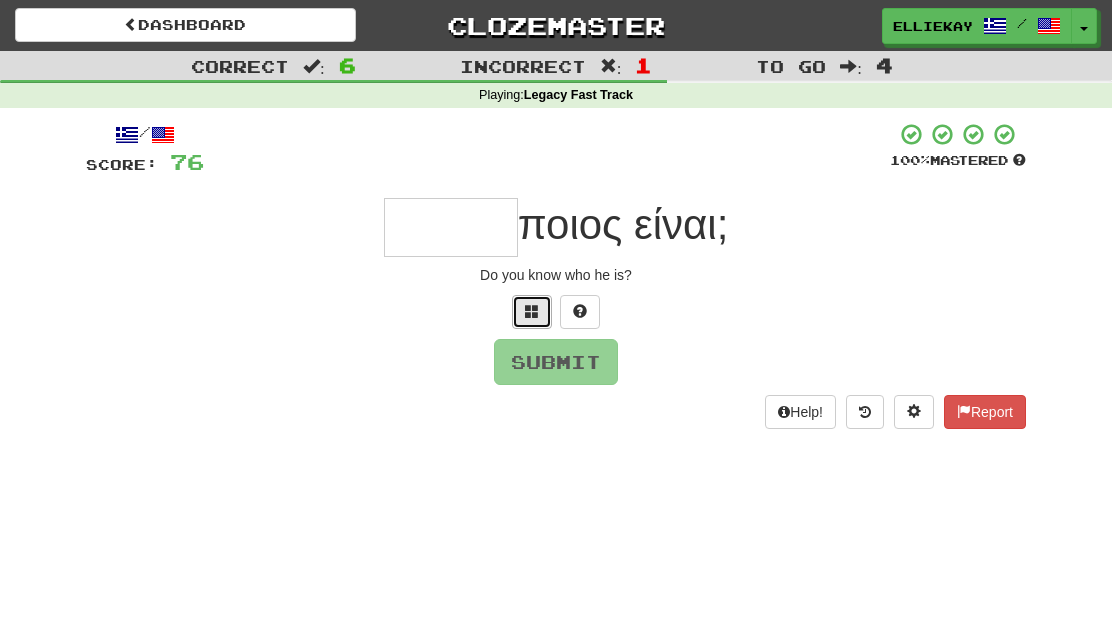 click at bounding box center [532, 311] 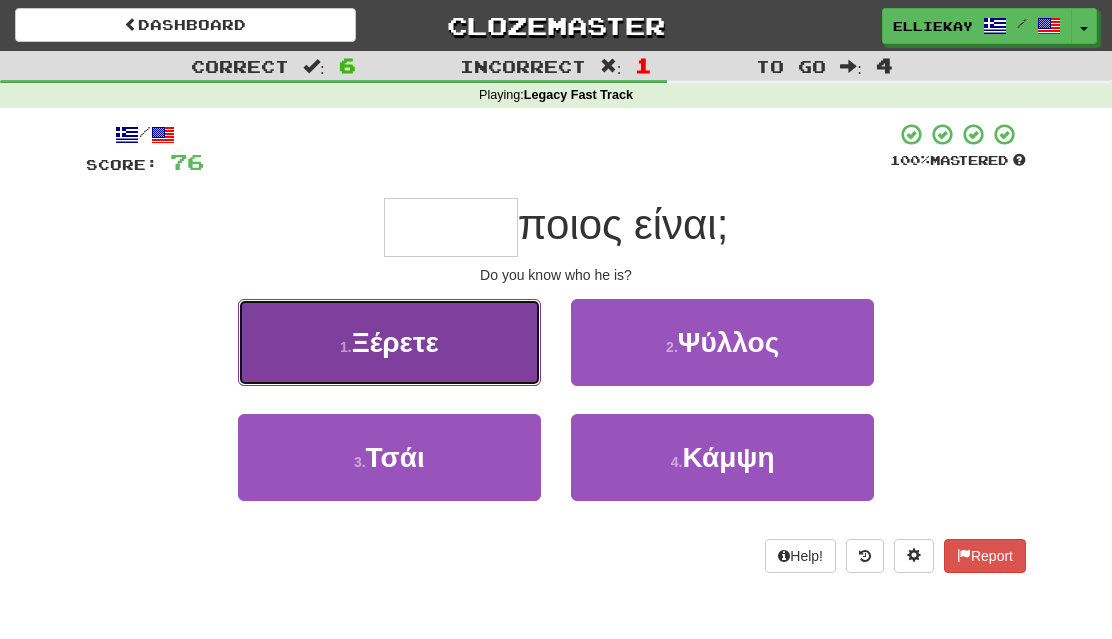 click on "1 .  Ξέρετε" at bounding box center (389, 342) 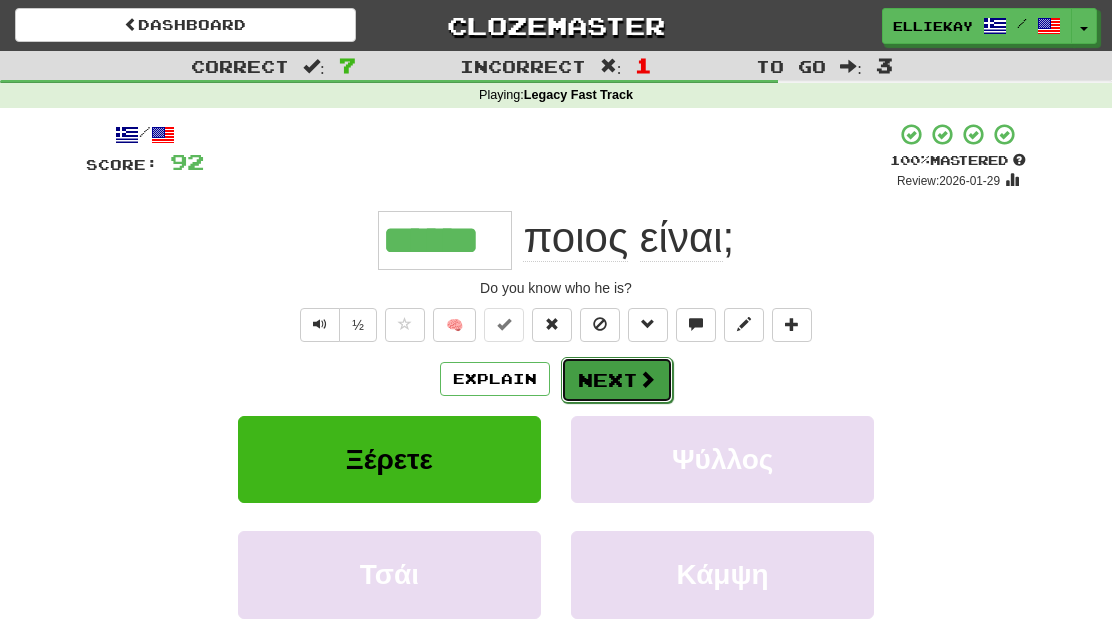 click at bounding box center (647, 379) 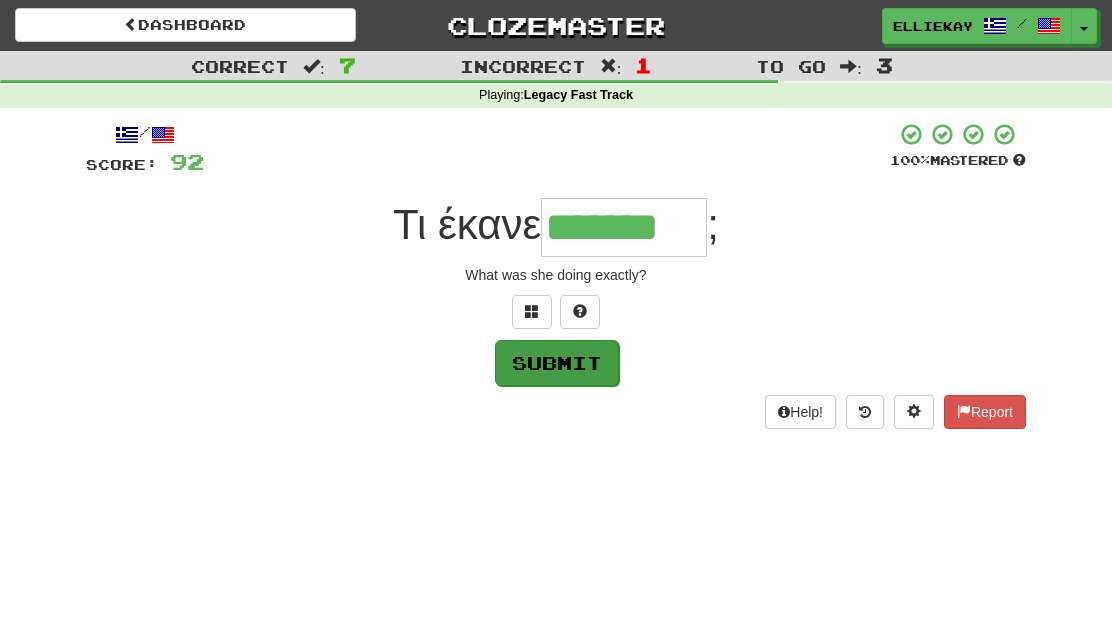 type on "*******" 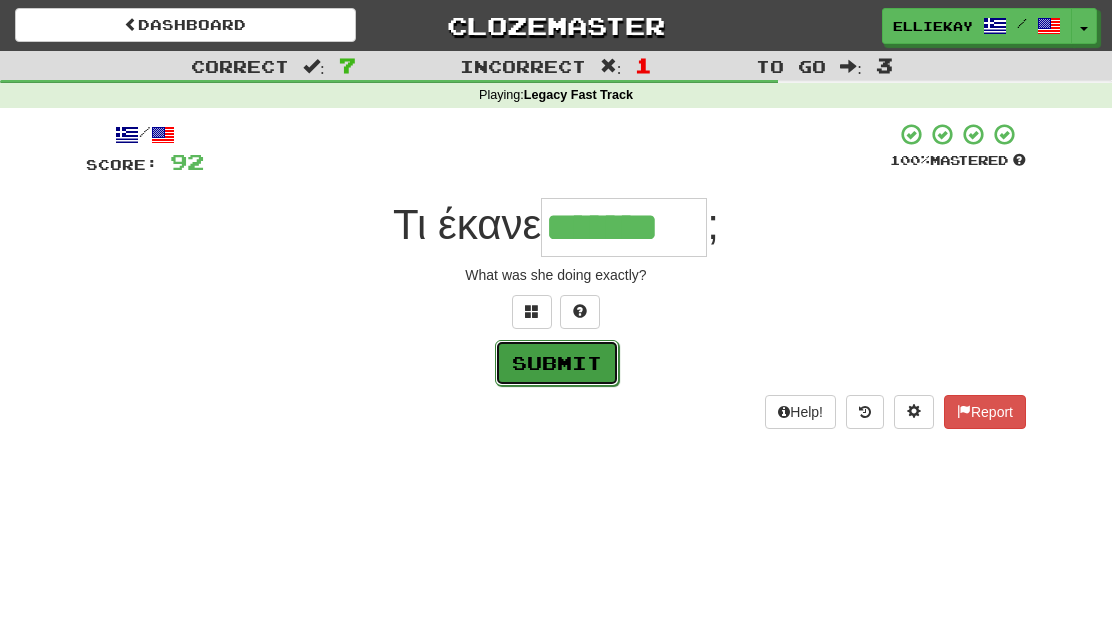 click on "Submit" at bounding box center (557, 363) 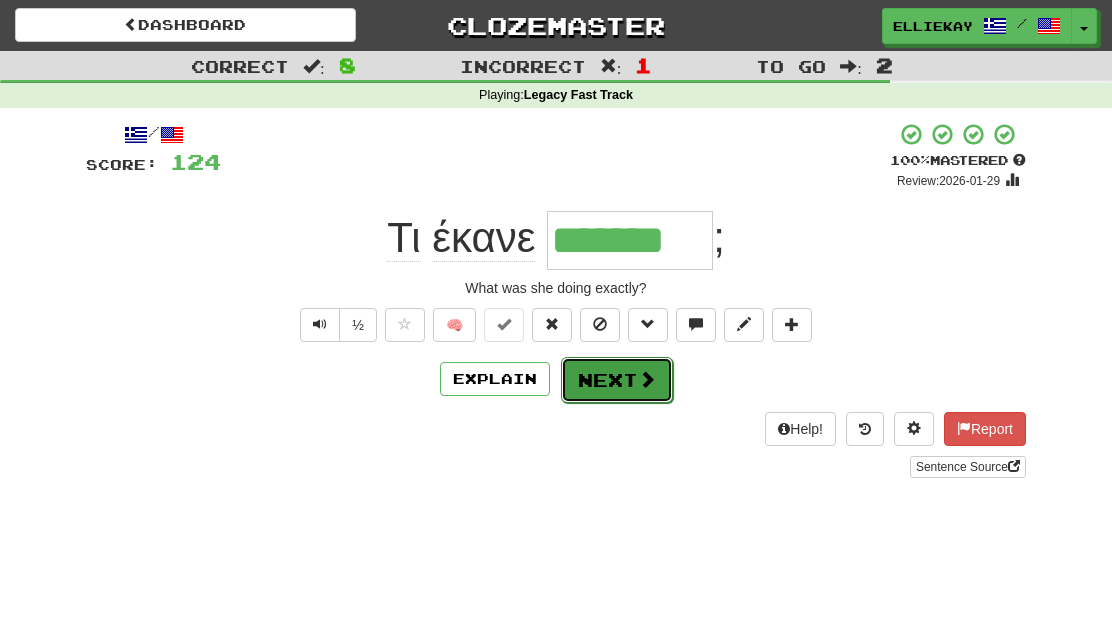 click on "Next" at bounding box center (617, 380) 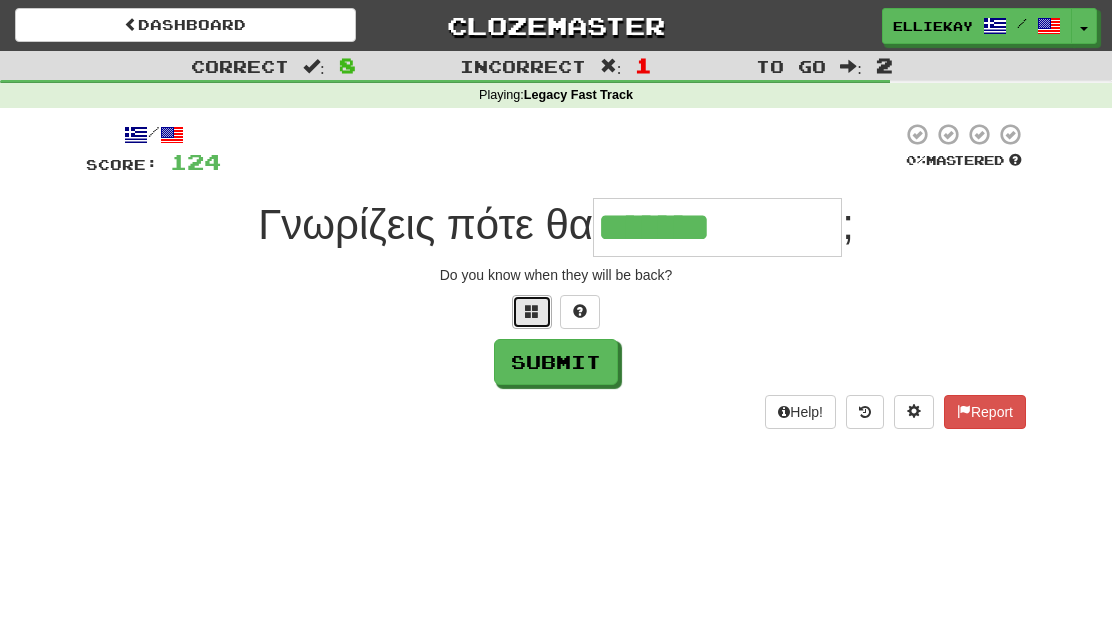 click at bounding box center (532, 312) 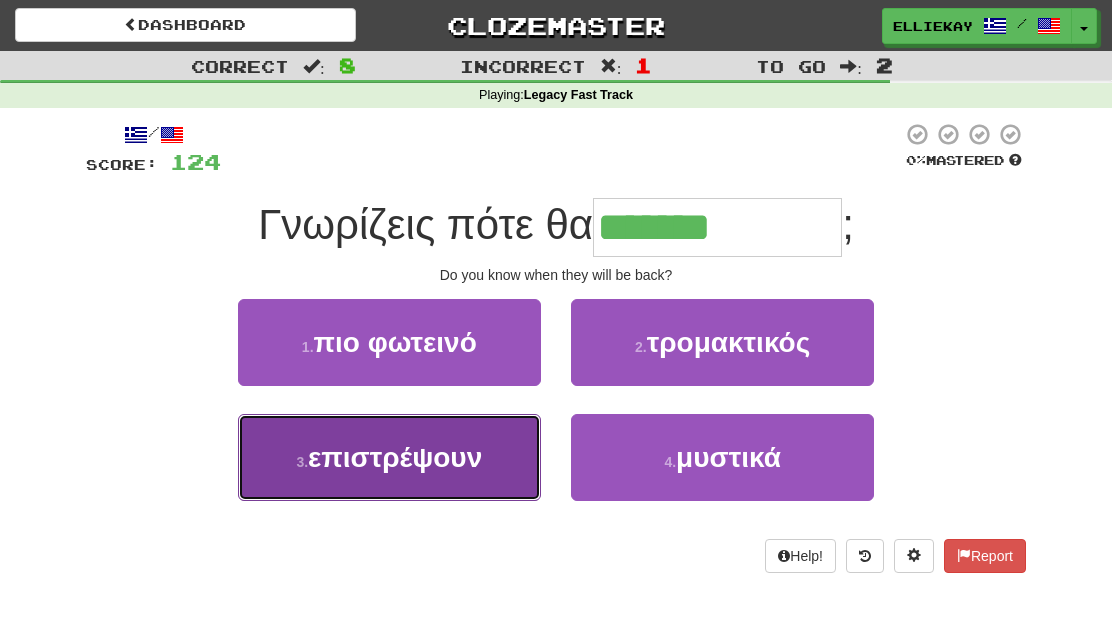 click on "επιστρέψουν" at bounding box center [395, 457] 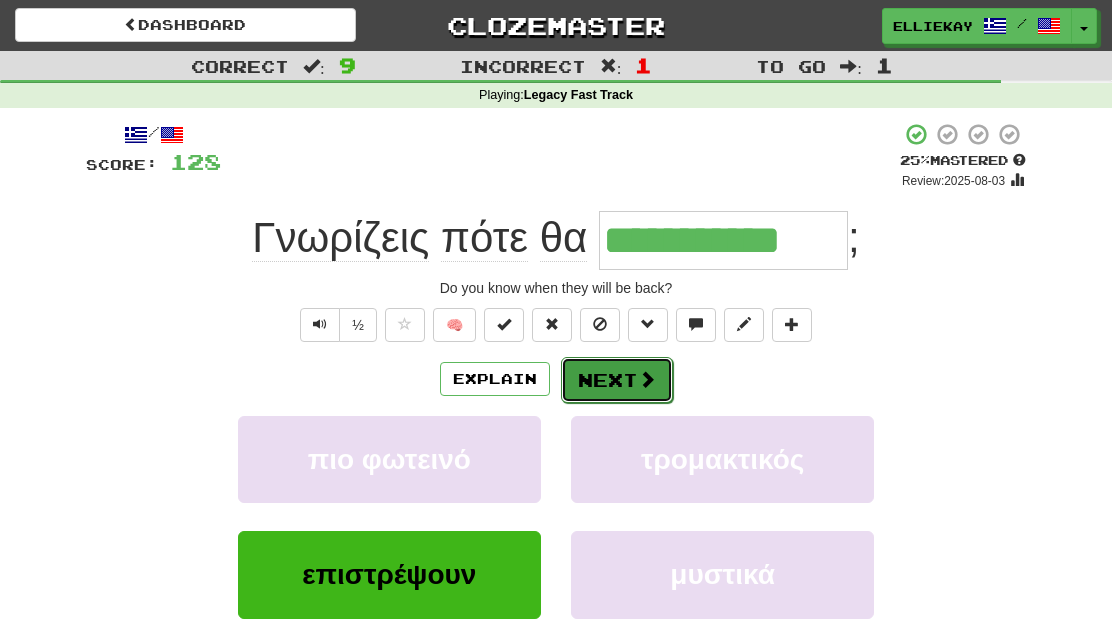 click on "Next" at bounding box center [617, 380] 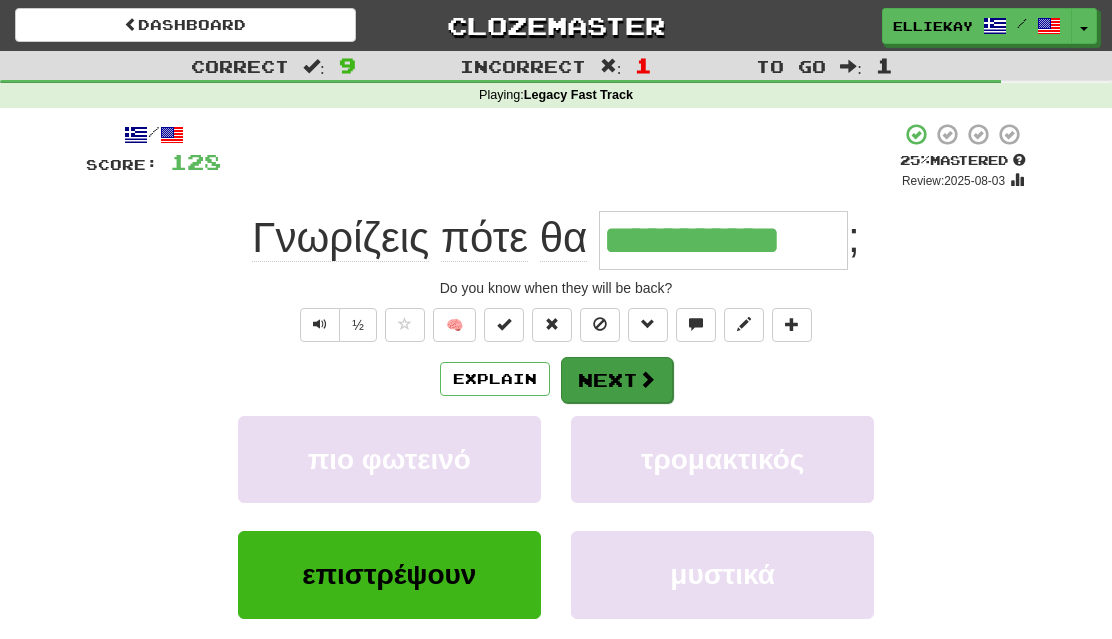 type 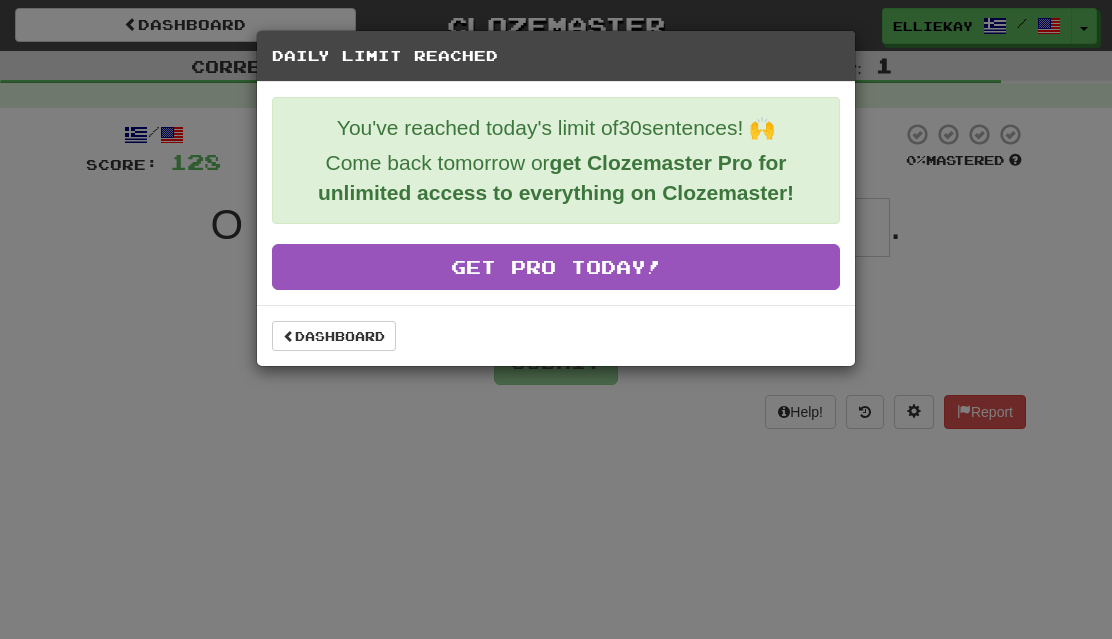 click on "Daily Limit Reached You've reached today's limit of  30  sentences! 🙌  Come back tomorrow or  get Clozemaster Pro for unlimited access to everything on Clozemaster! Get Pro Today! Dashboard" at bounding box center [556, 319] 